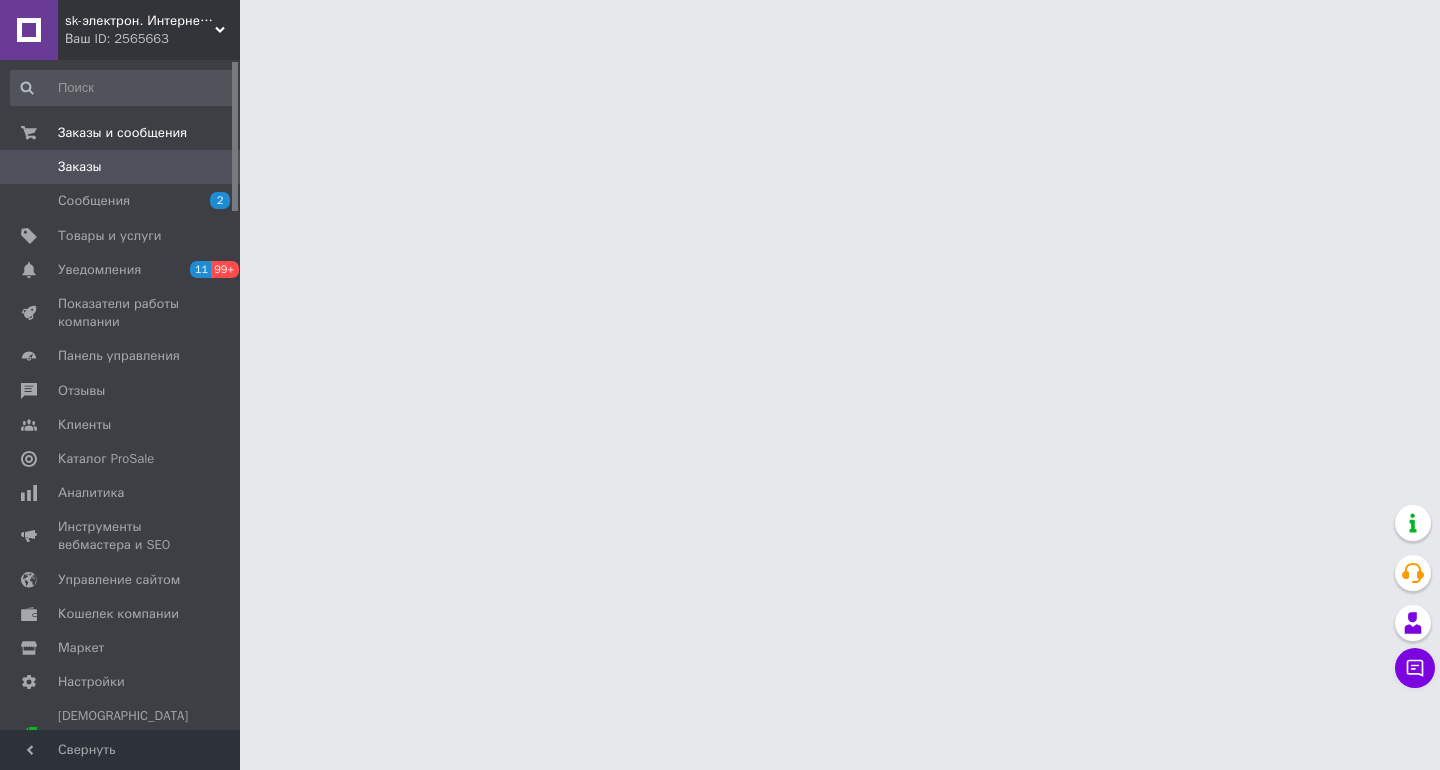 scroll, scrollTop: 0, scrollLeft: 0, axis: both 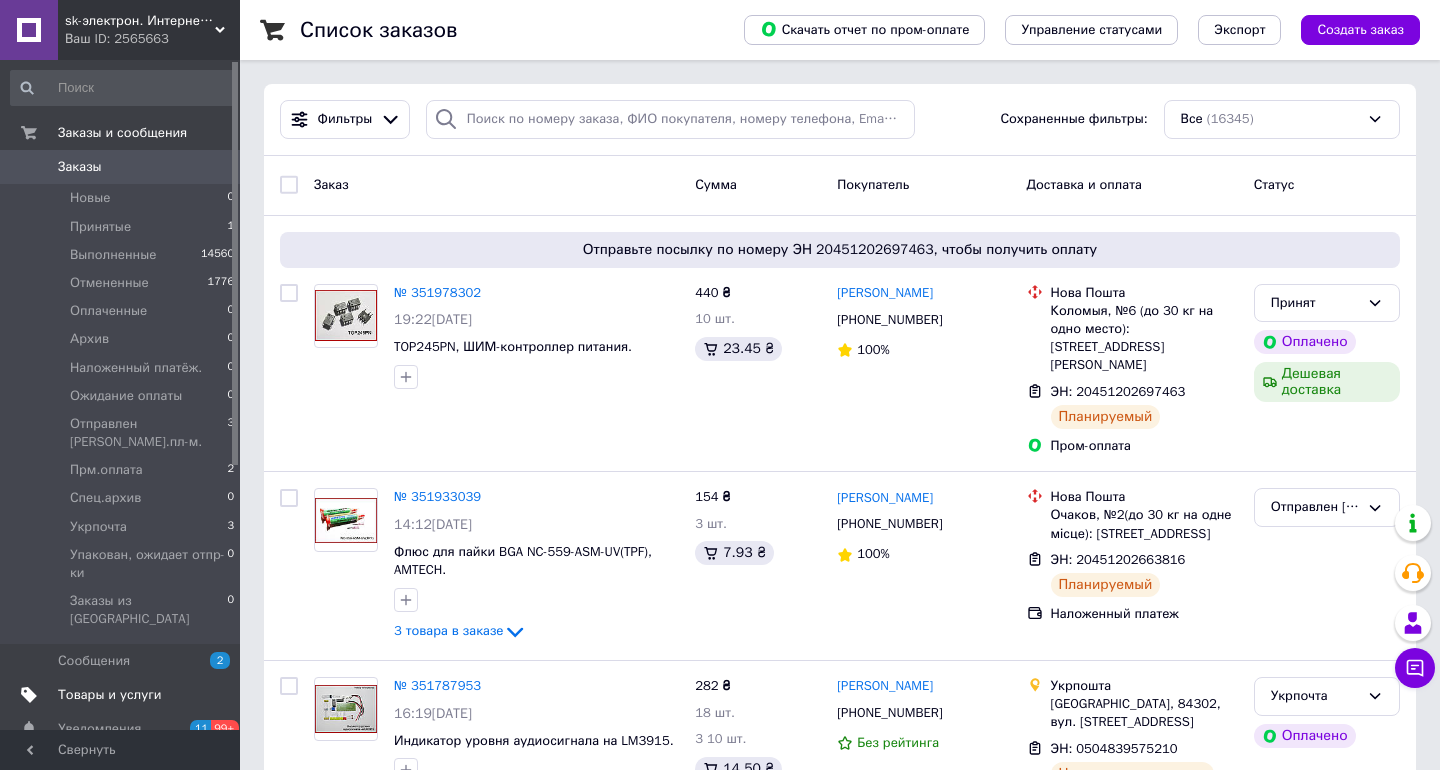 click on "Товары и услуги" at bounding box center (110, 695) 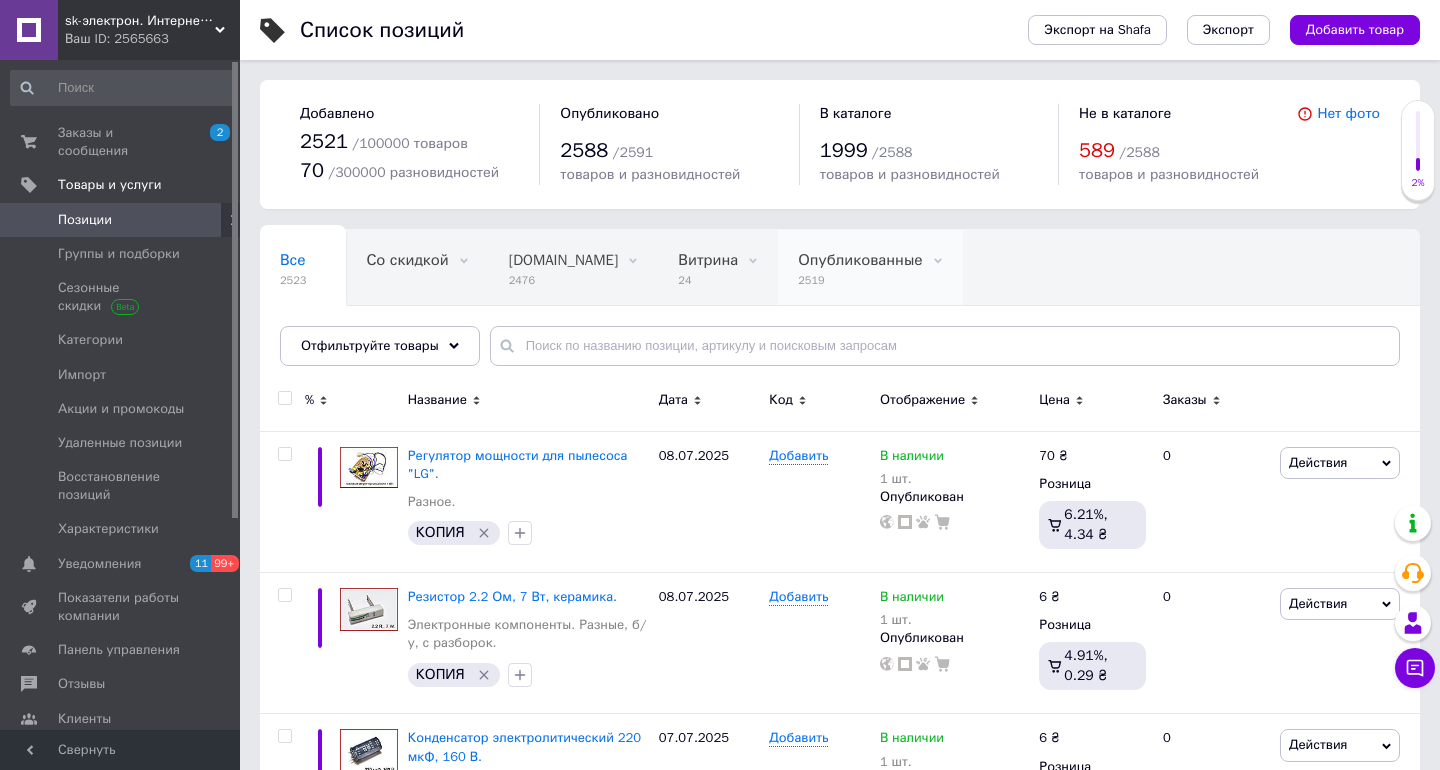scroll, scrollTop: 0, scrollLeft: 0, axis: both 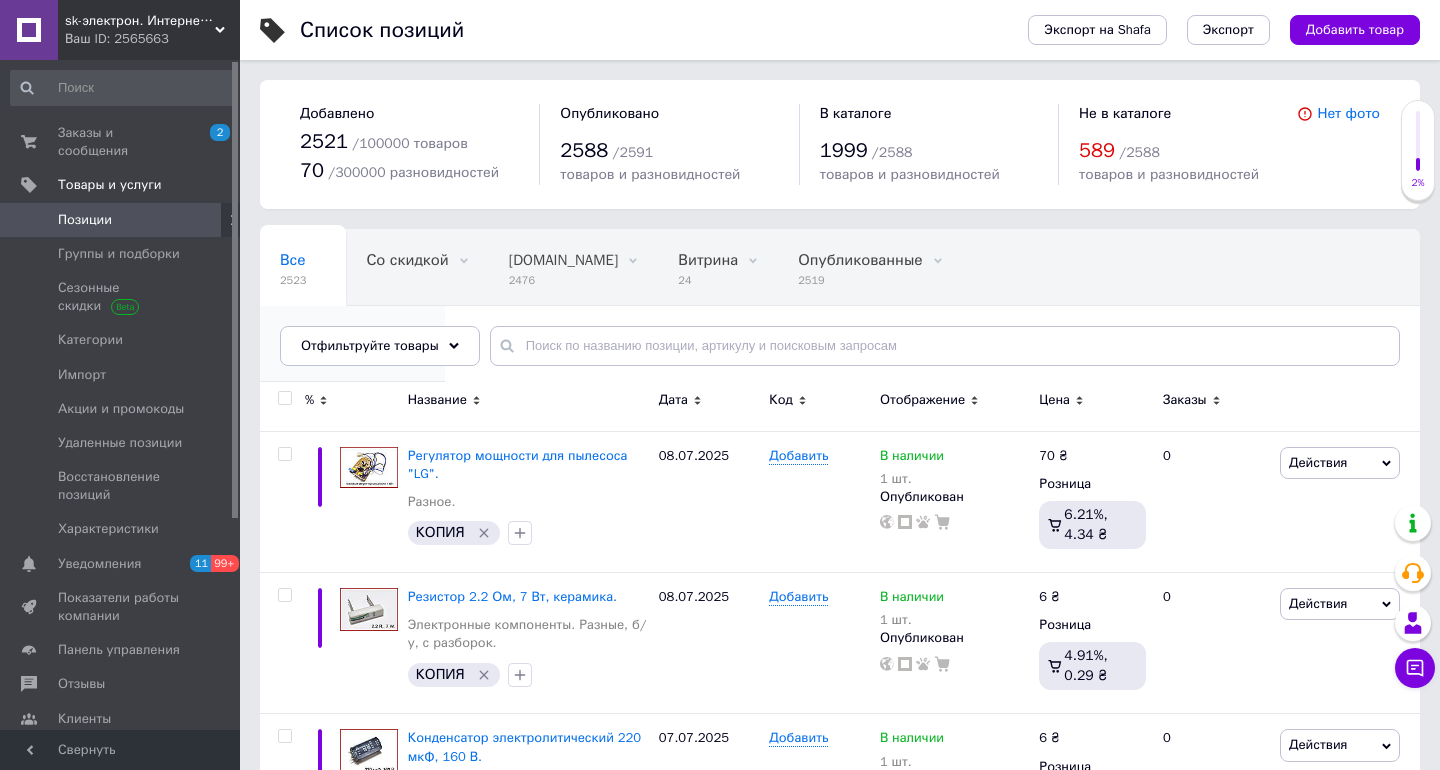 click on "Детские игрушки" at bounding box center (342, 336) 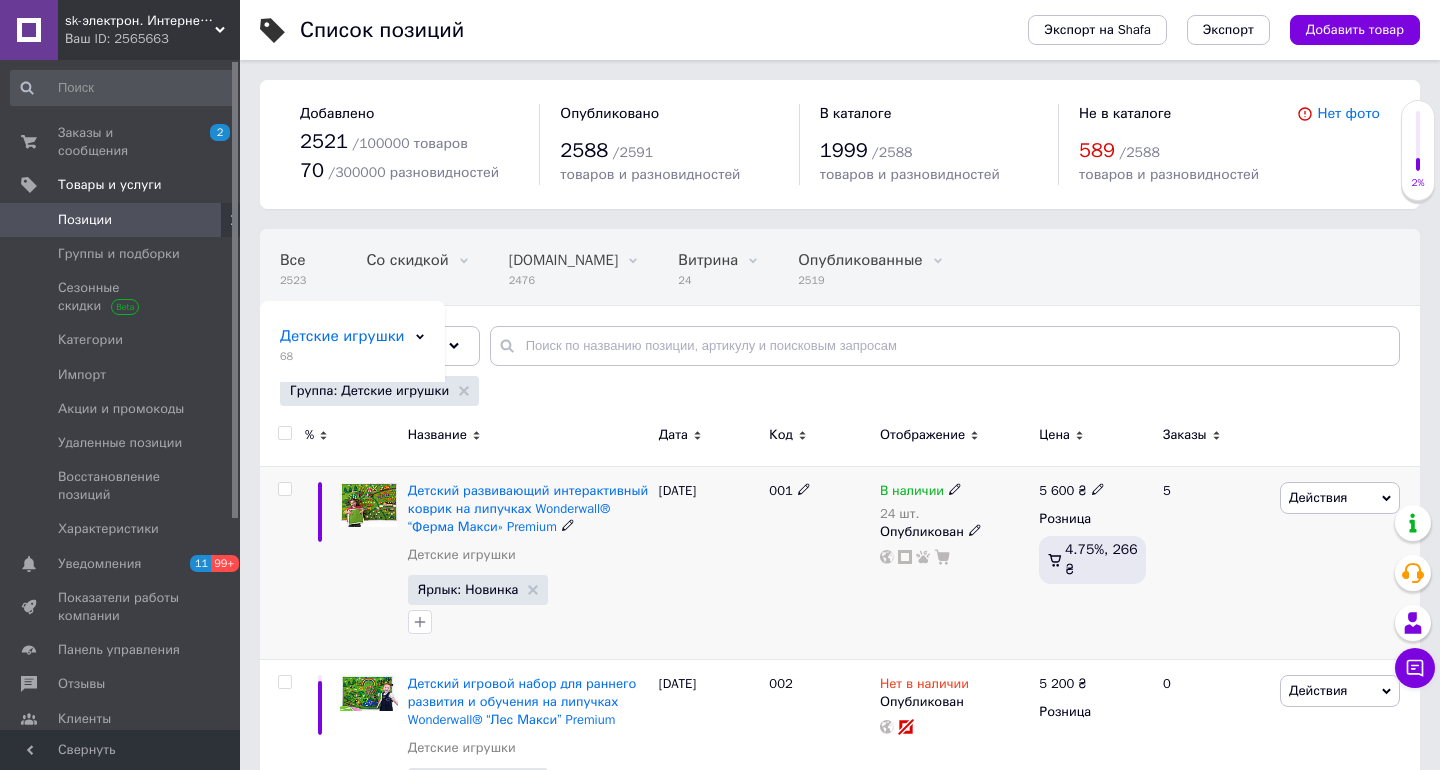 click 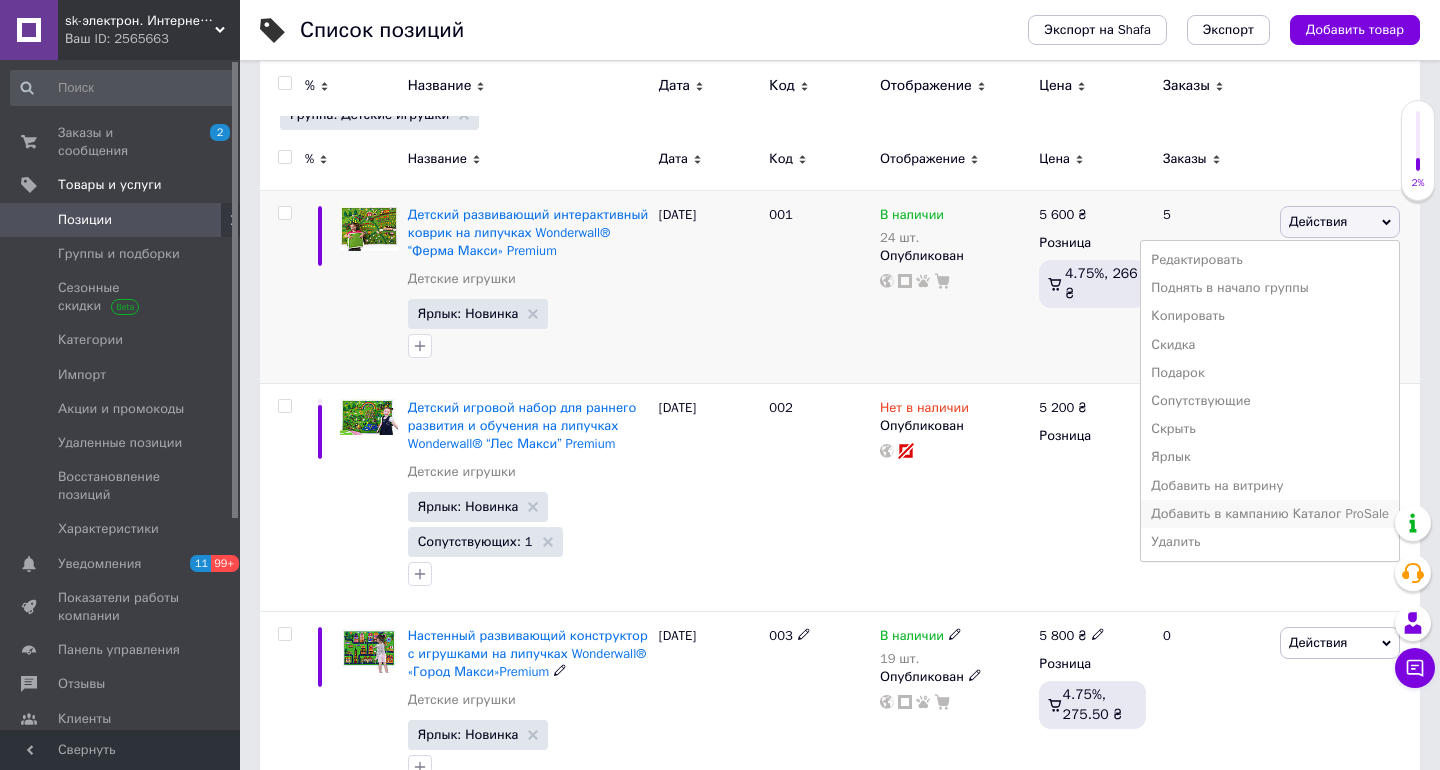 scroll, scrollTop: 276, scrollLeft: 0, axis: vertical 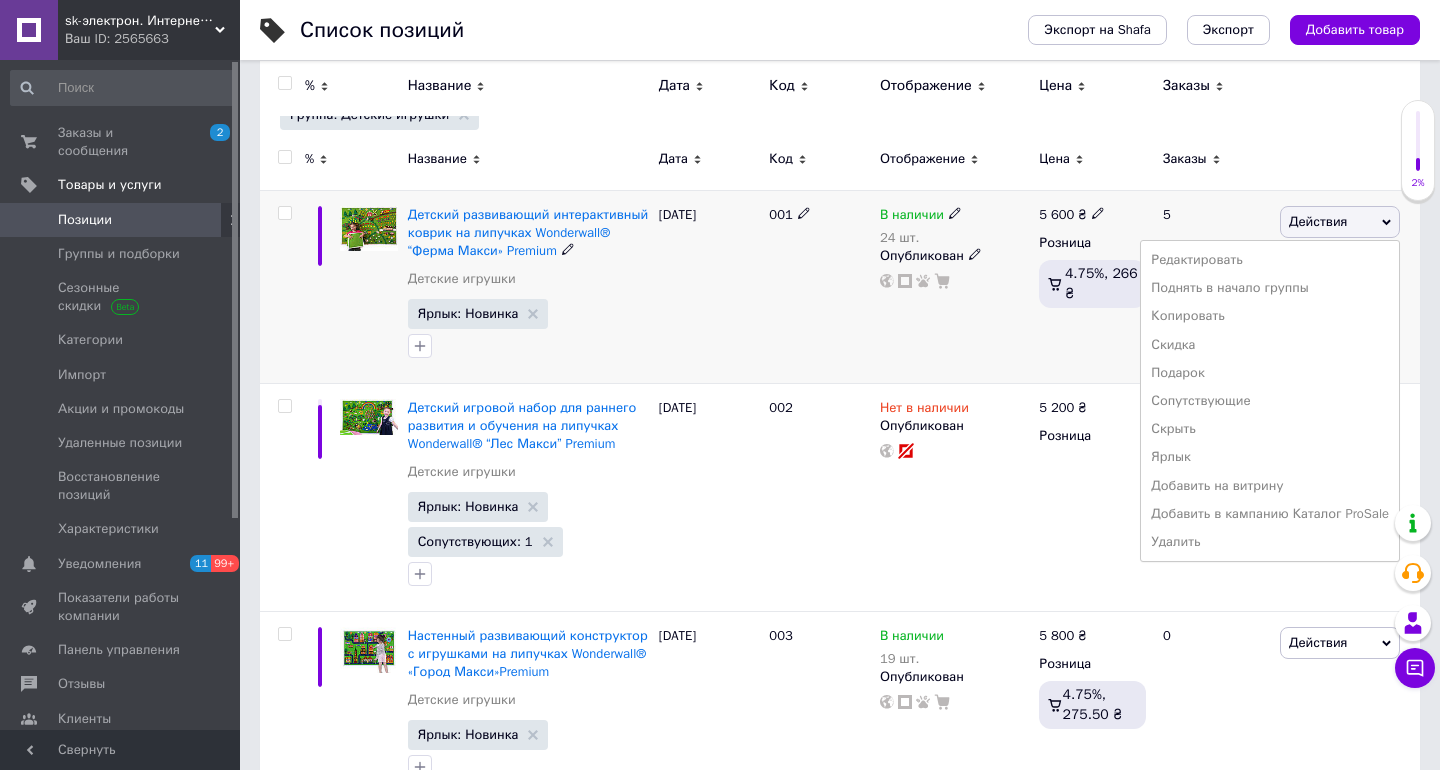 click 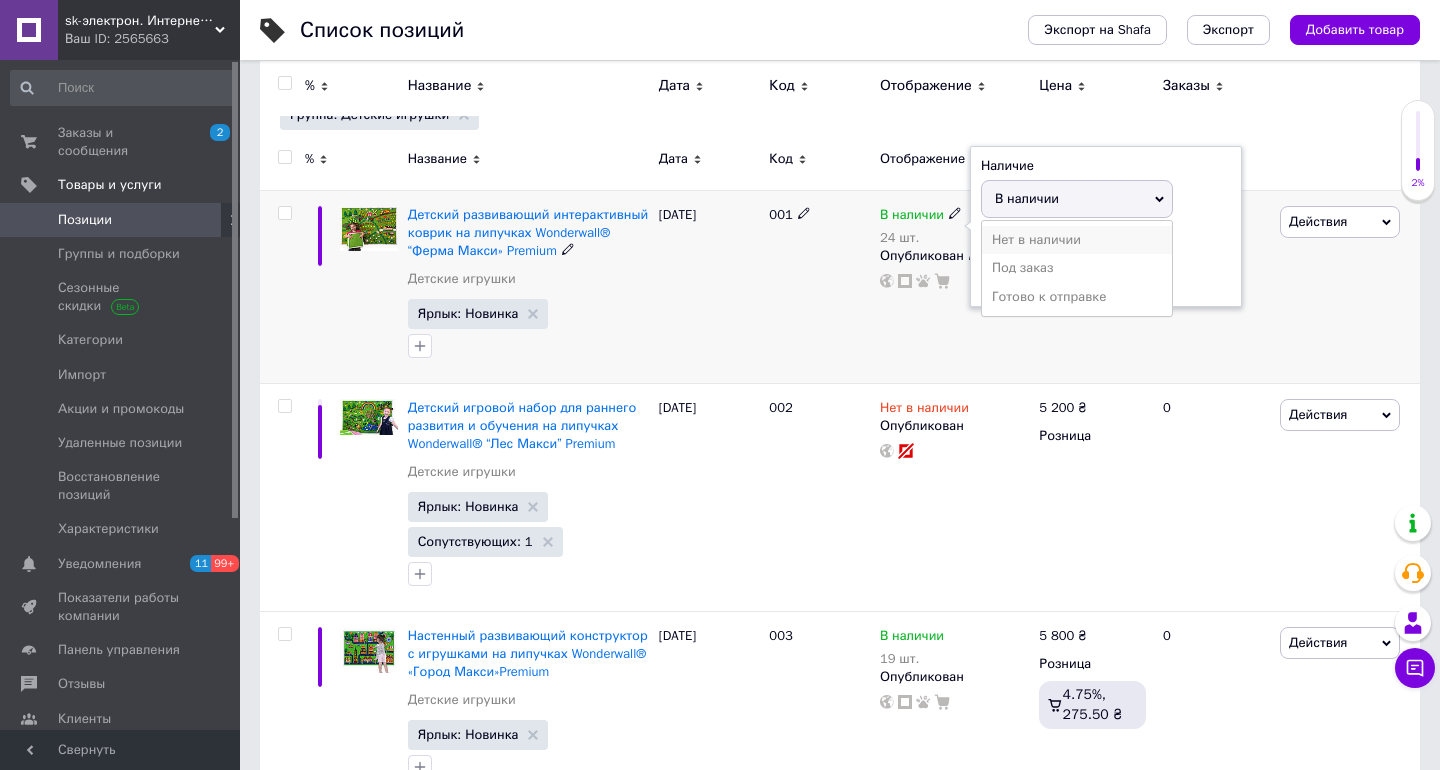 click on "Нет в наличии" at bounding box center [1077, 240] 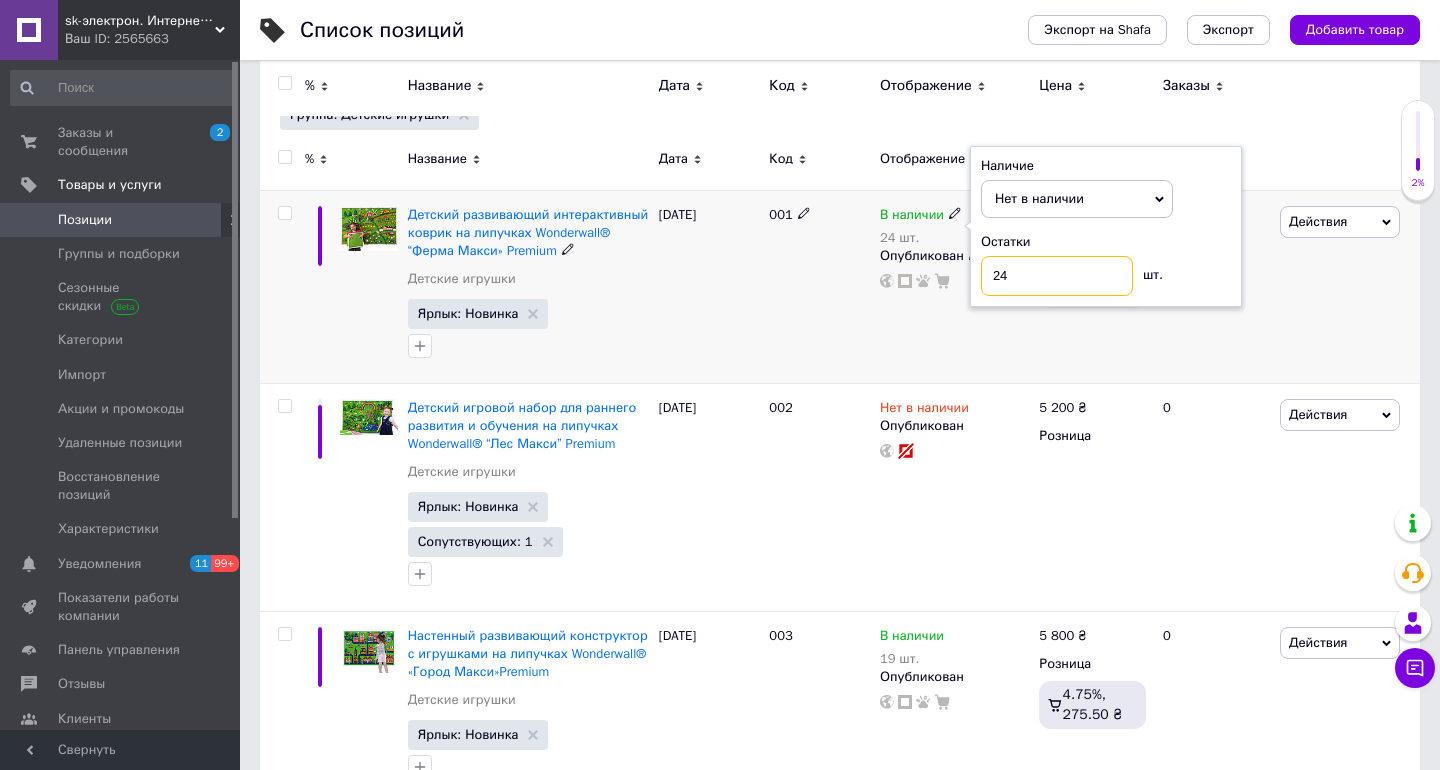 drag, startPoint x: 1012, startPoint y: 273, endPoint x: 891, endPoint y: 260, distance: 121.69634 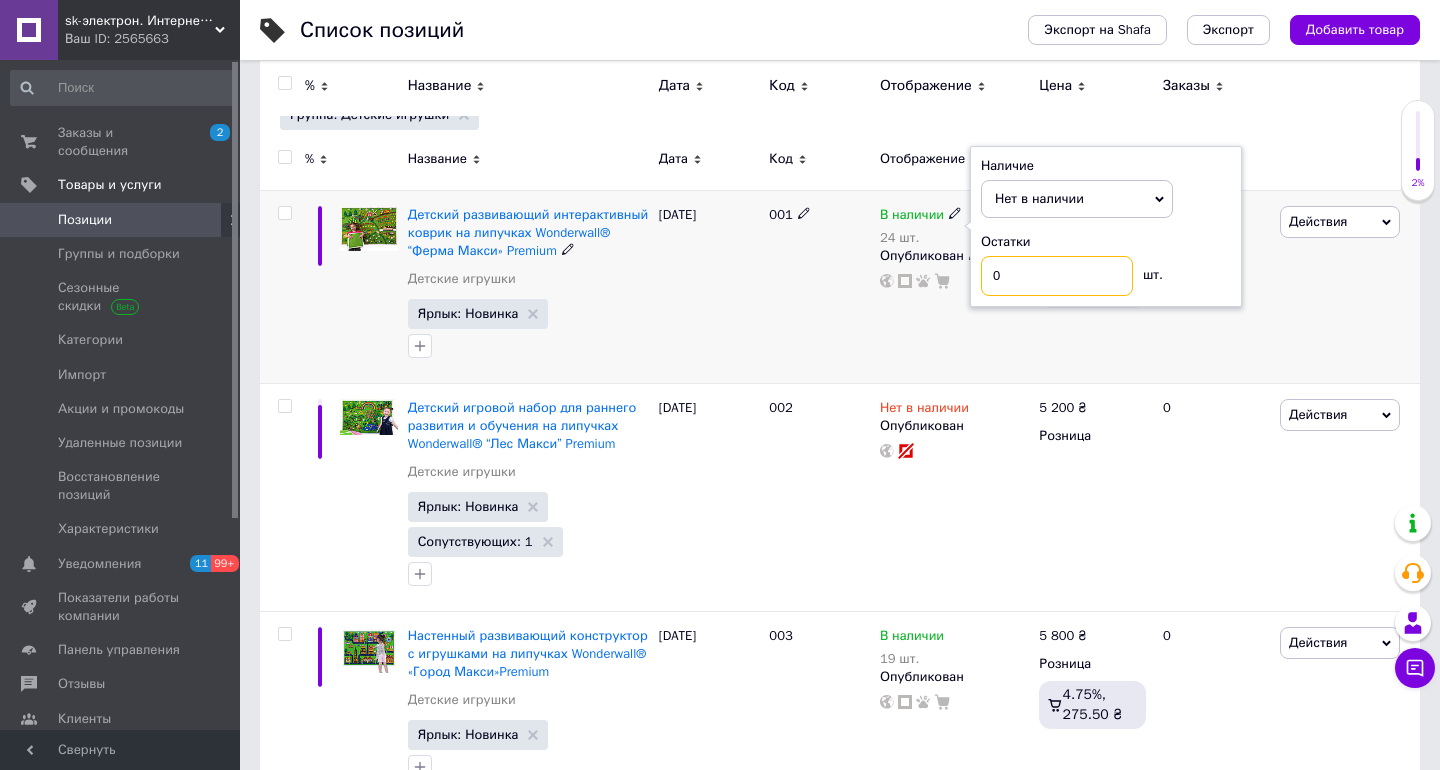 type on "0" 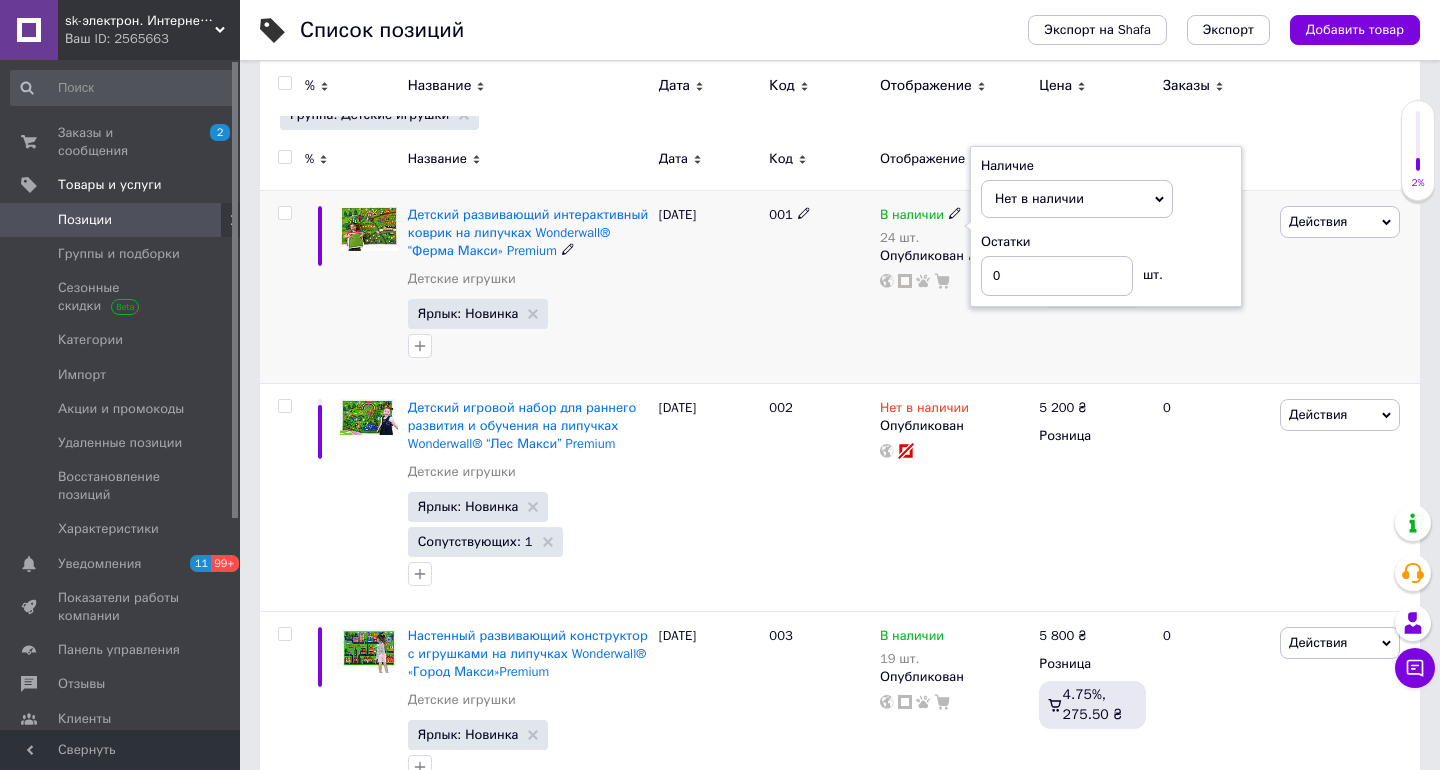 click on "В наличии 24 шт. Наличие Нет в наличии В наличии Под заказ Готово к отправке Остатки 0 шт. Опубликован" at bounding box center (954, 286) 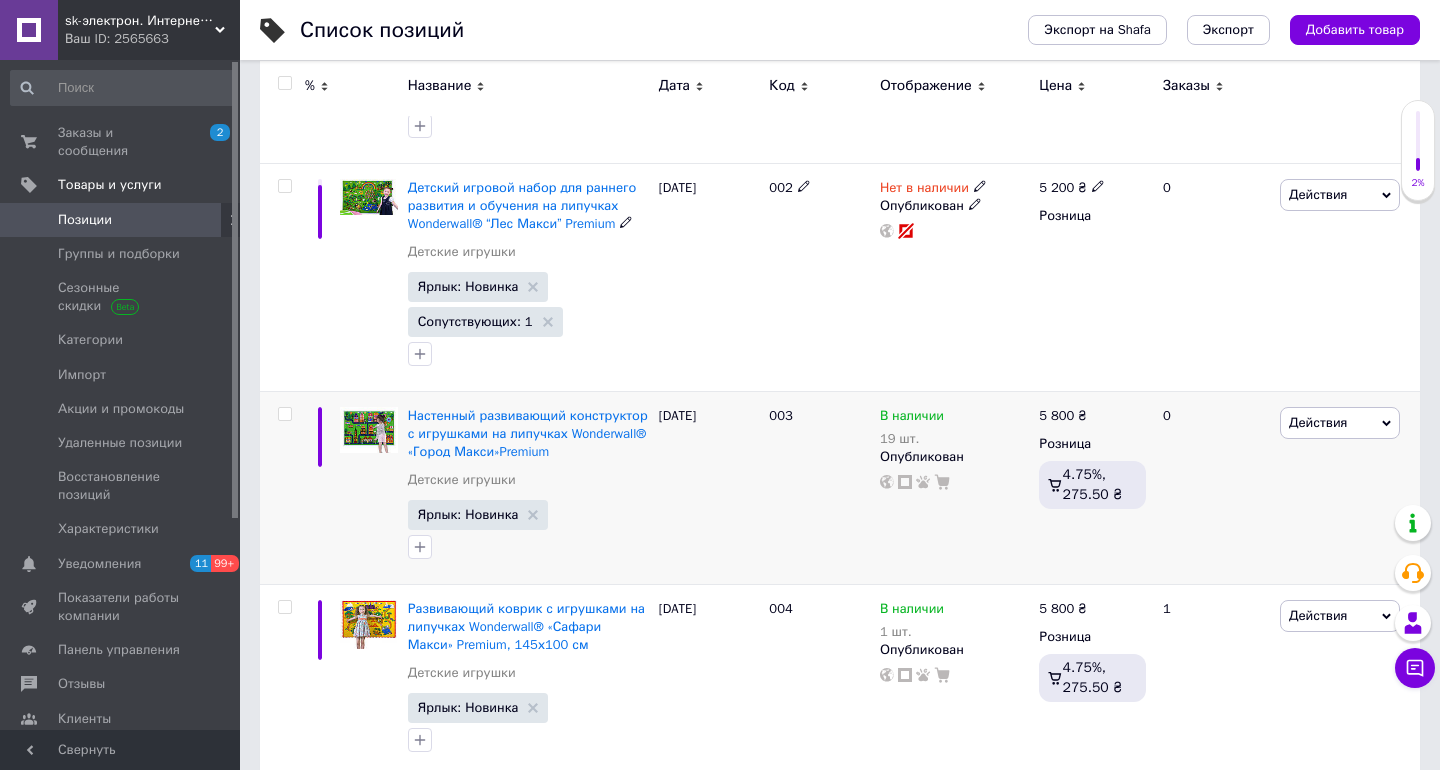 scroll, scrollTop: 497, scrollLeft: 0, axis: vertical 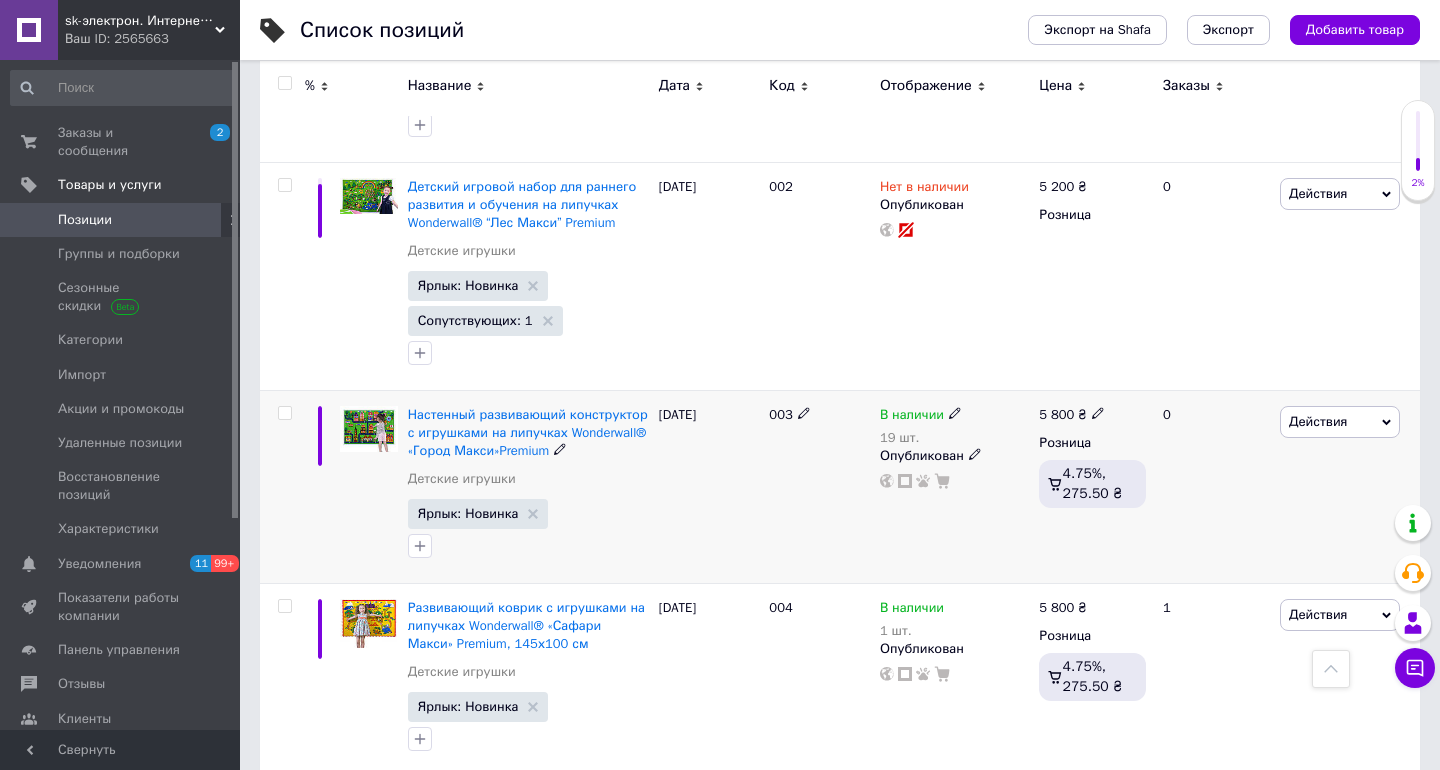 click 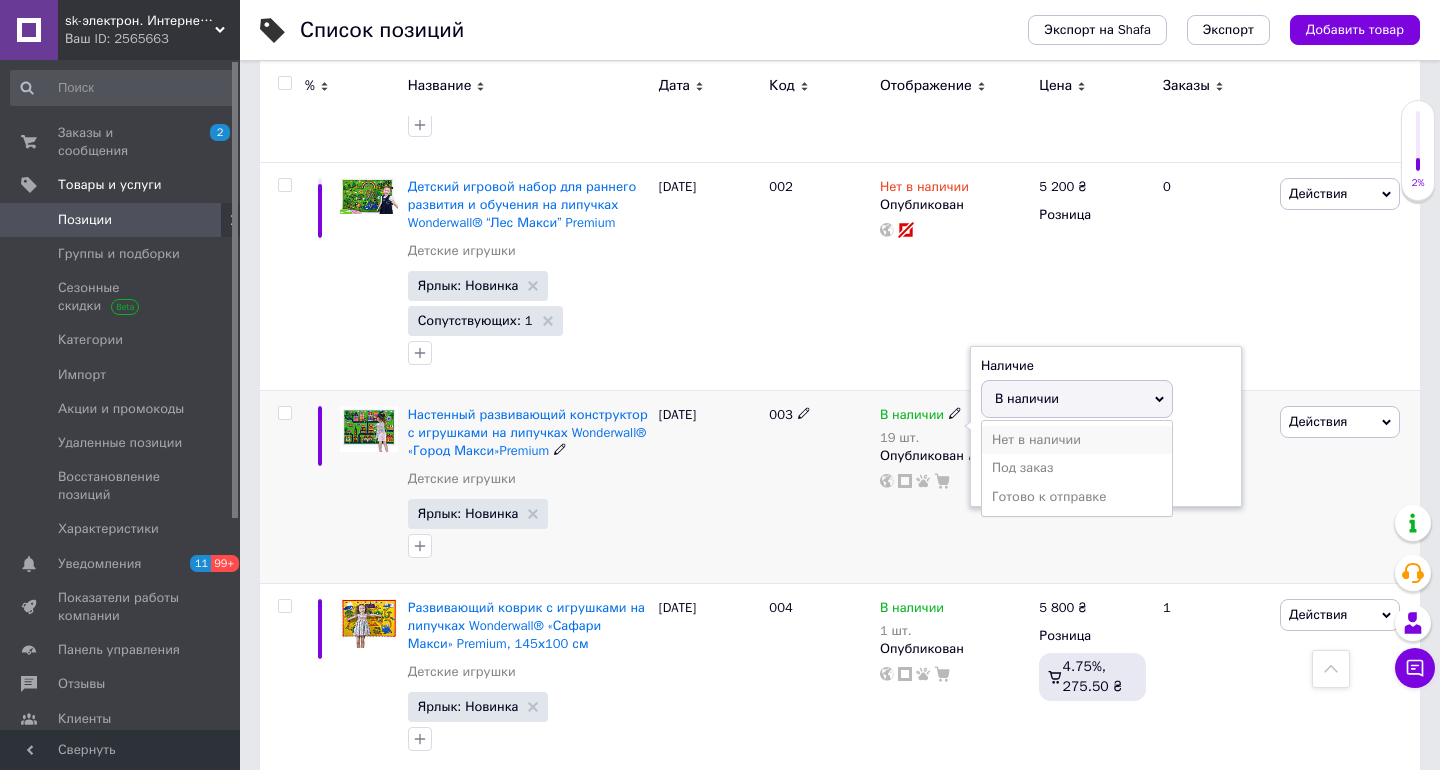 click on "Нет в наличии" at bounding box center (1077, 440) 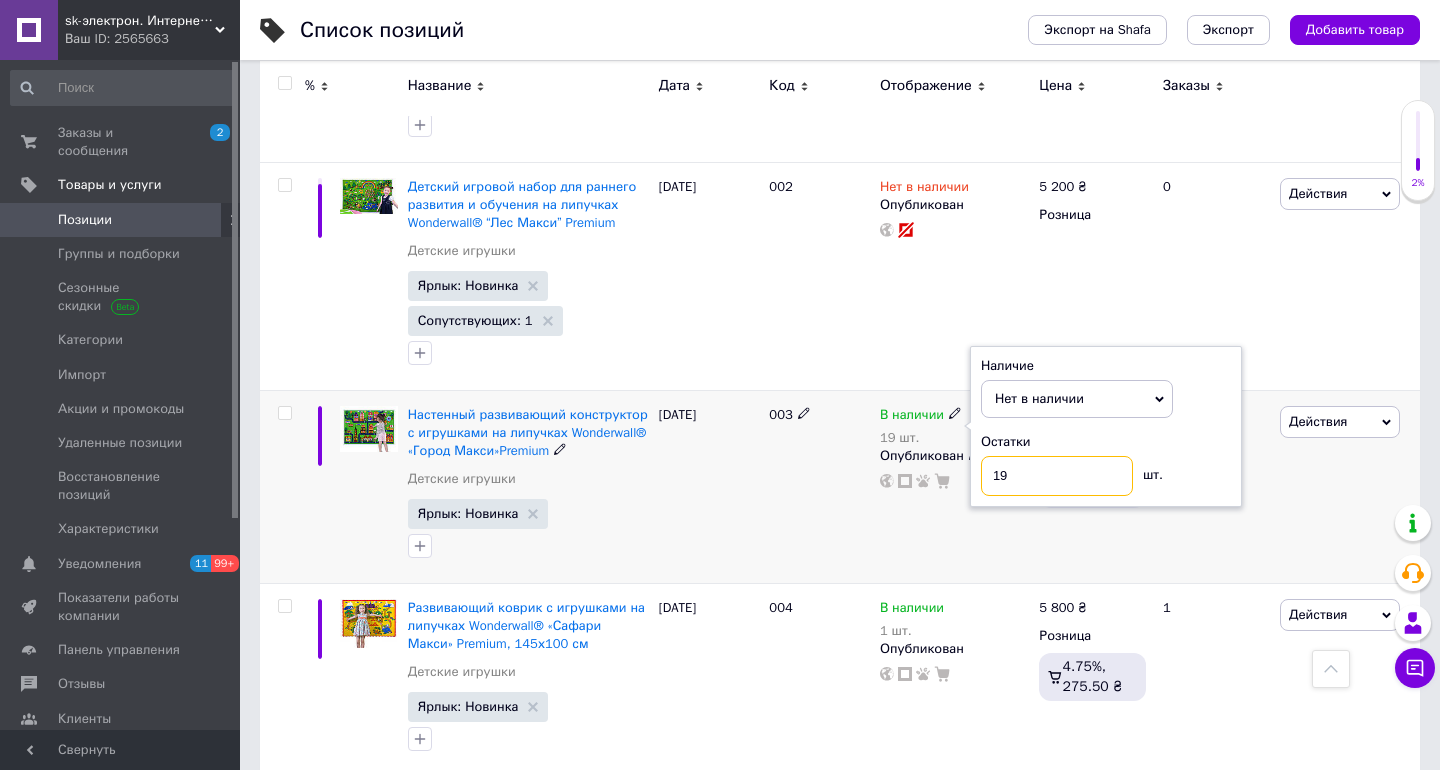 drag, startPoint x: 1020, startPoint y: 475, endPoint x: 807, endPoint y: 443, distance: 215.39035 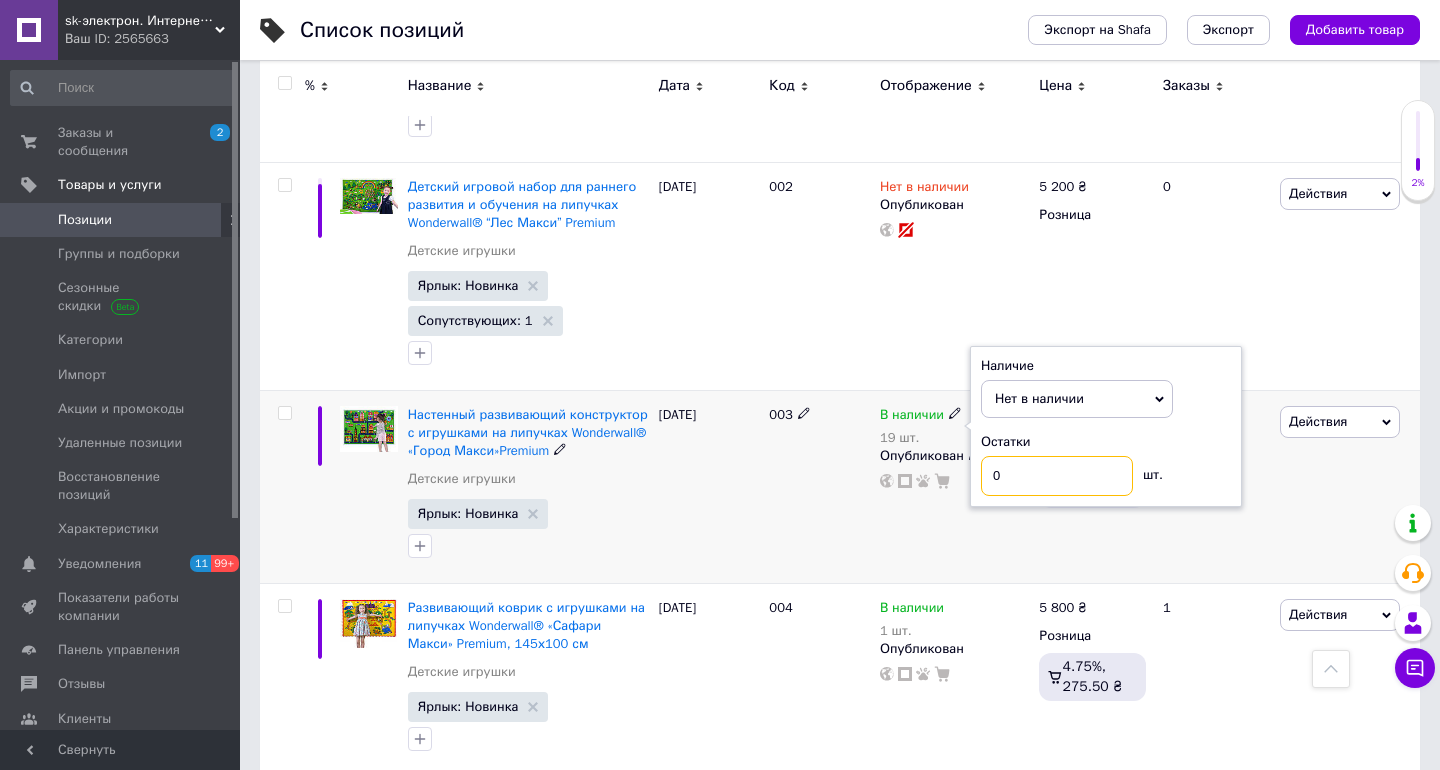 type on "0" 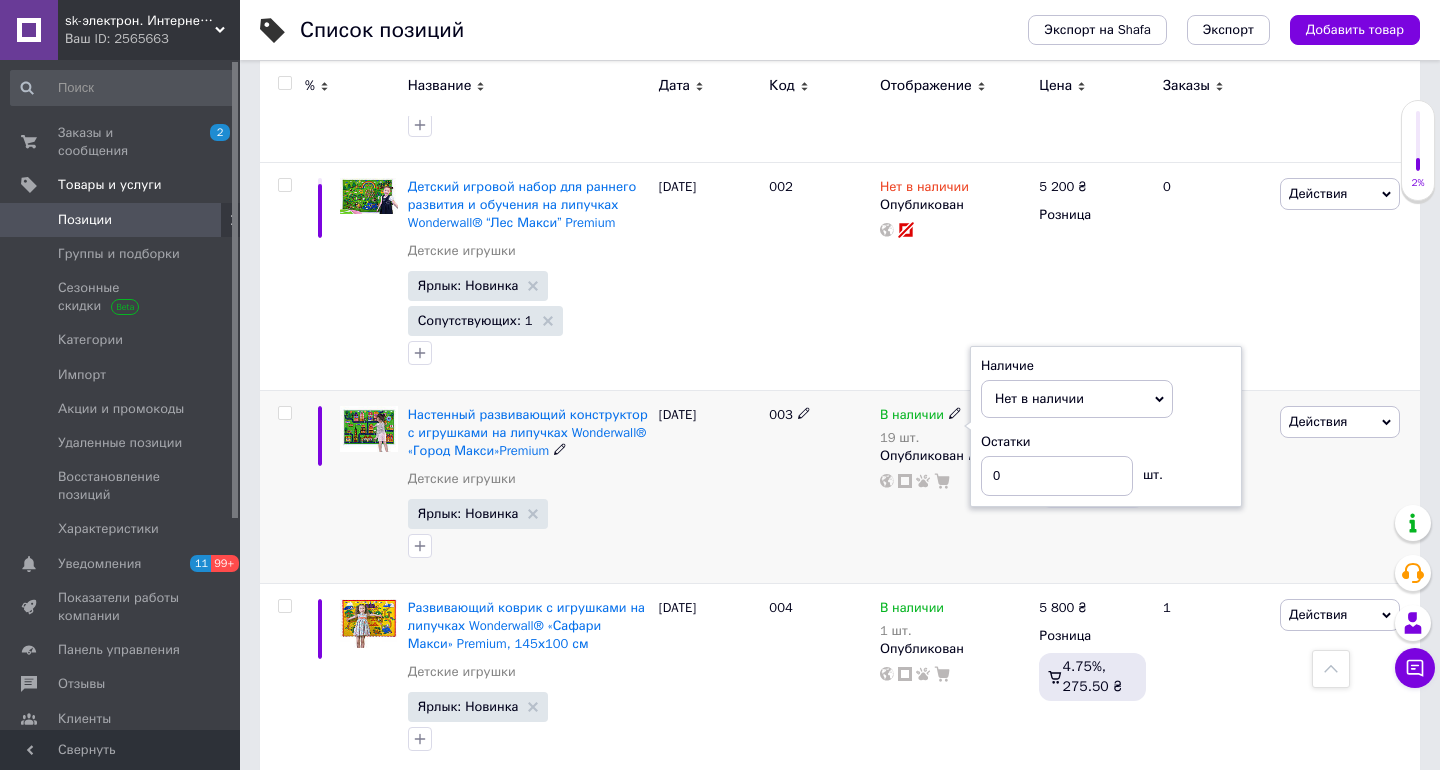 click on "В наличии 19 шт. Наличие Нет в наличии В наличии Под заказ Готово к отправке Остатки 0 шт. Опубликован" at bounding box center [954, 486] 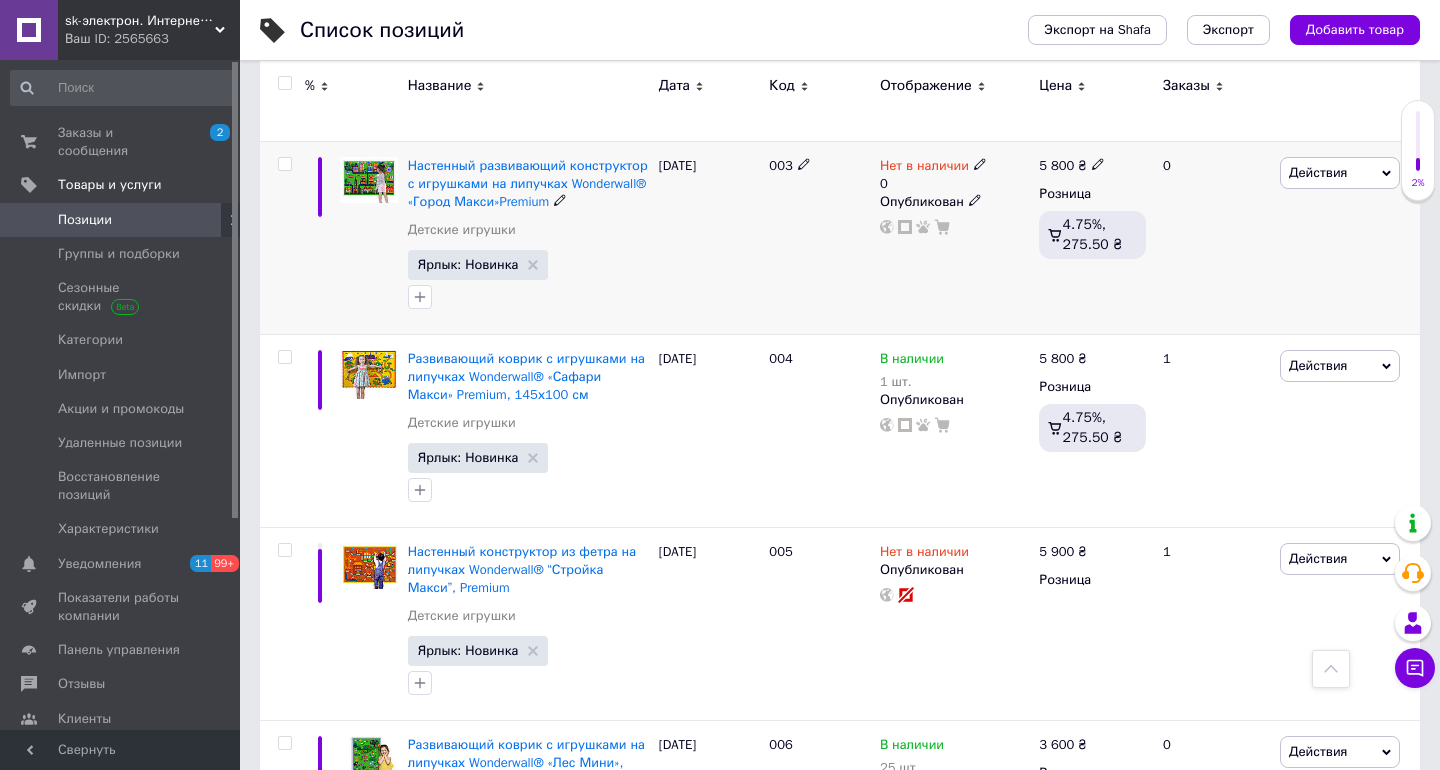 scroll, scrollTop: 767, scrollLeft: 0, axis: vertical 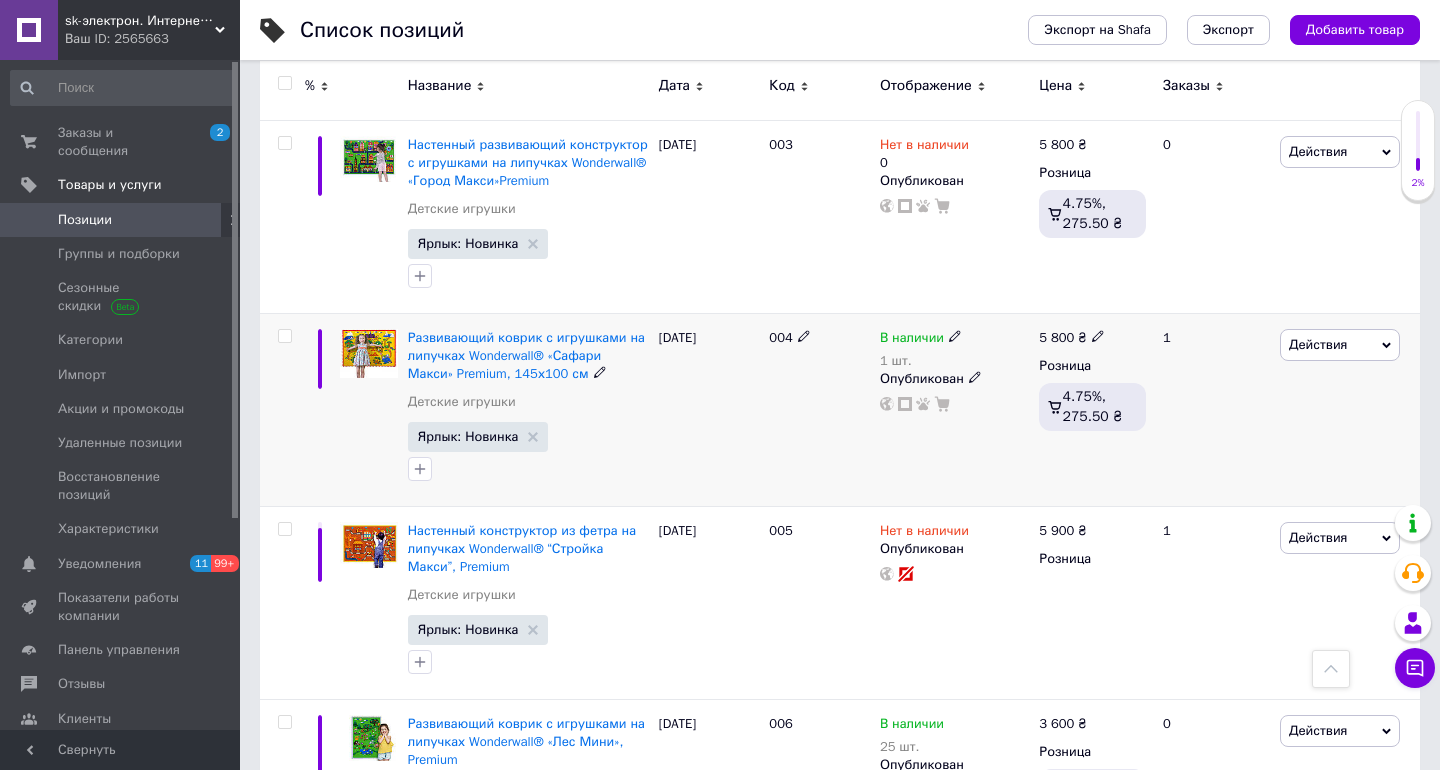 click 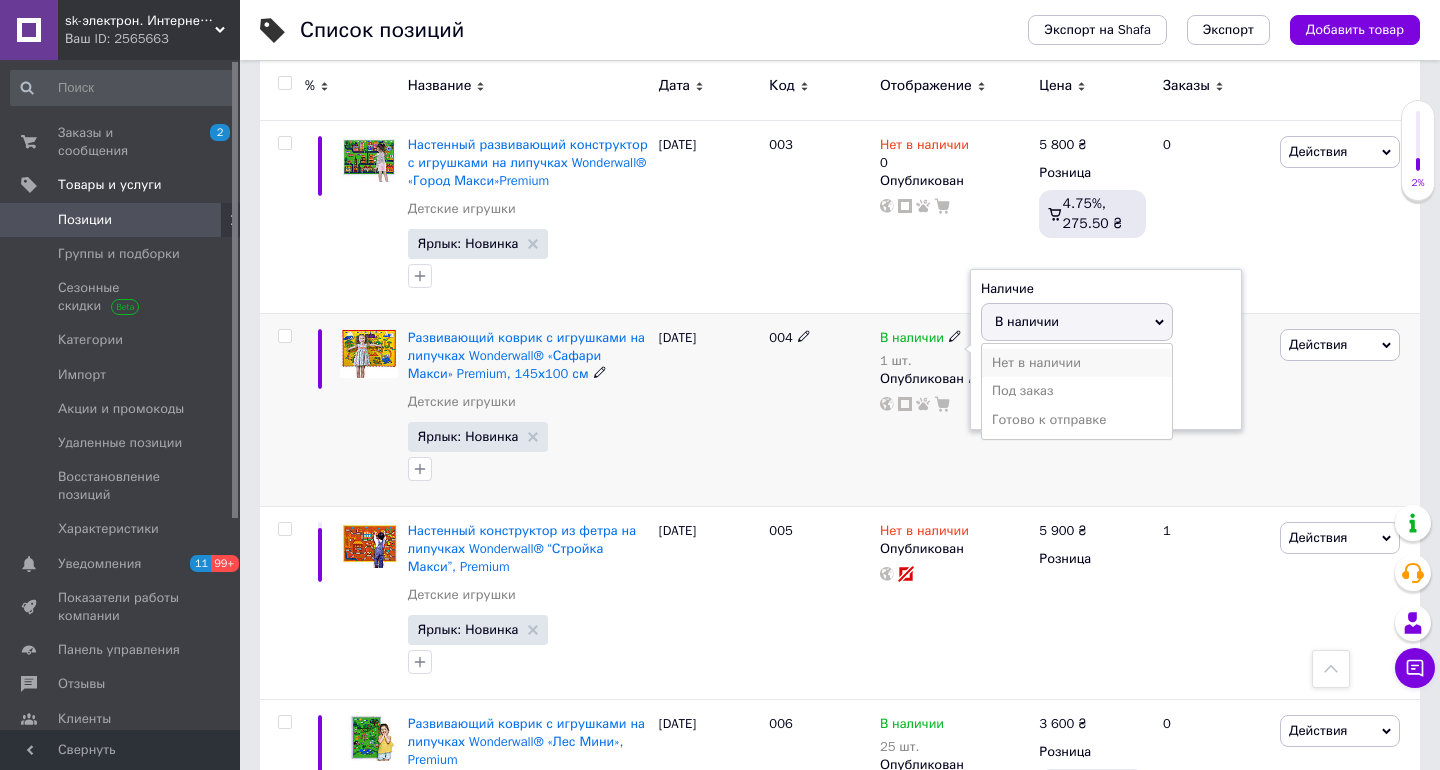 click on "Нет в наличии" at bounding box center [1077, 363] 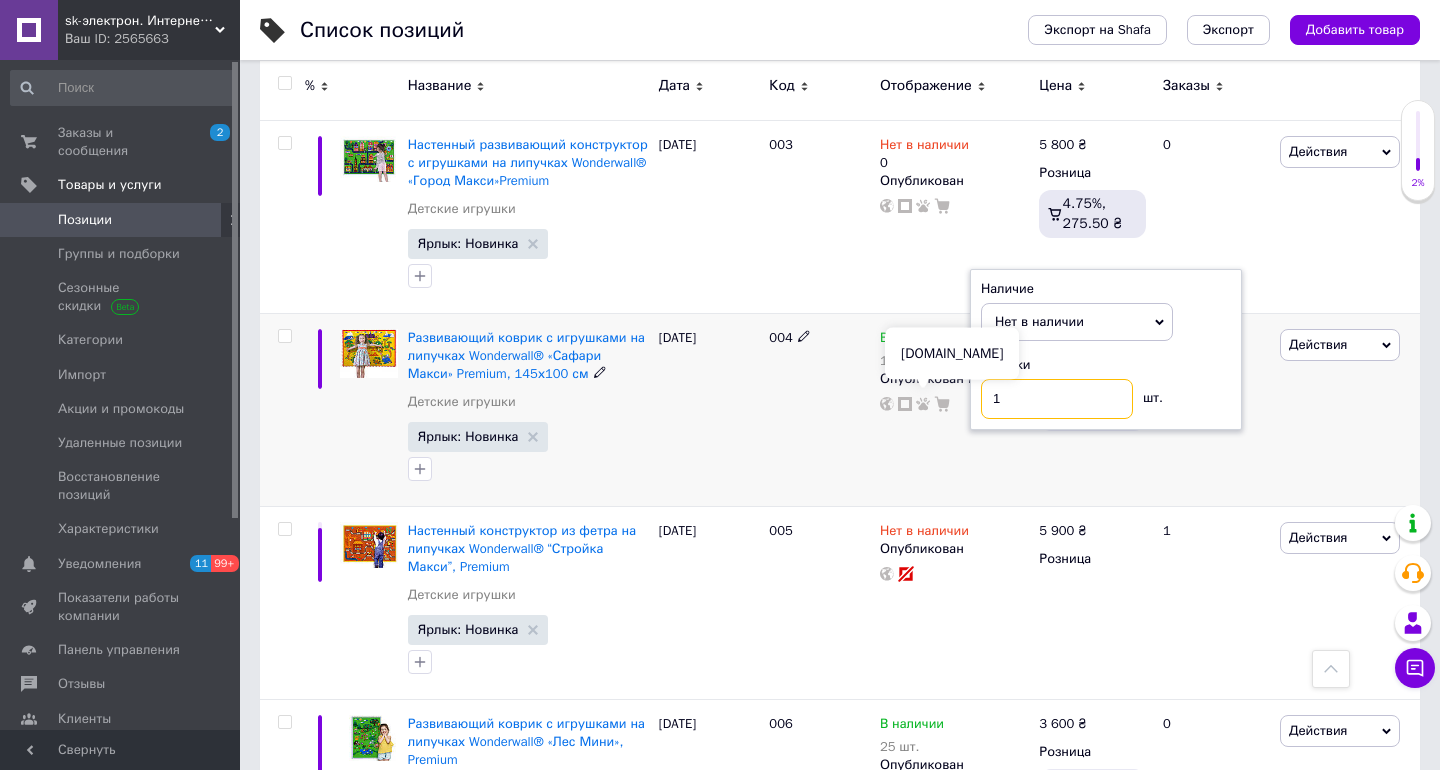 drag, startPoint x: 1015, startPoint y: 392, endPoint x: 880, endPoint y: 392, distance: 135 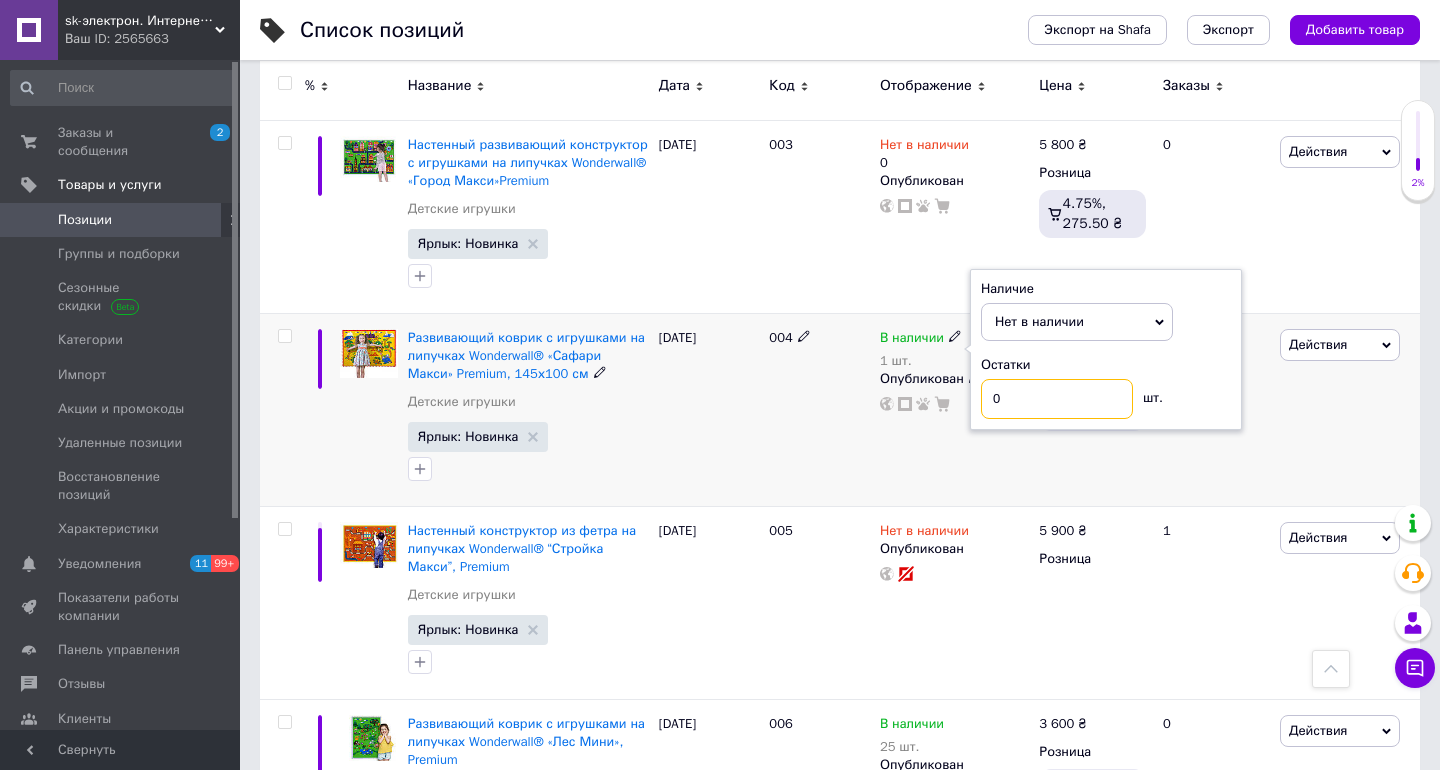 type on "0" 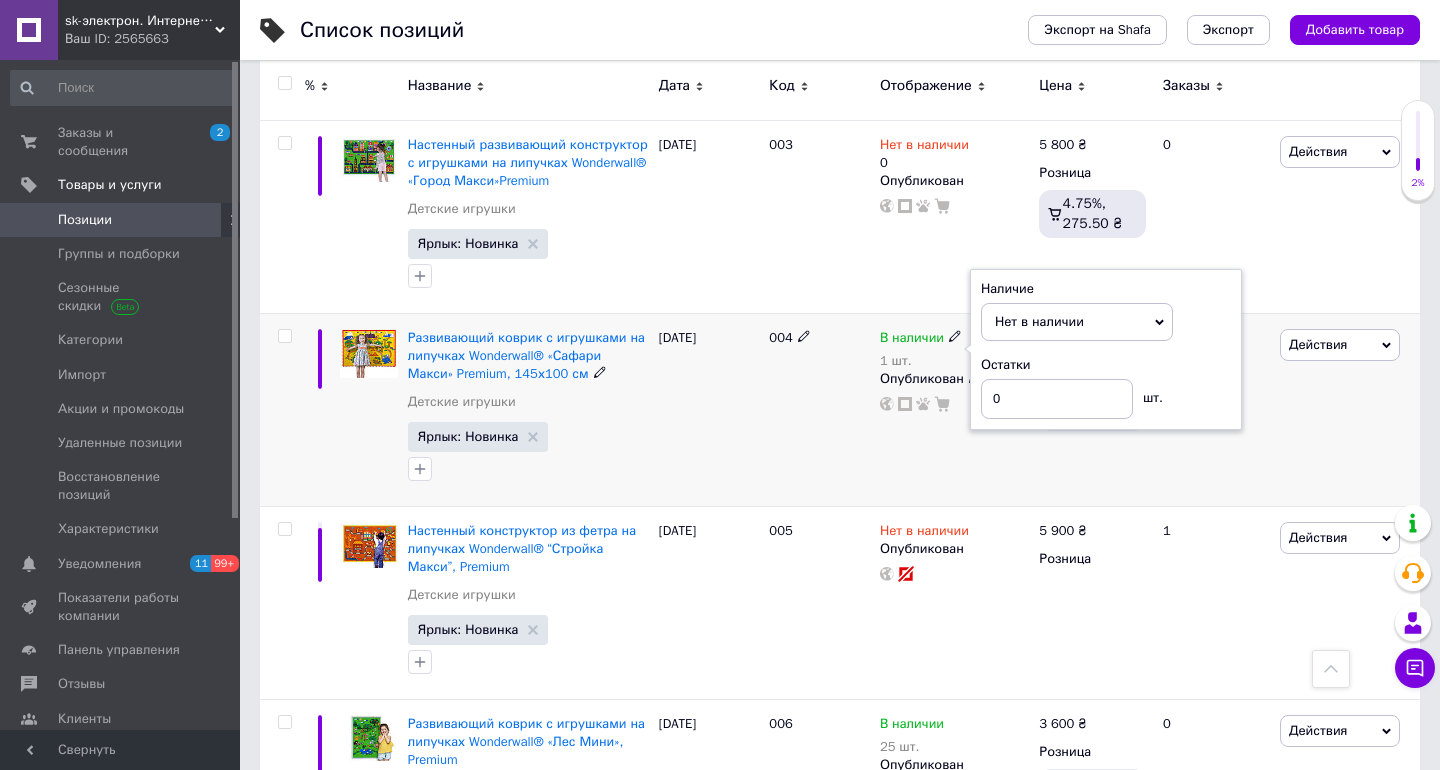 click on "В наличии 1 шт. Наличие Нет в наличии В наличии Под заказ Готово к отправке Остатки 0 шт. Опубликован" at bounding box center (954, 409) 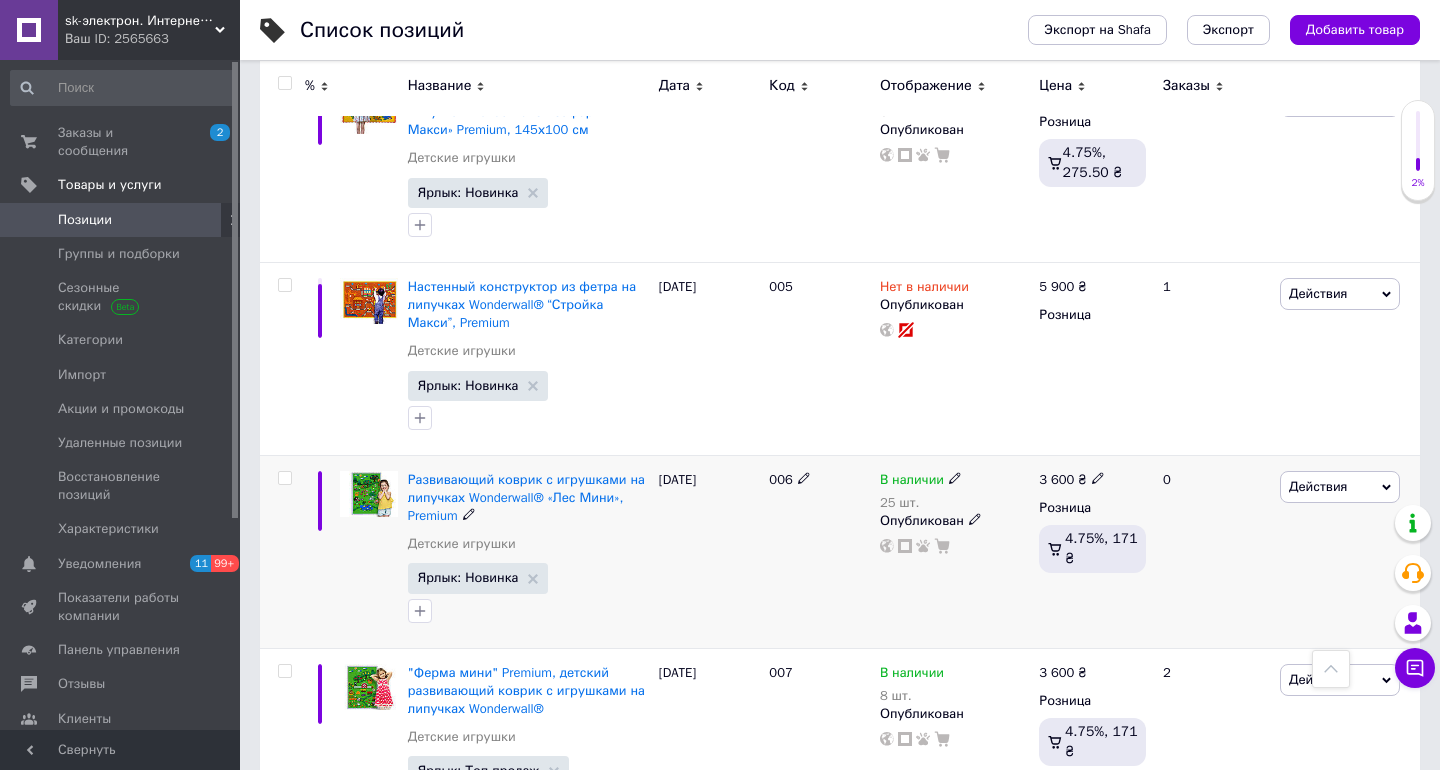 scroll, scrollTop: 1134, scrollLeft: 0, axis: vertical 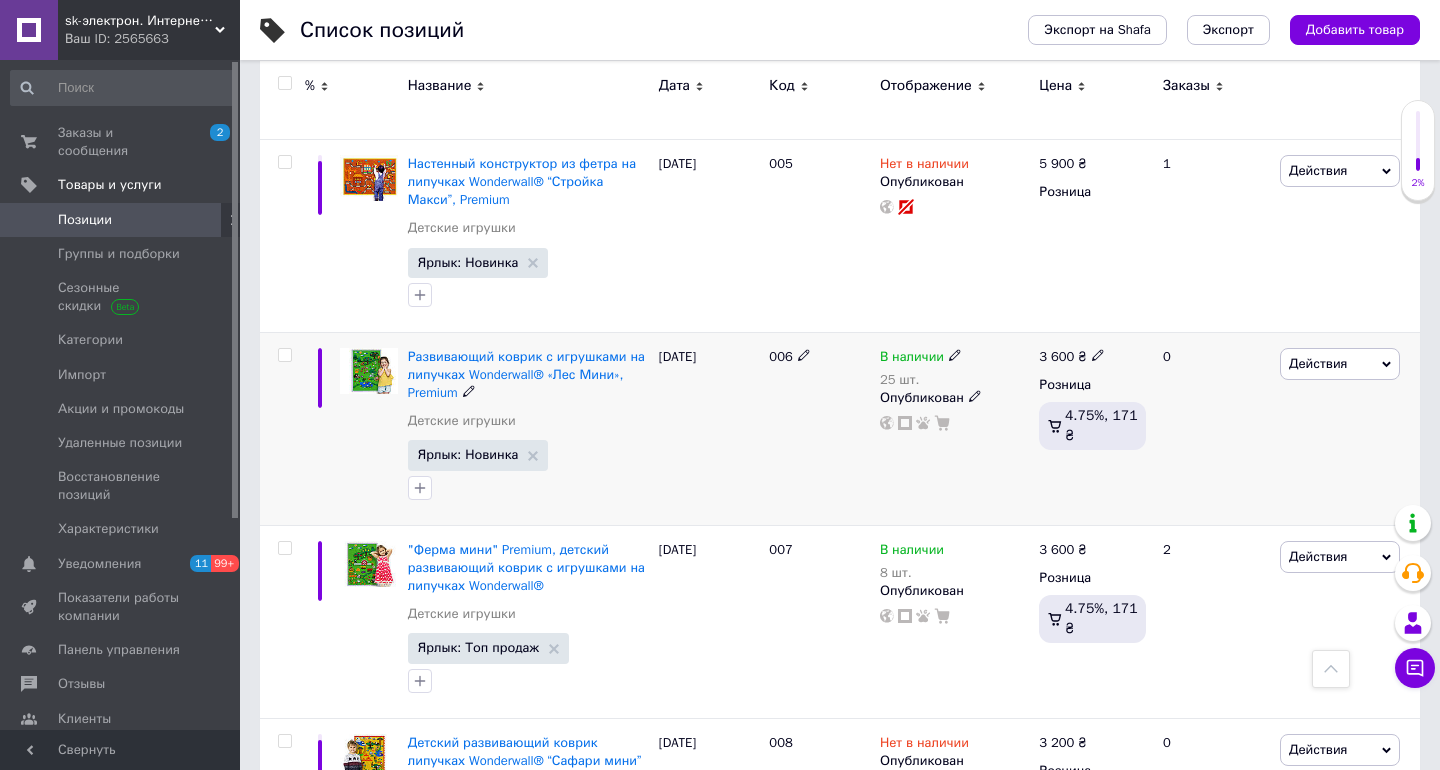 click 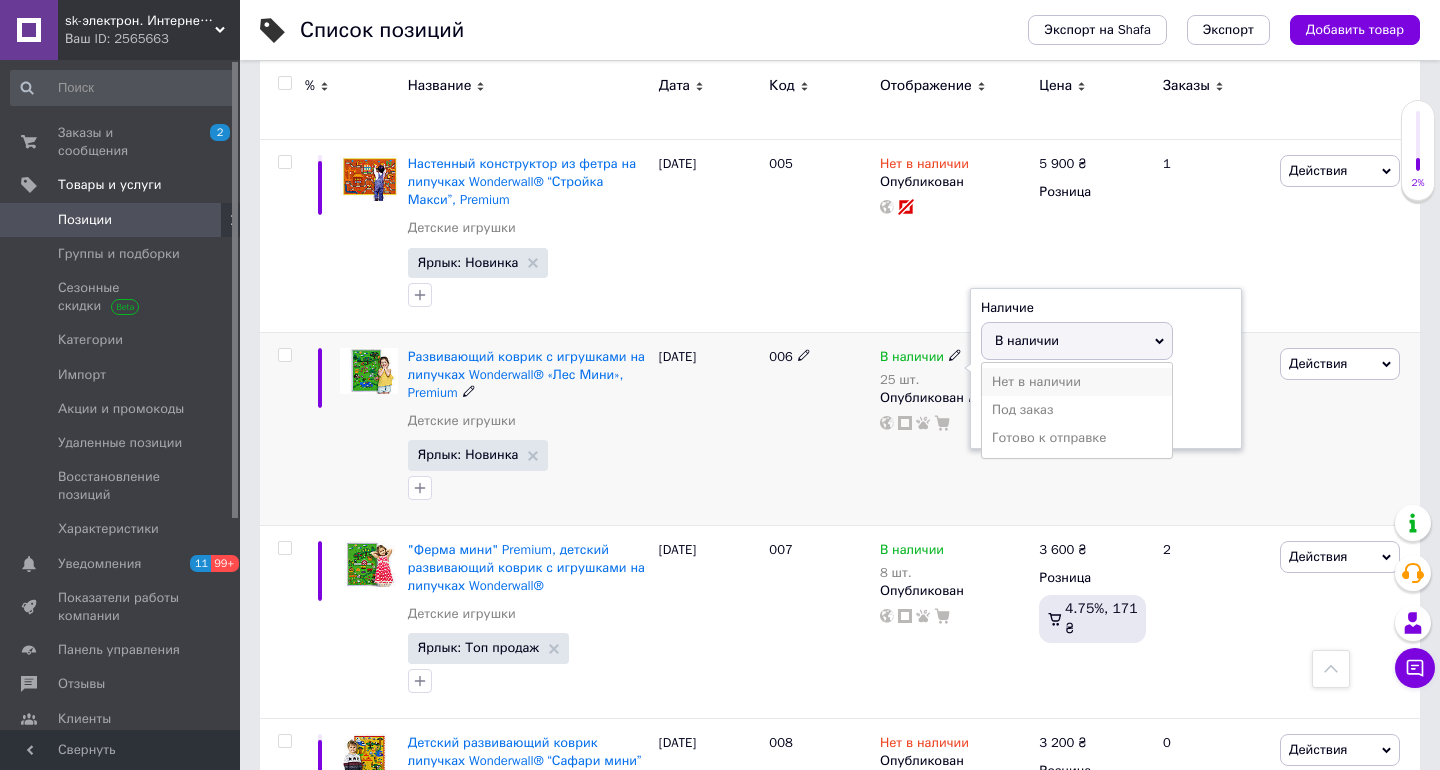 click on "Нет в наличии" at bounding box center (1077, 382) 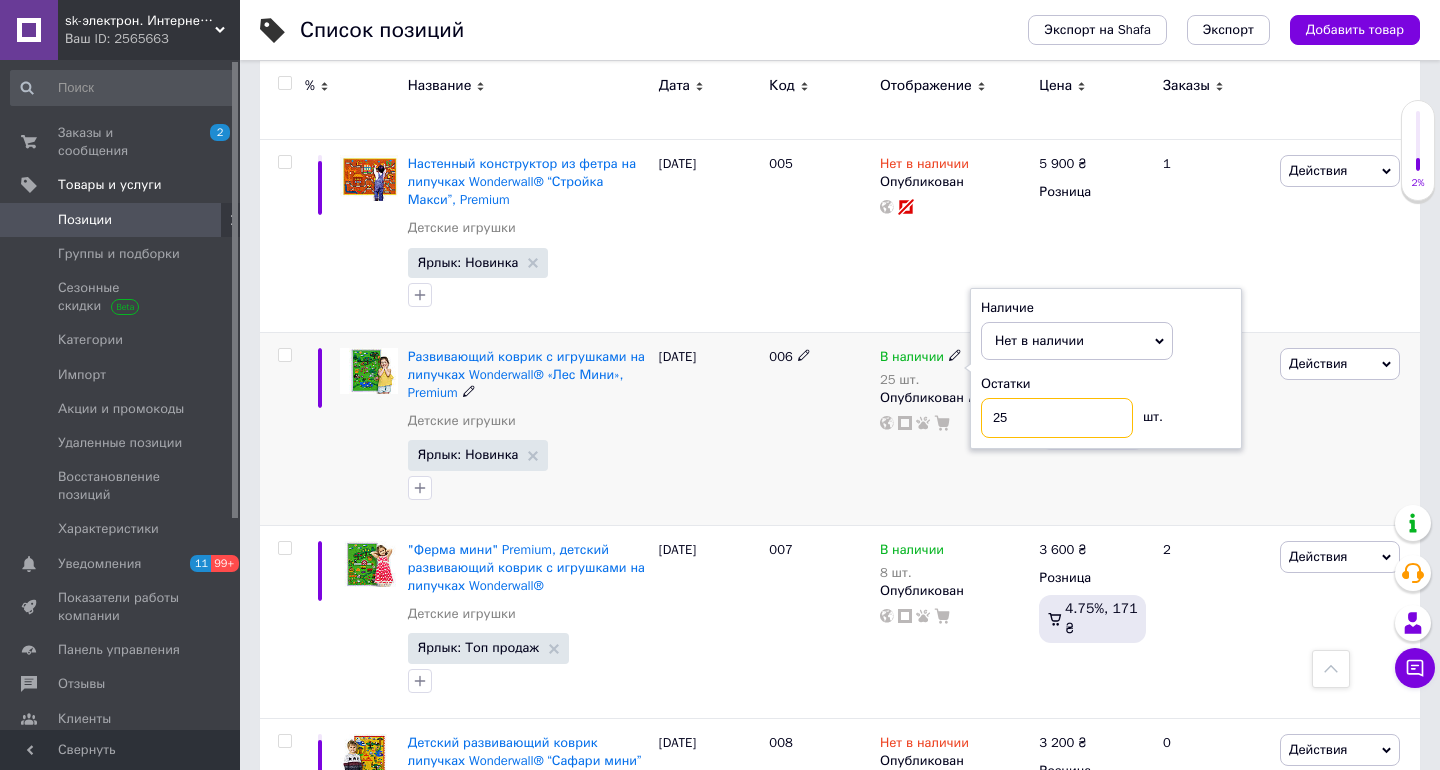 drag, startPoint x: 1015, startPoint y: 415, endPoint x: 849, endPoint y: 392, distance: 167.5858 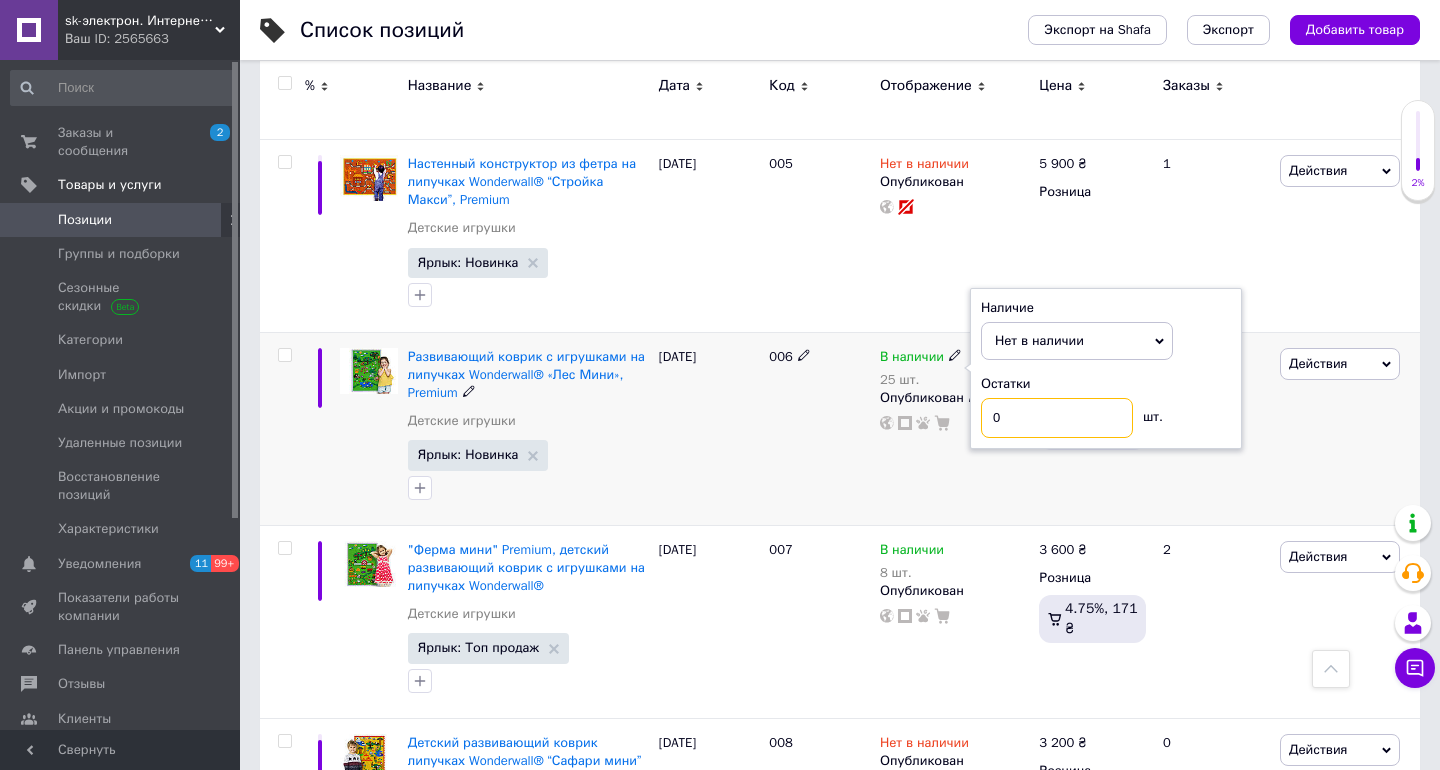 type on "0" 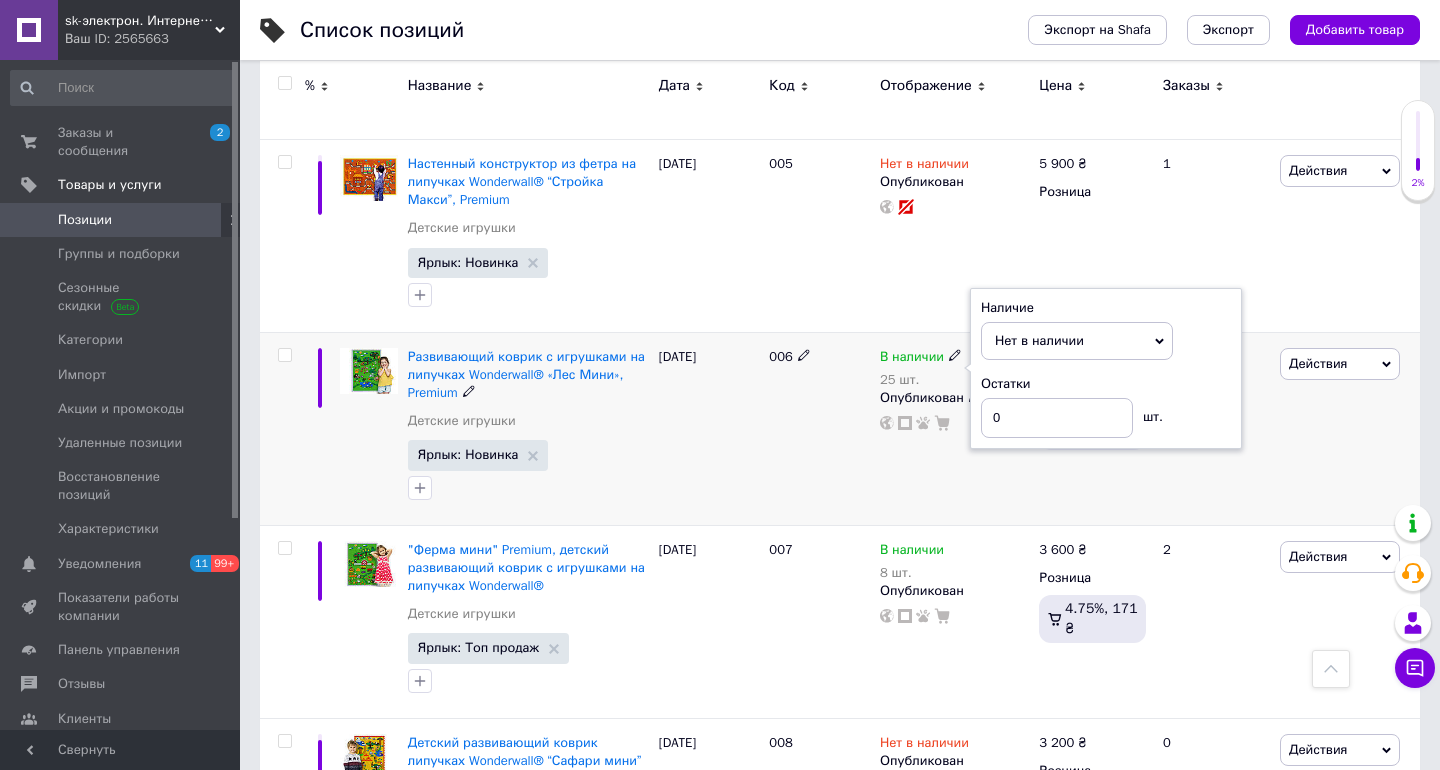 click on "В наличии 25 шт. Наличие Нет в наличии В наличии Под заказ Готово к отправке Остатки 0 шт. Опубликован" at bounding box center [954, 428] 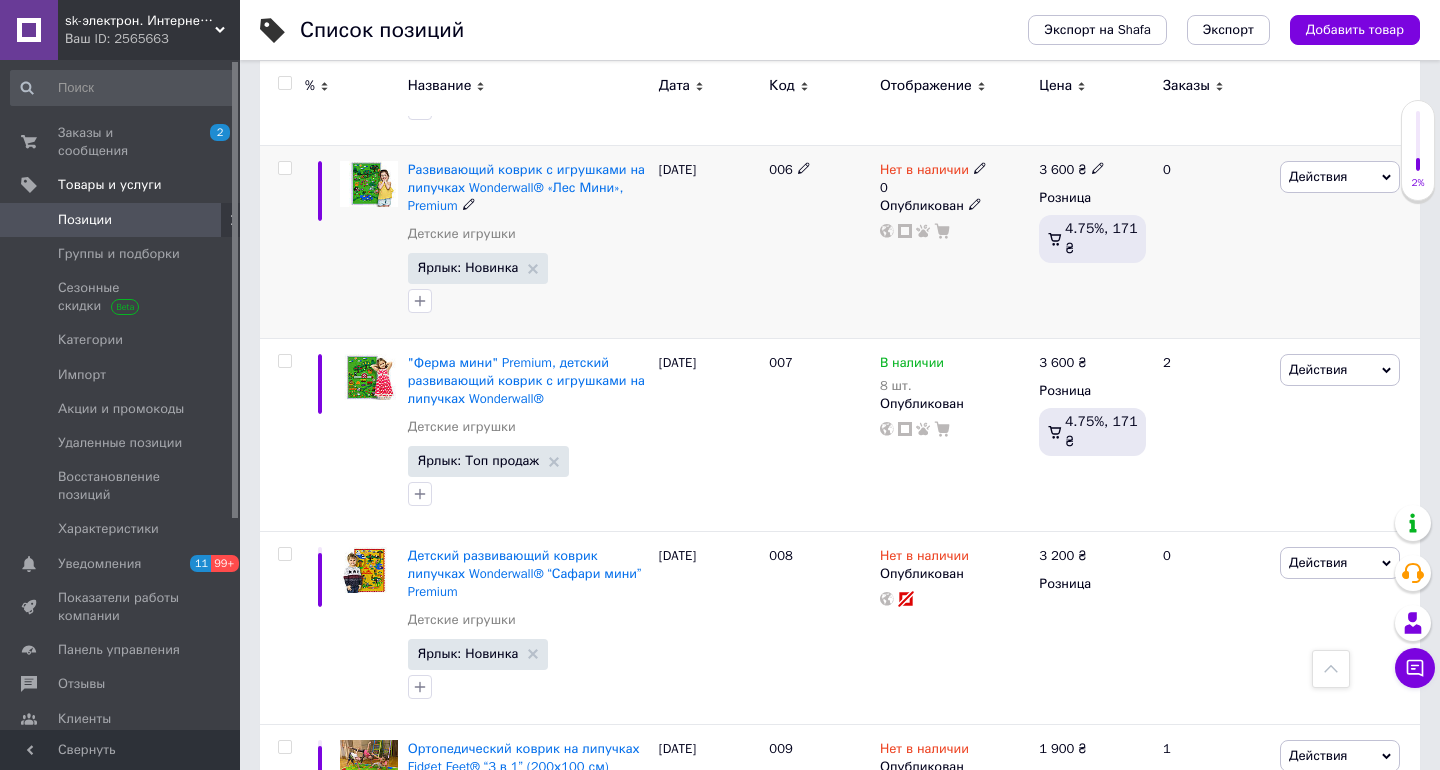 scroll, scrollTop: 1335, scrollLeft: 0, axis: vertical 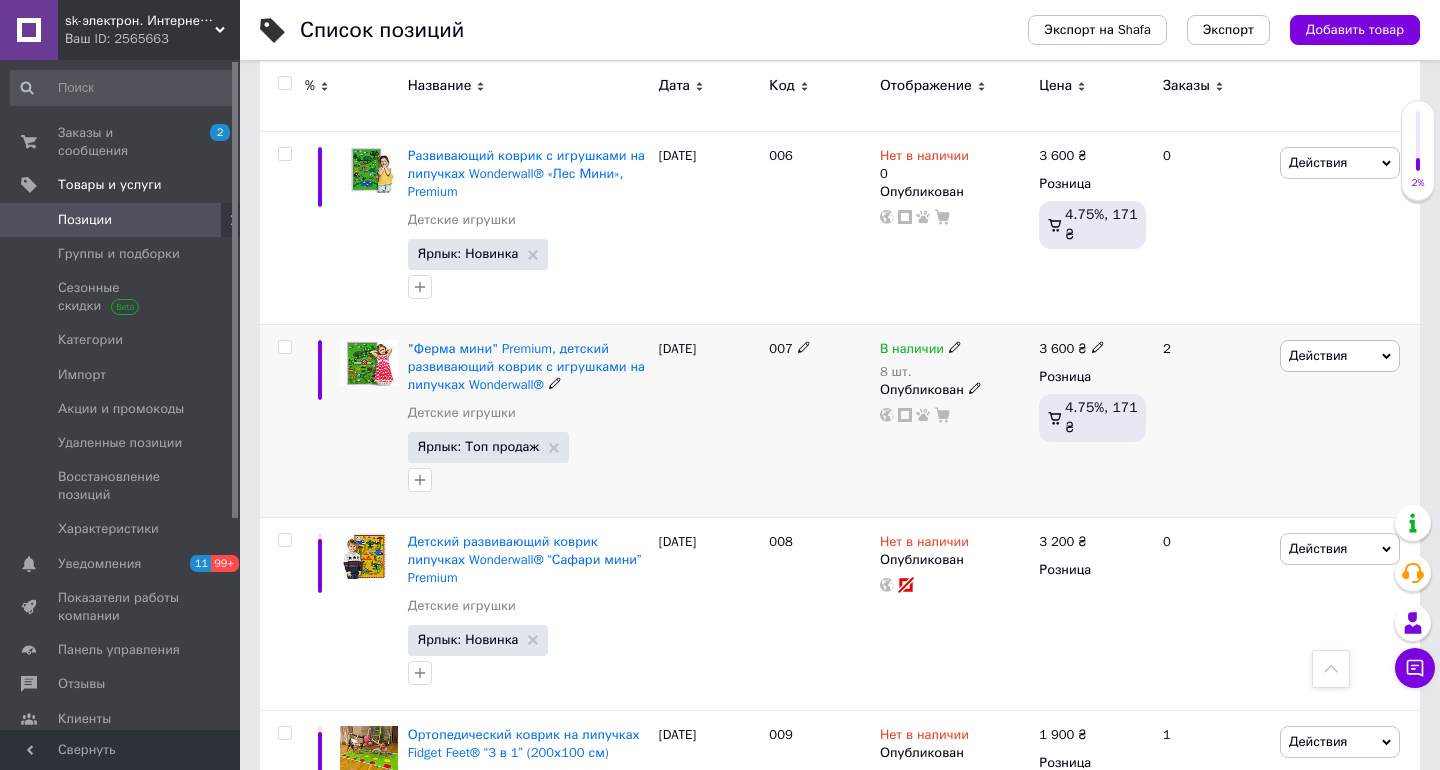click 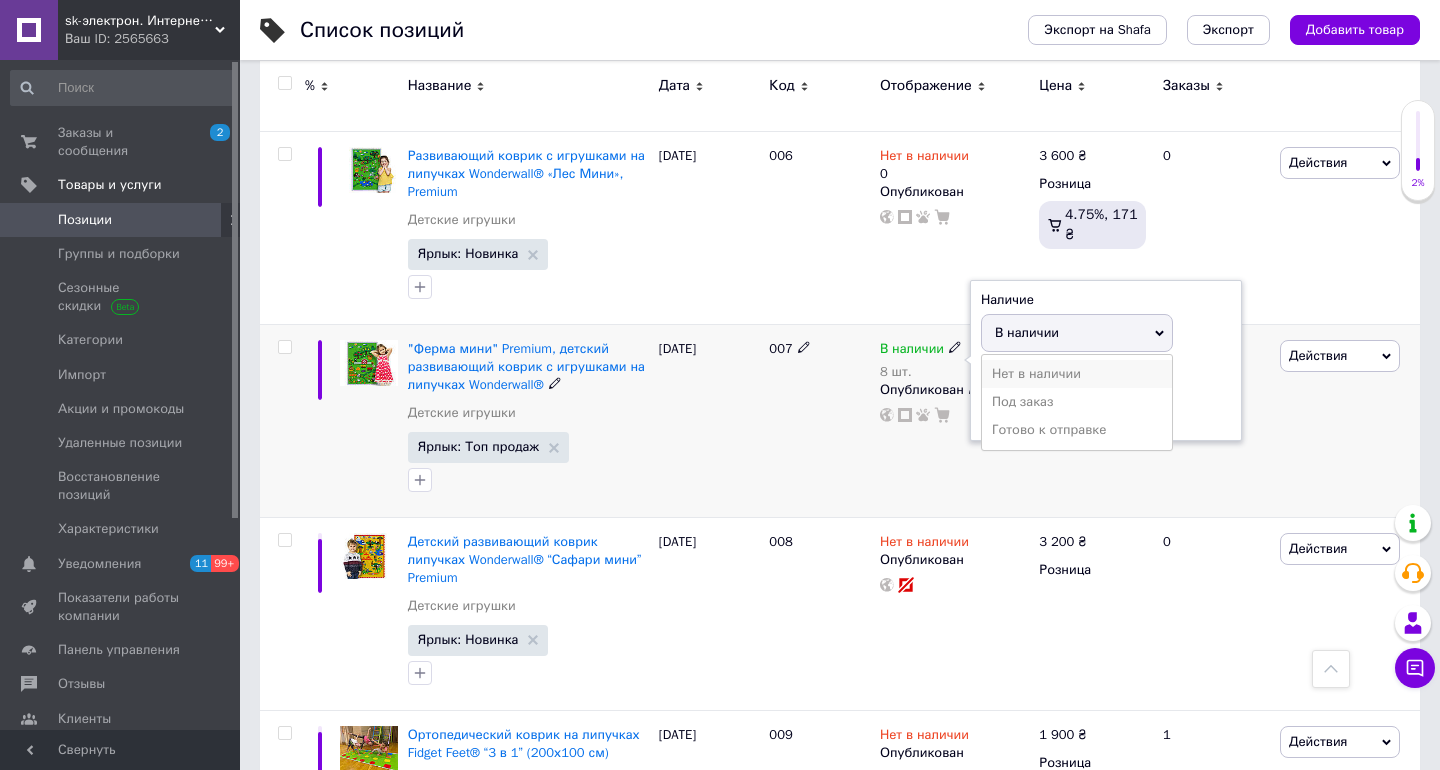 click on "Нет в наличии" at bounding box center [1077, 374] 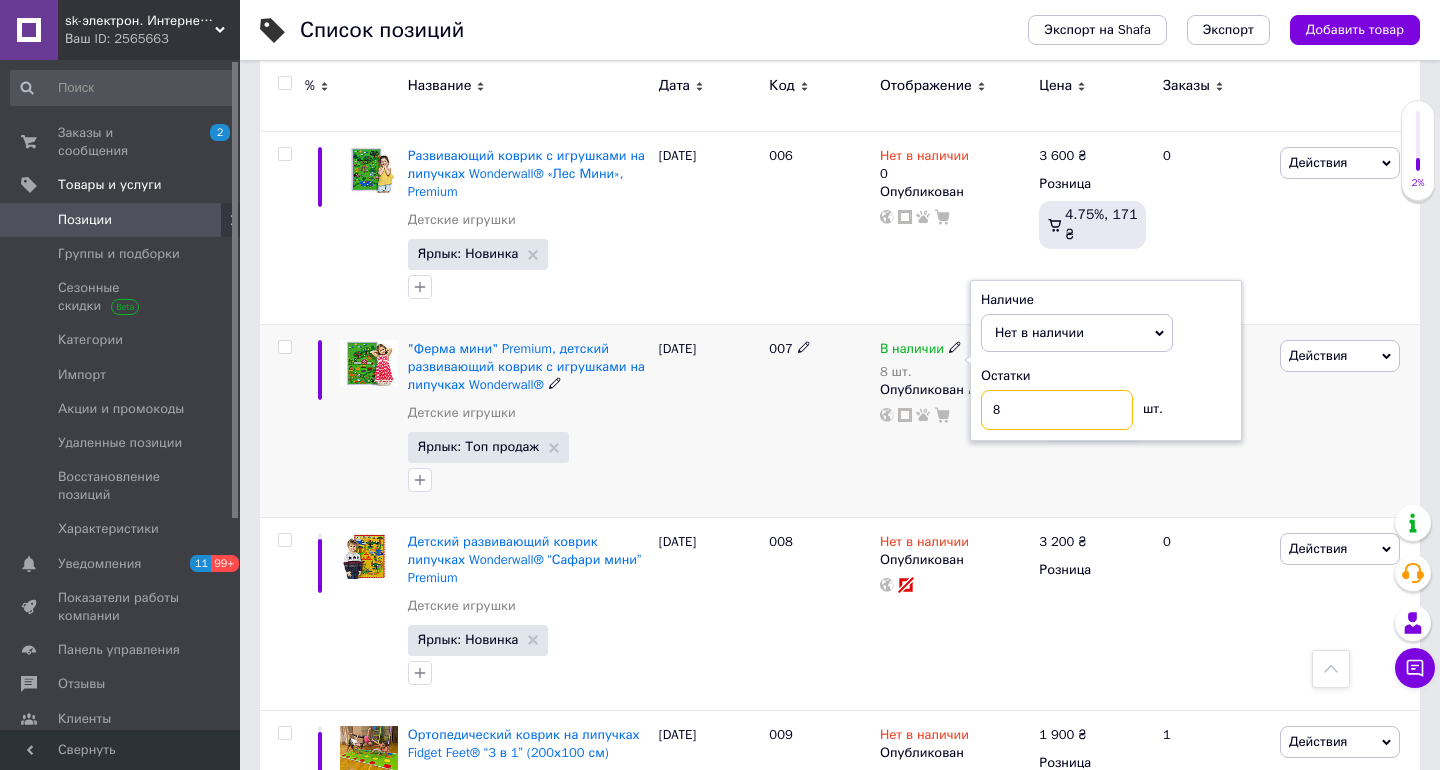 drag, startPoint x: 1014, startPoint y: 398, endPoint x: 870, endPoint y: 385, distance: 144.58562 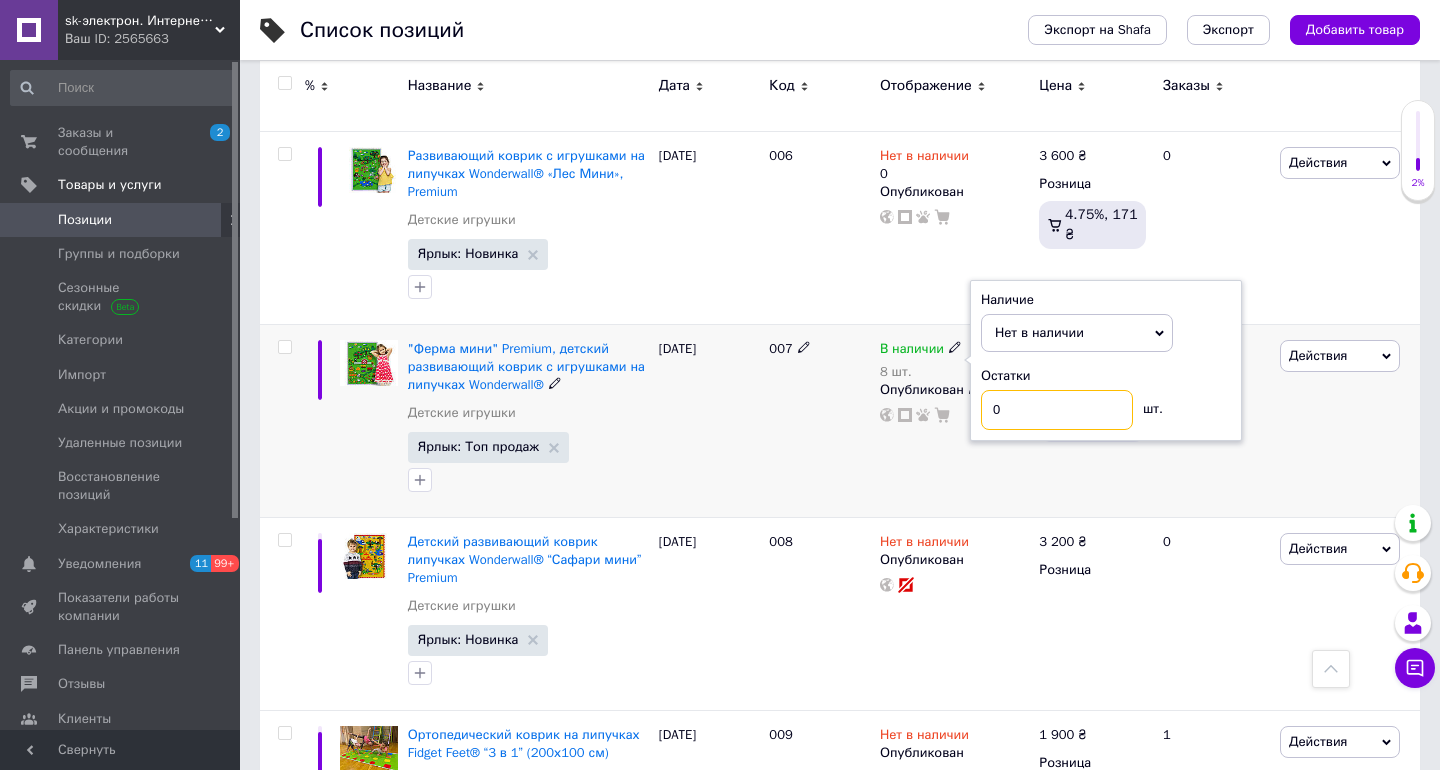 type on "0" 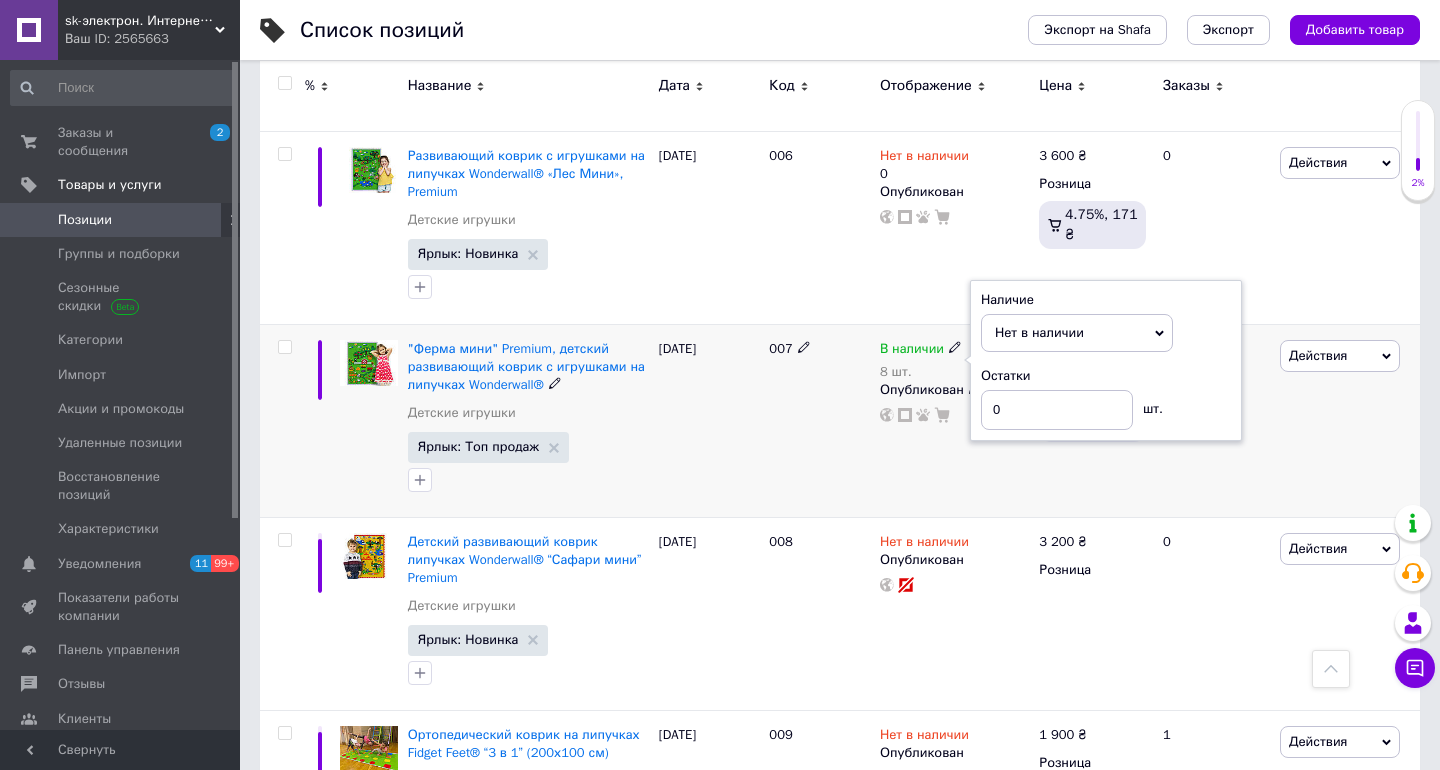click on "В наличии 8 шт. Наличие Нет в наличии В наличии Под заказ Готово к отправке Остатки 0 шт. Опубликован" at bounding box center (954, 420) 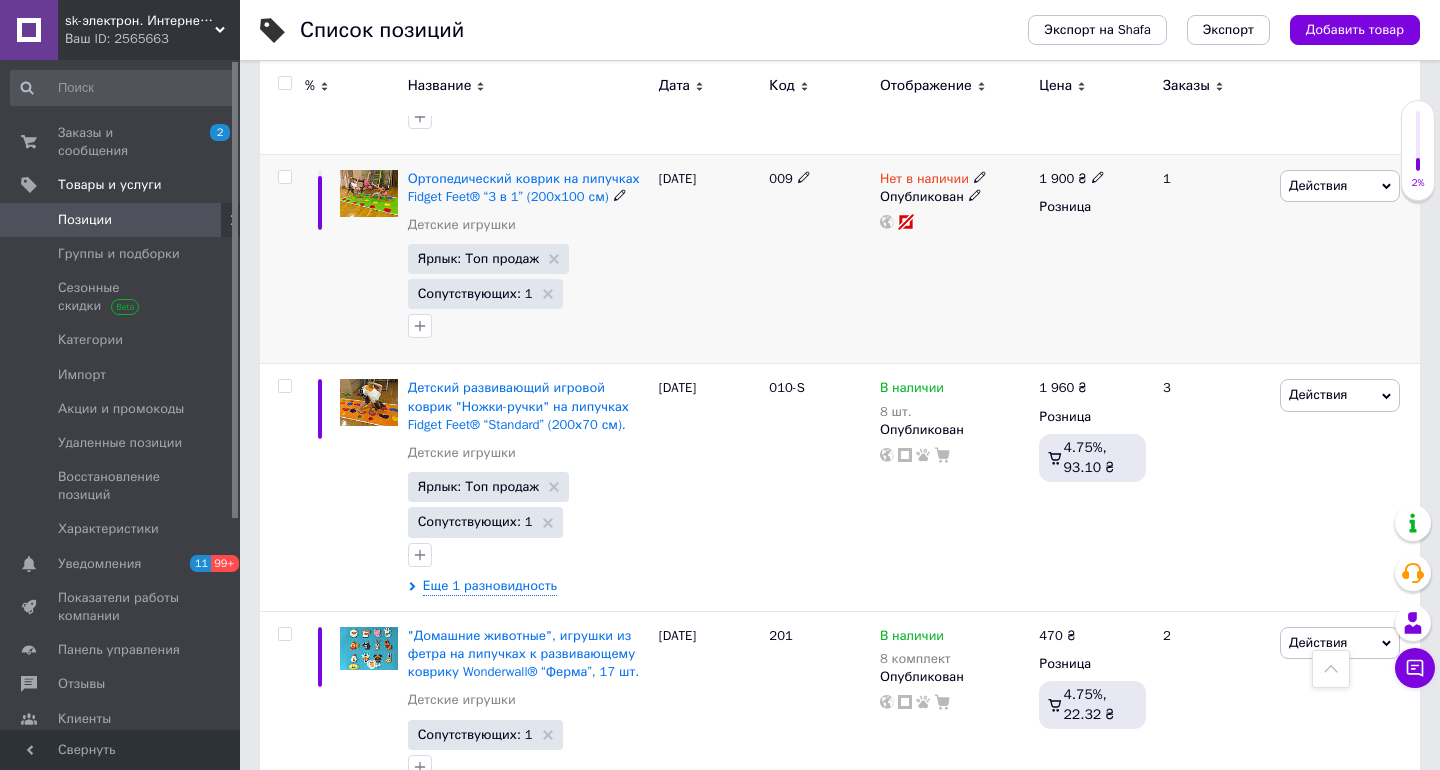 scroll, scrollTop: 1896, scrollLeft: 0, axis: vertical 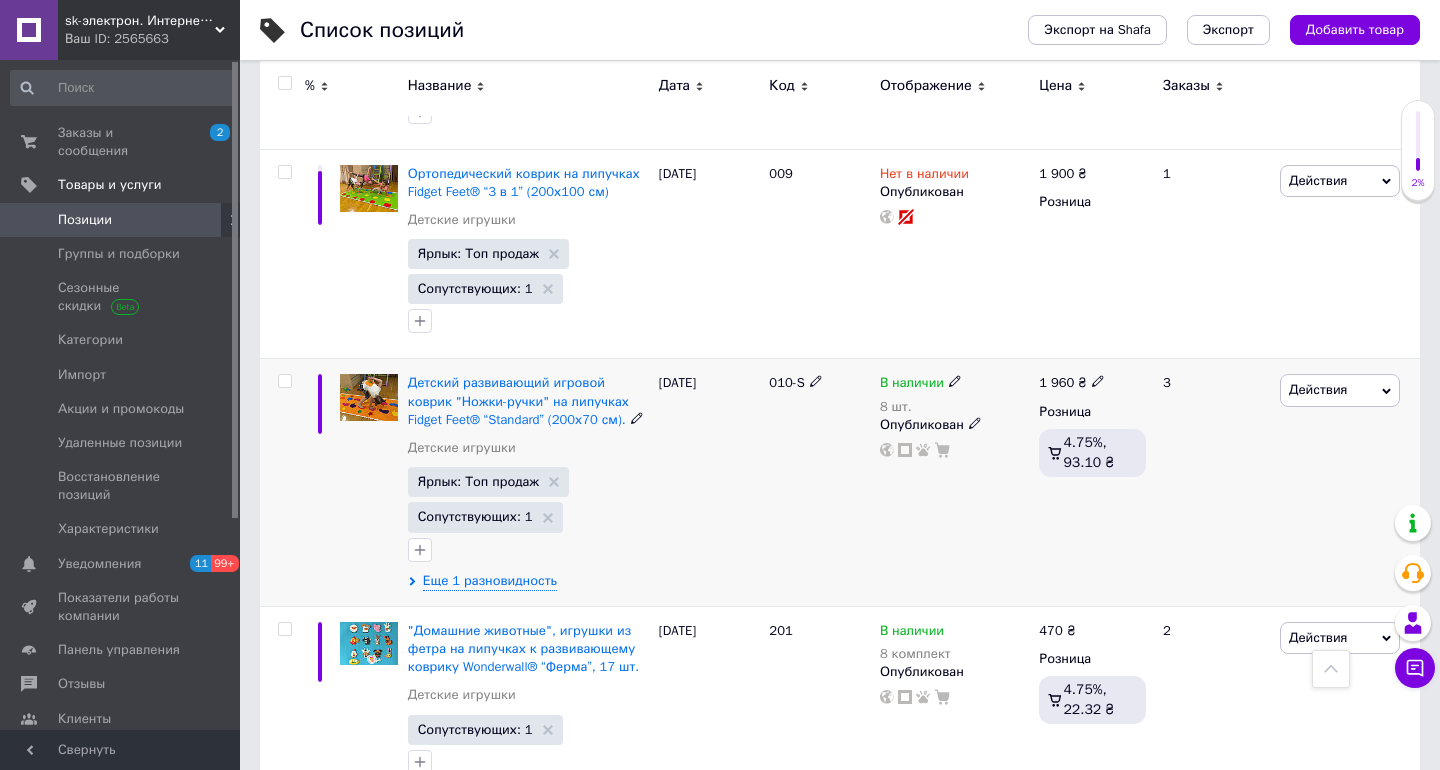 click 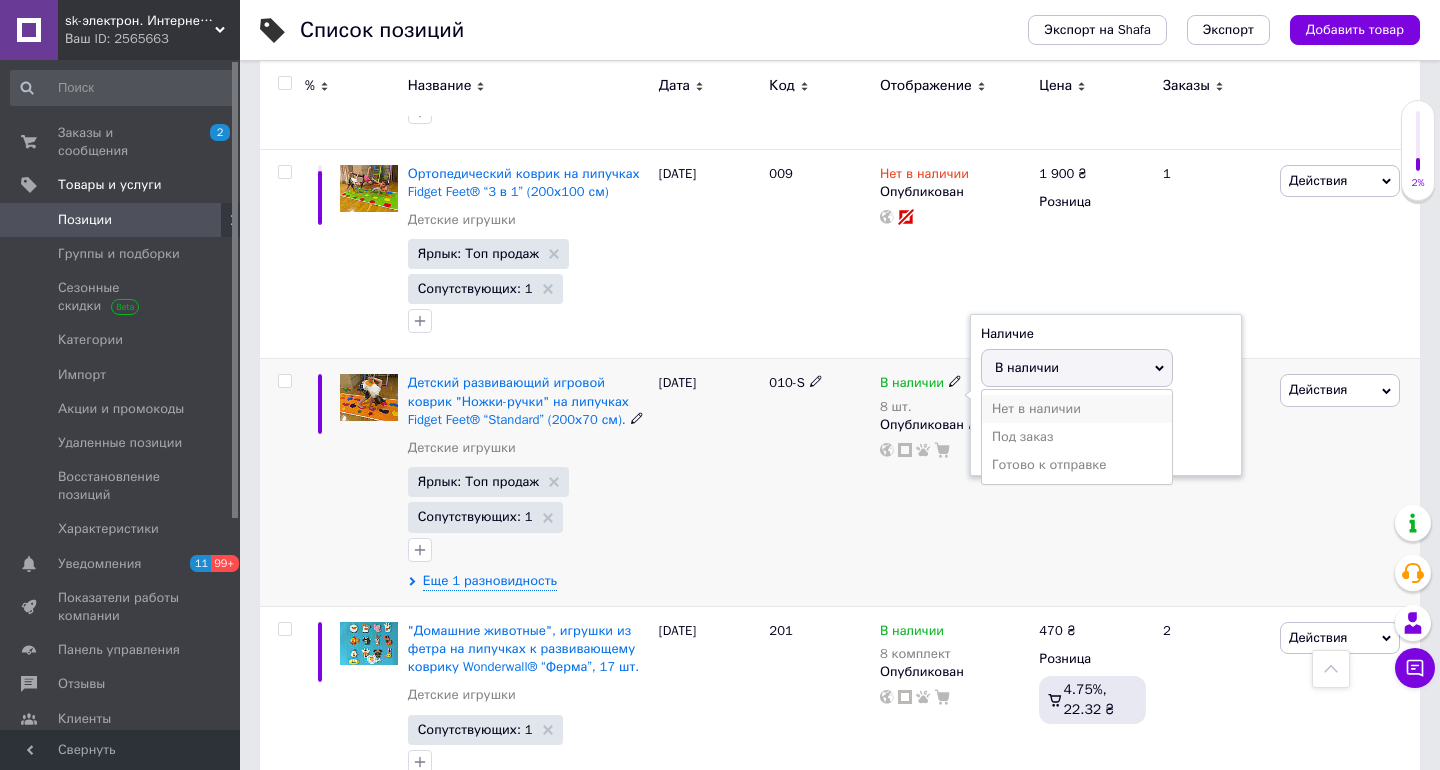 click on "Нет в наличии" at bounding box center (1077, 409) 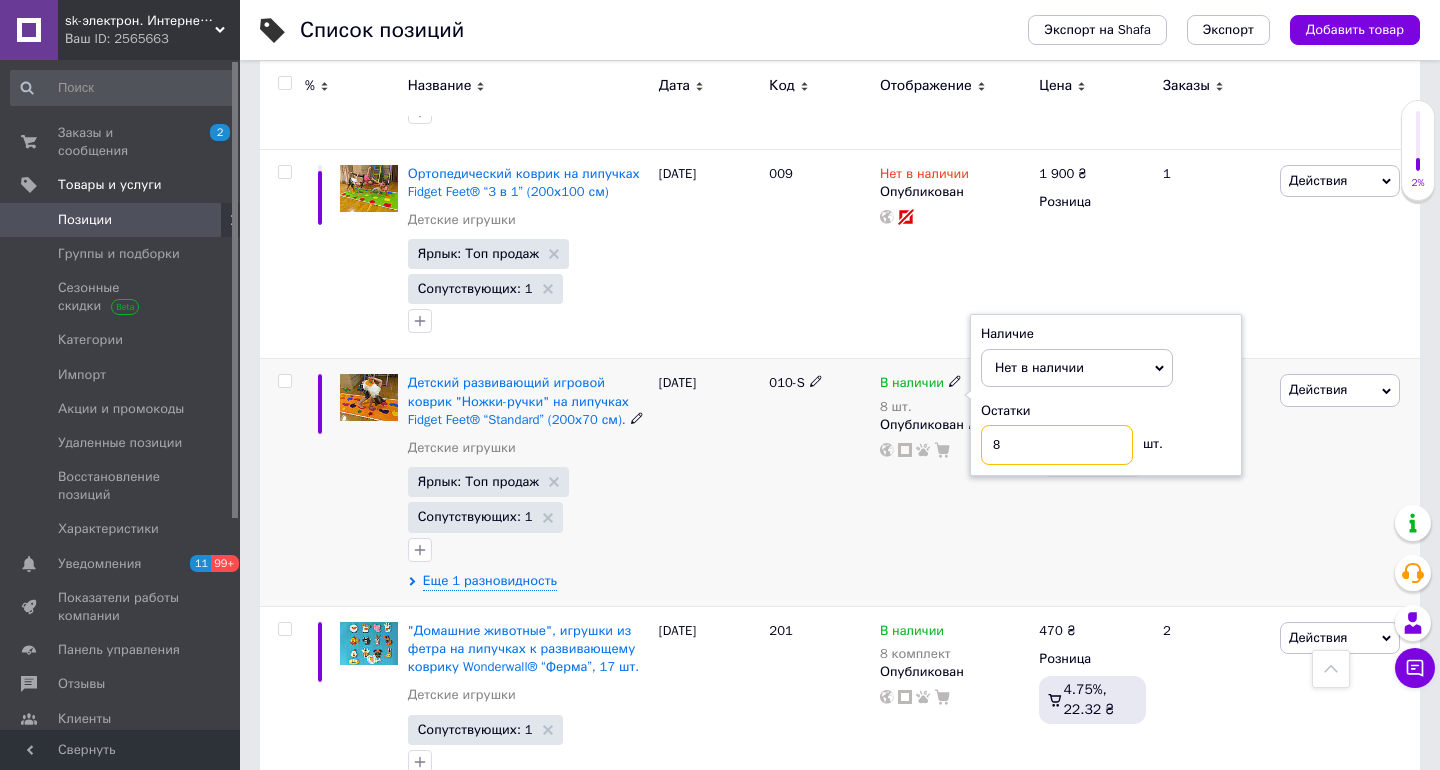 drag, startPoint x: 1005, startPoint y: 435, endPoint x: 931, endPoint y: 435, distance: 74 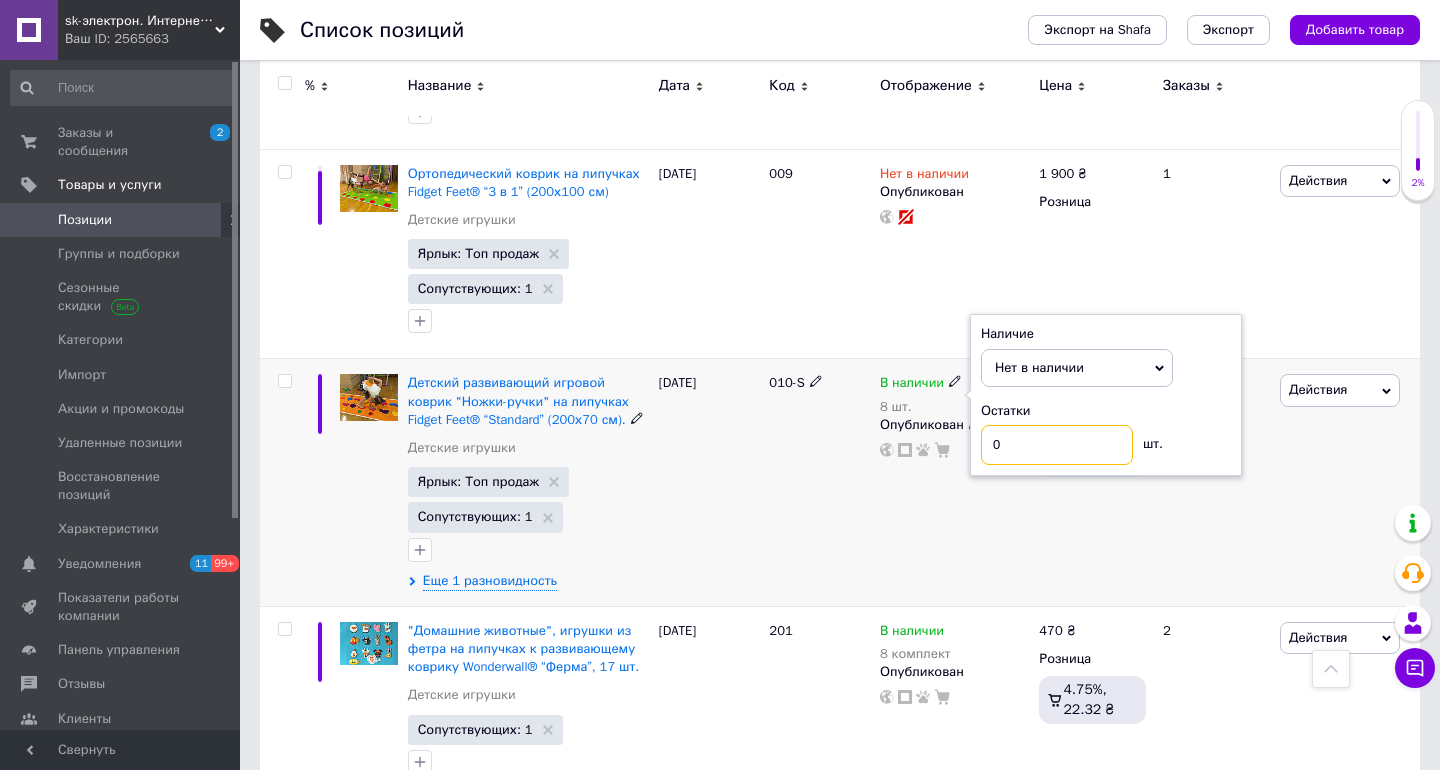 type on "0" 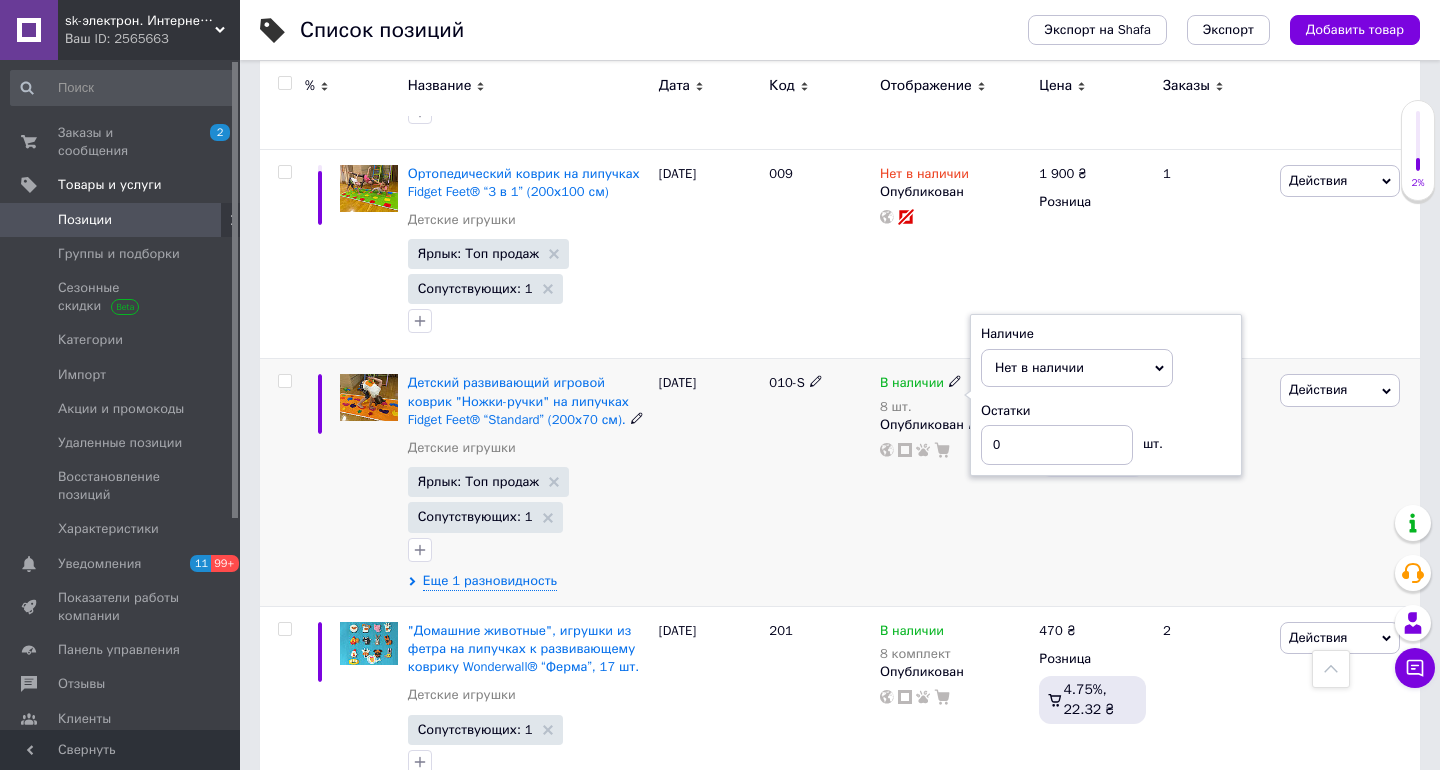 click on "В наличии 8 шт. Наличие Нет в наличии В наличии Под заказ Готово к отправке Остатки 0 шт. Опубликован" at bounding box center [954, 482] 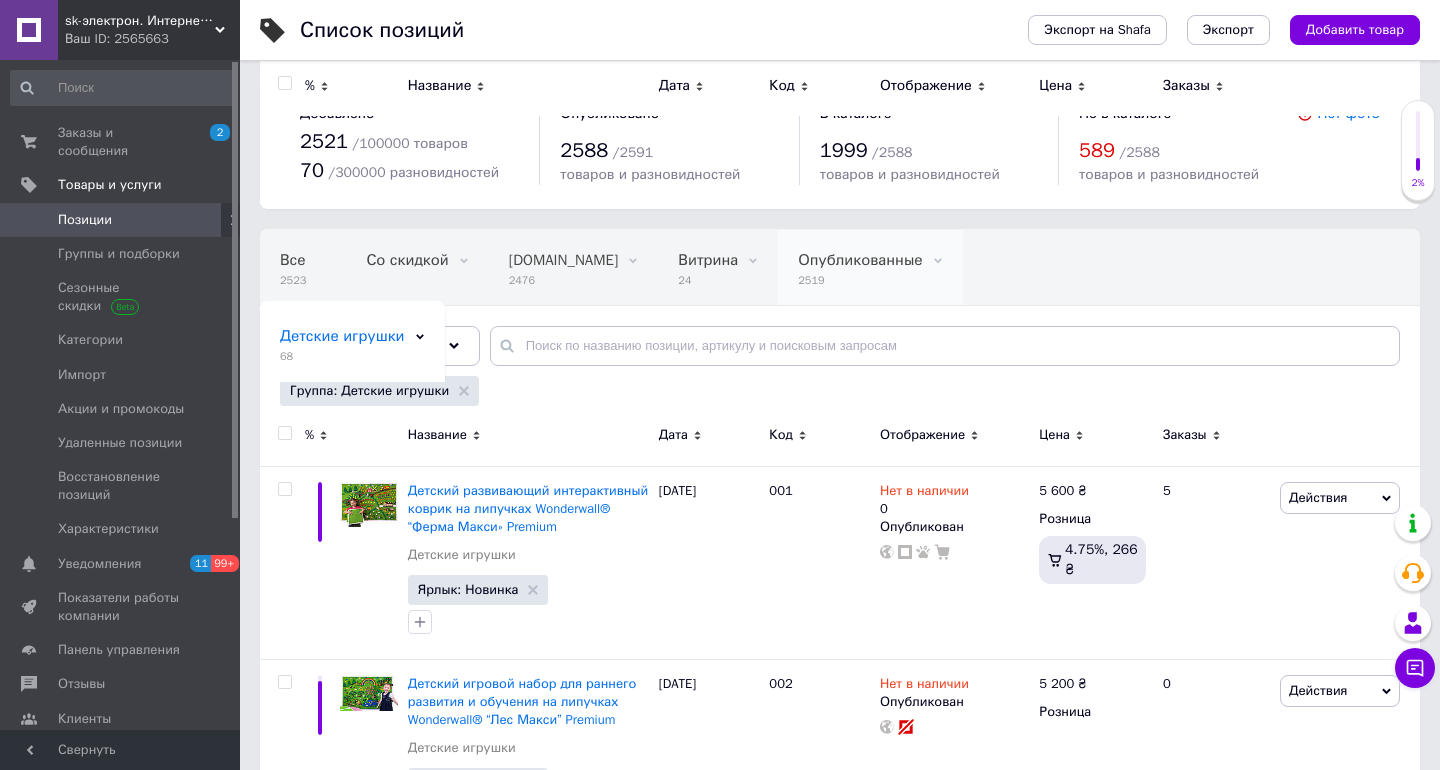 scroll, scrollTop: 0, scrollLeft: 0, axis: both 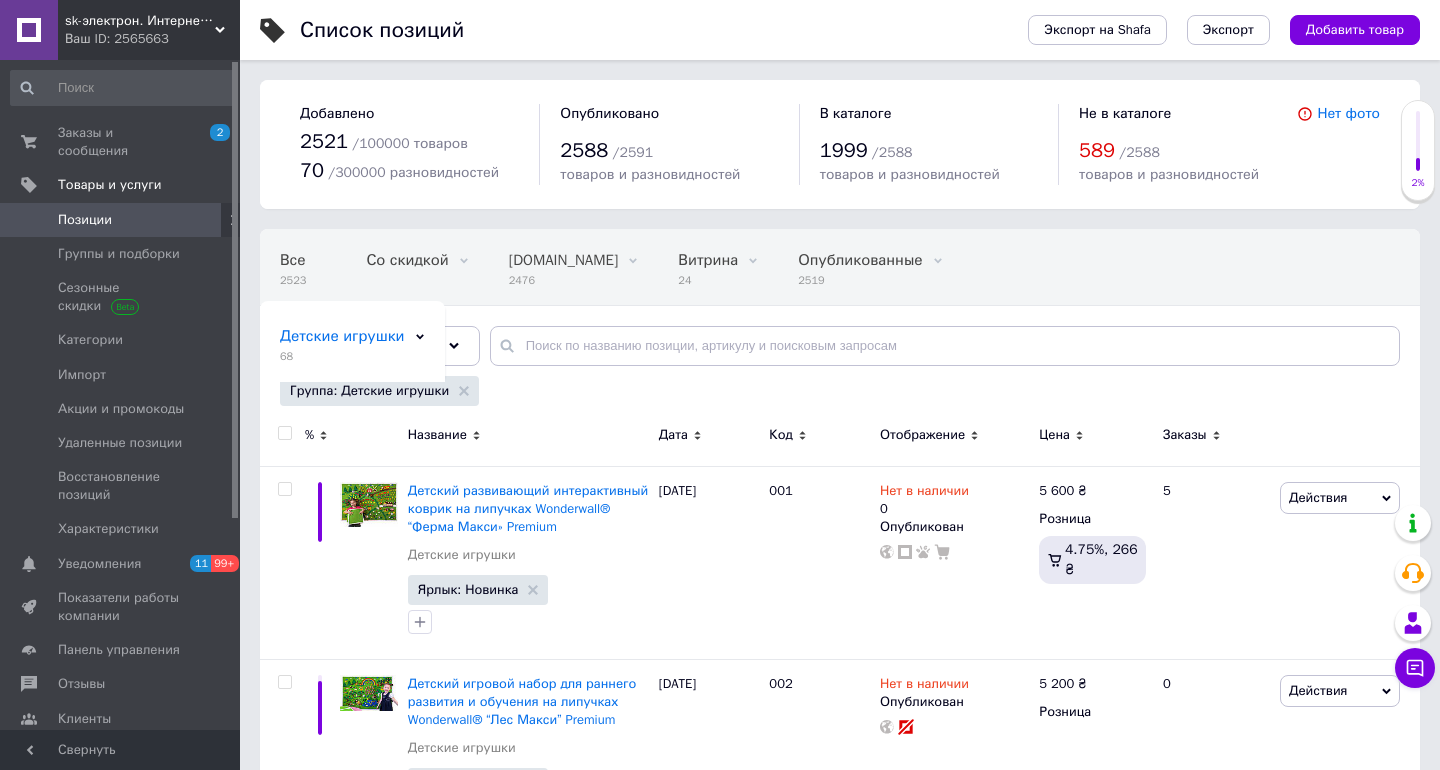 click at bounding box center [284, 433] 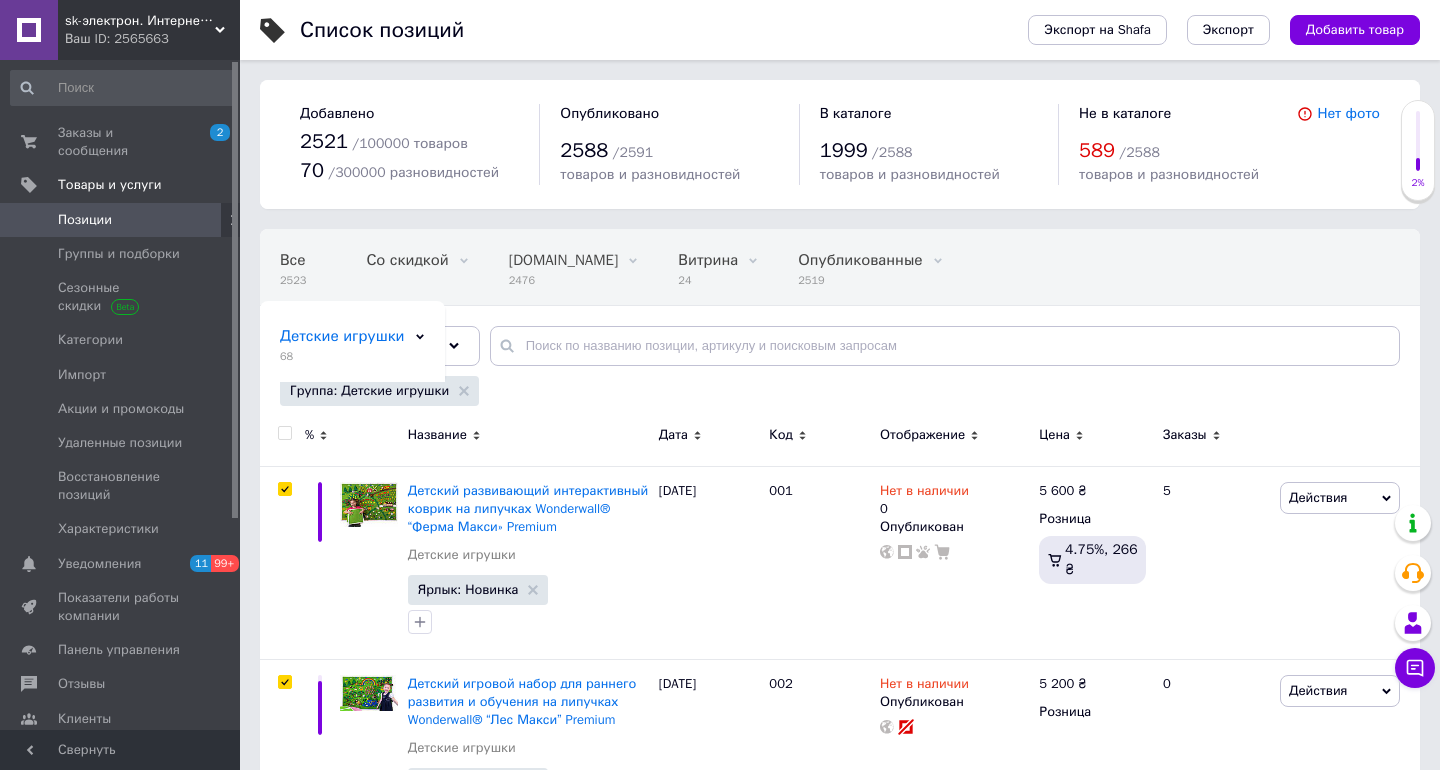 checkbox on "true" 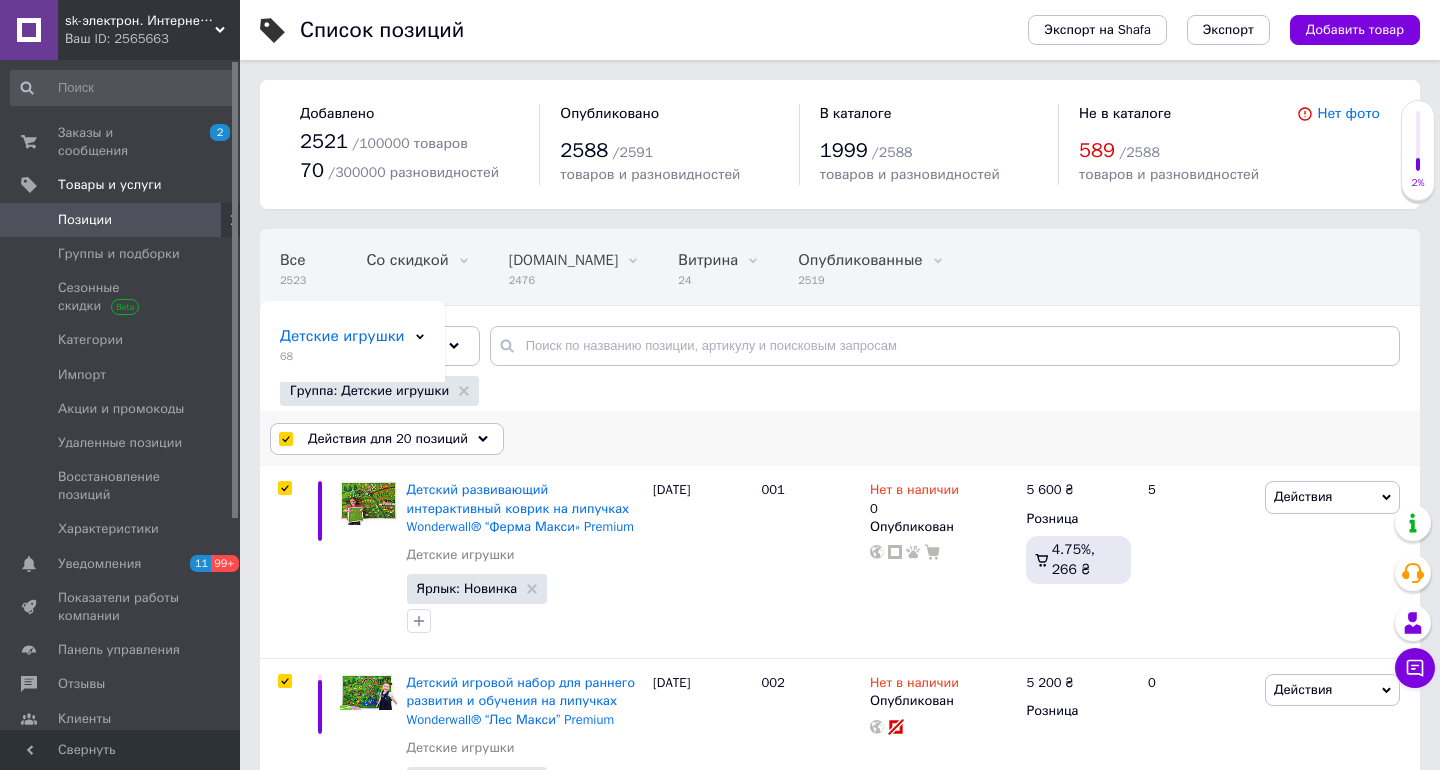 click 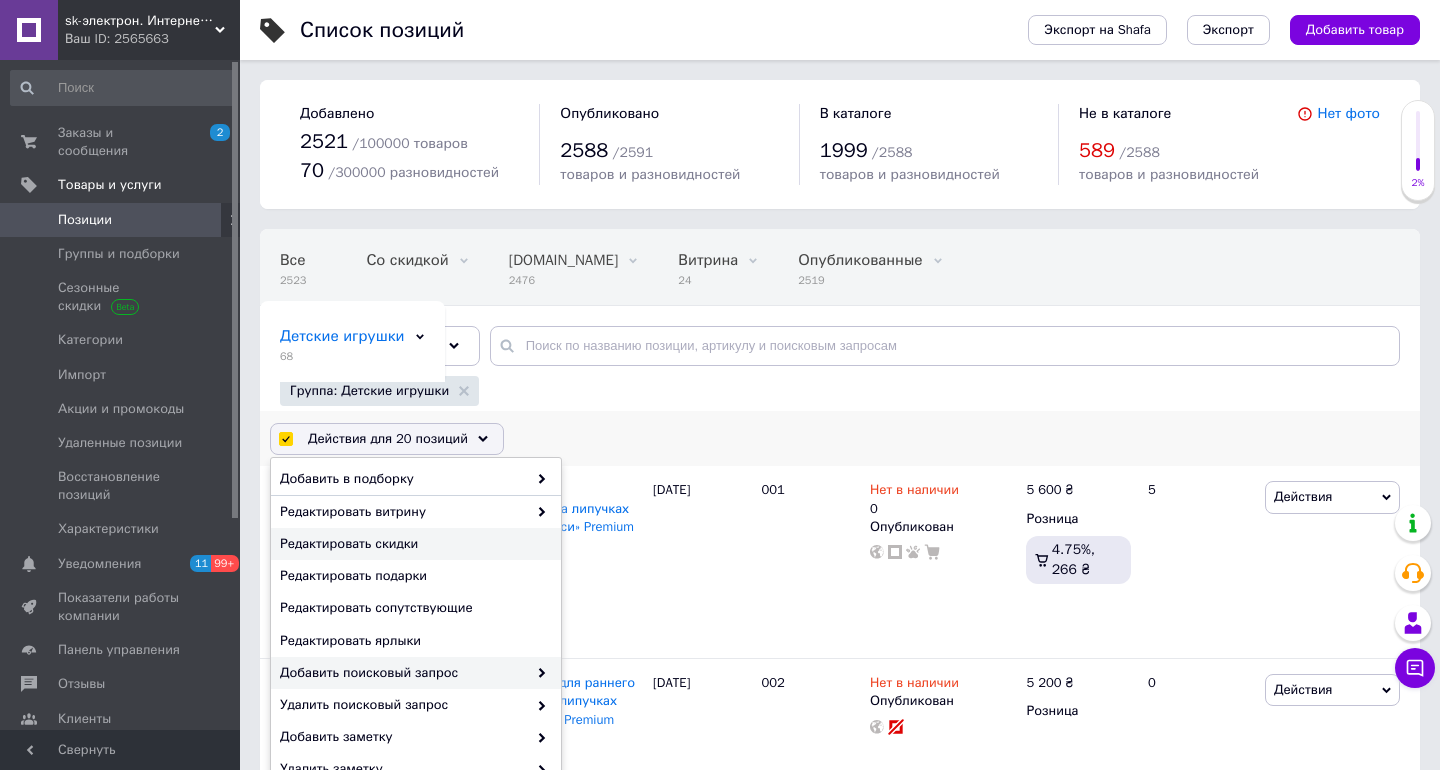 scroll, scrollTop: 148, scrollLeft: 0, axis: vertical 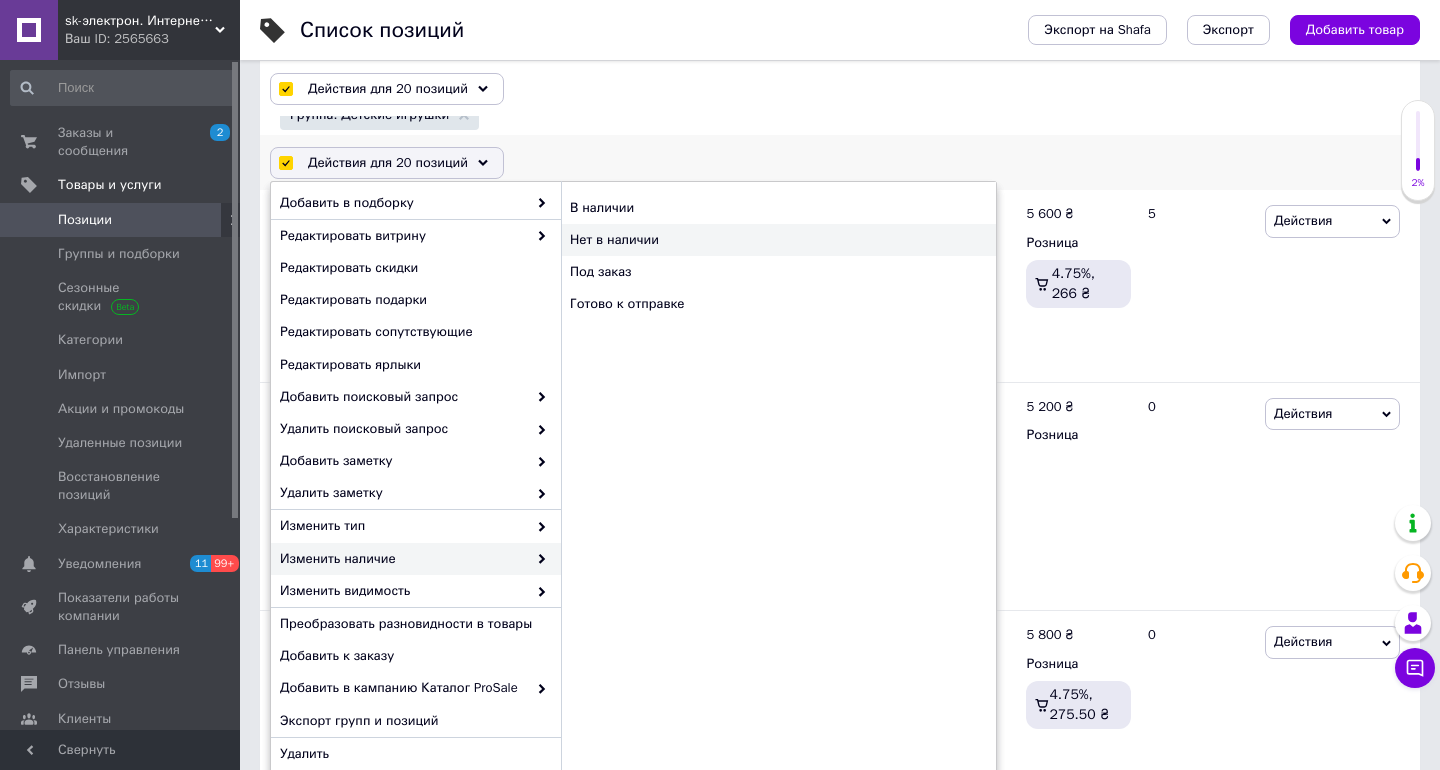 click on "Нет в наличии" at bounding box center (778, 240) 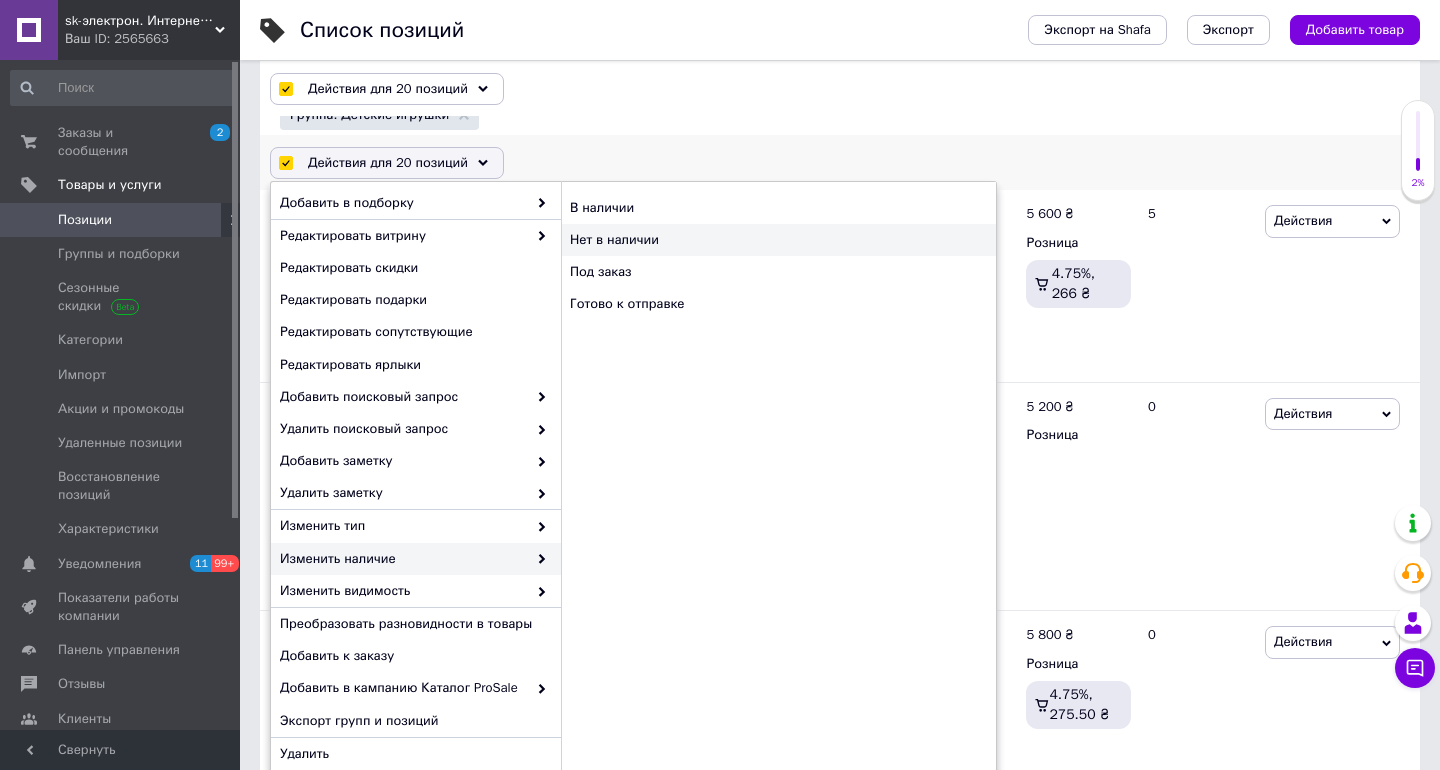 checkbox on "false" 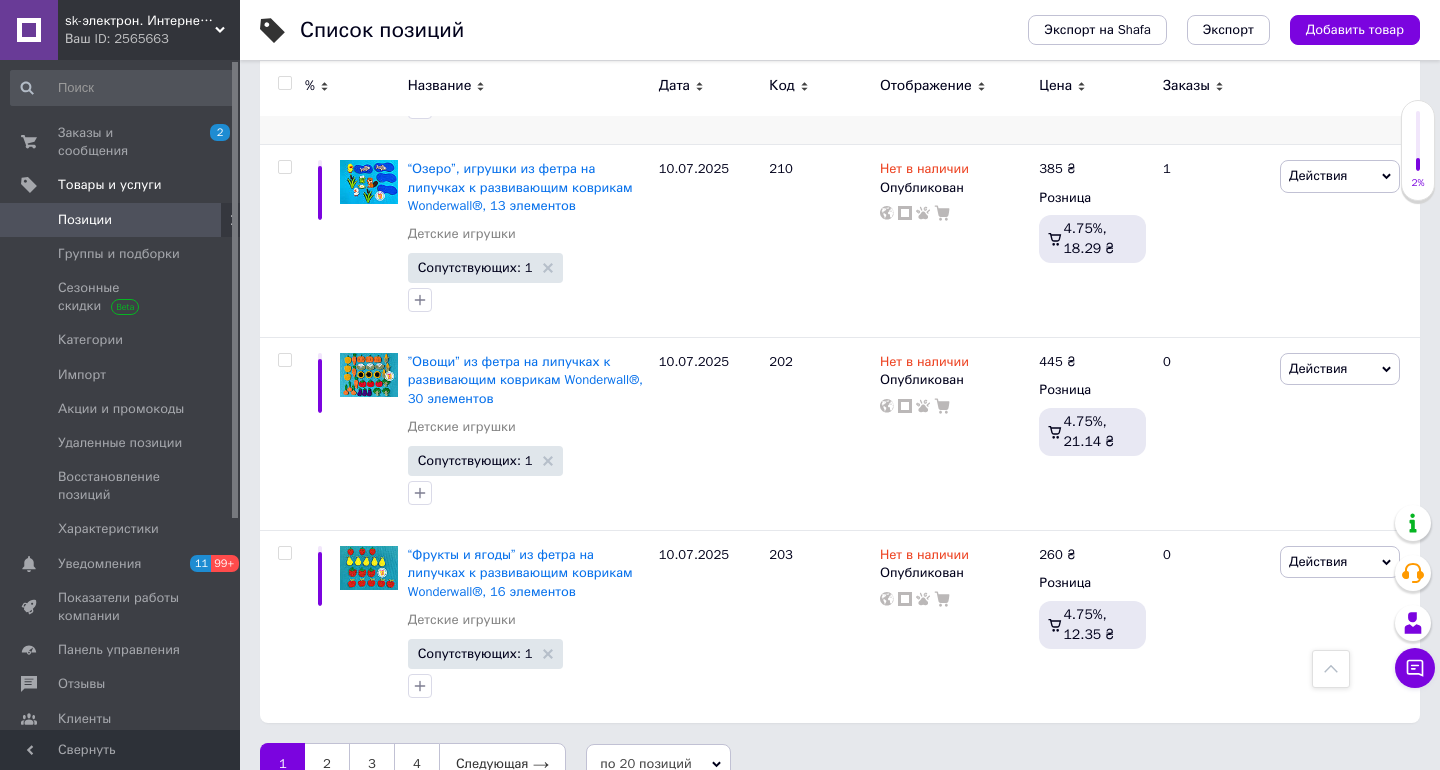 scroll, scrollTop: 3690, scrollLeft: 0, axis: vertical 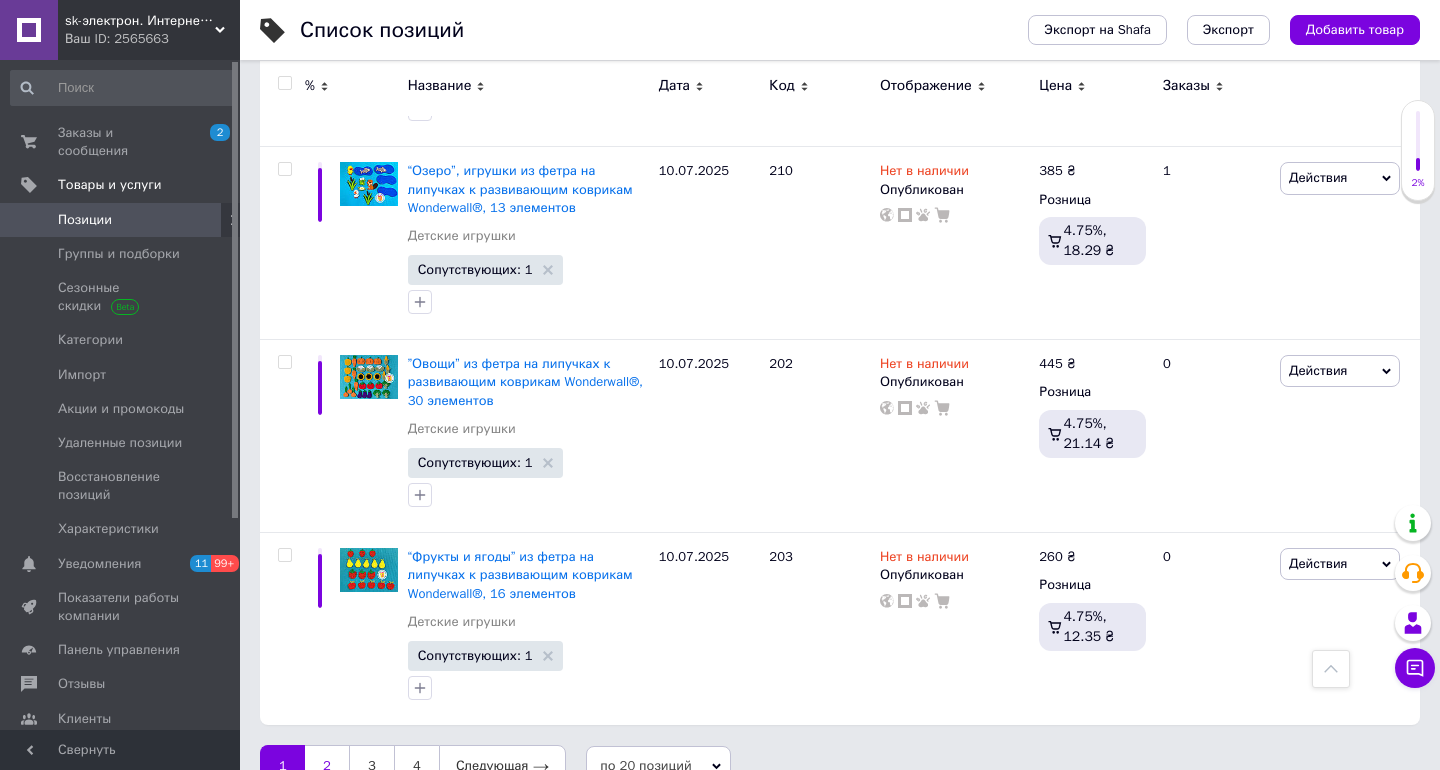 click on "2" at bounding box center (327, 766) 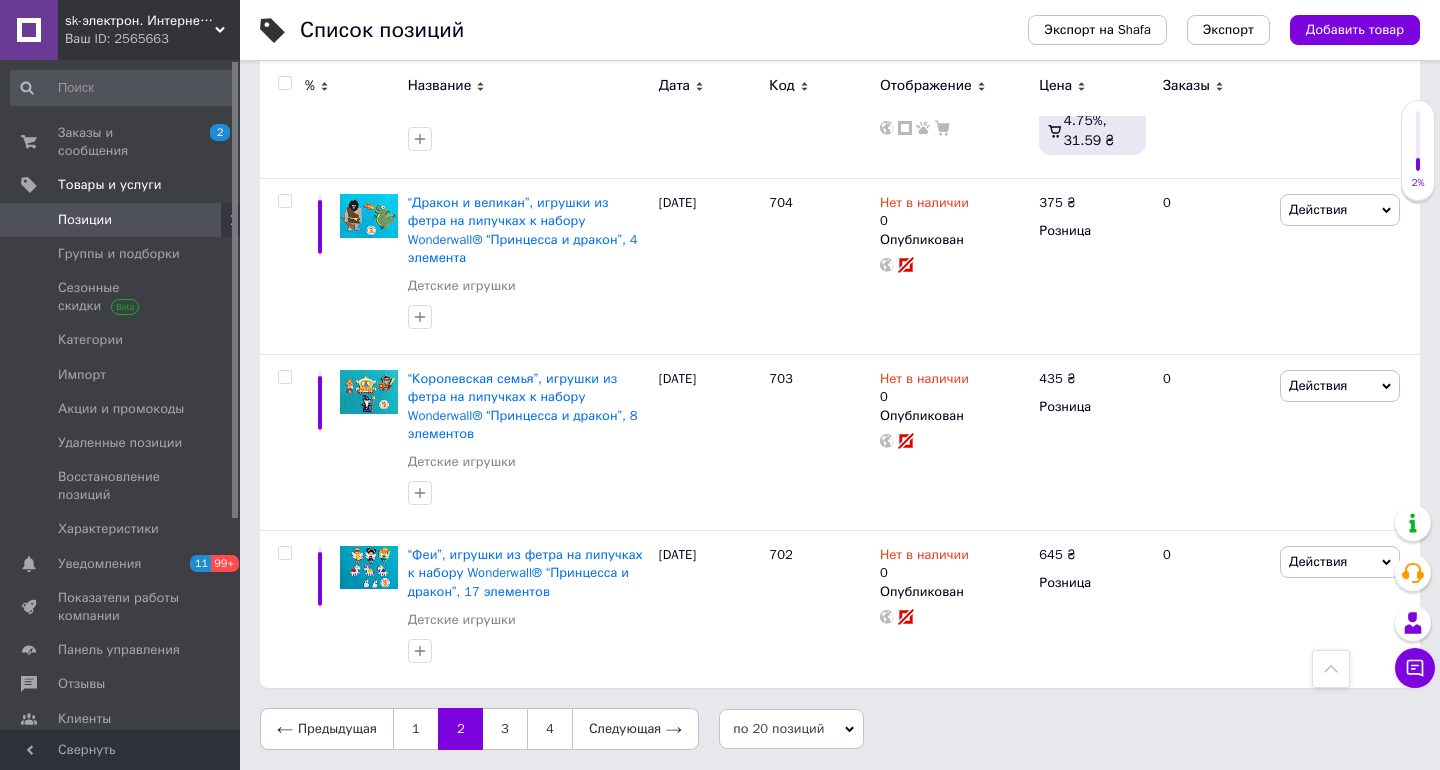 scroll, scrollTop: 3220, scrollLeft: 0, axis: vertical 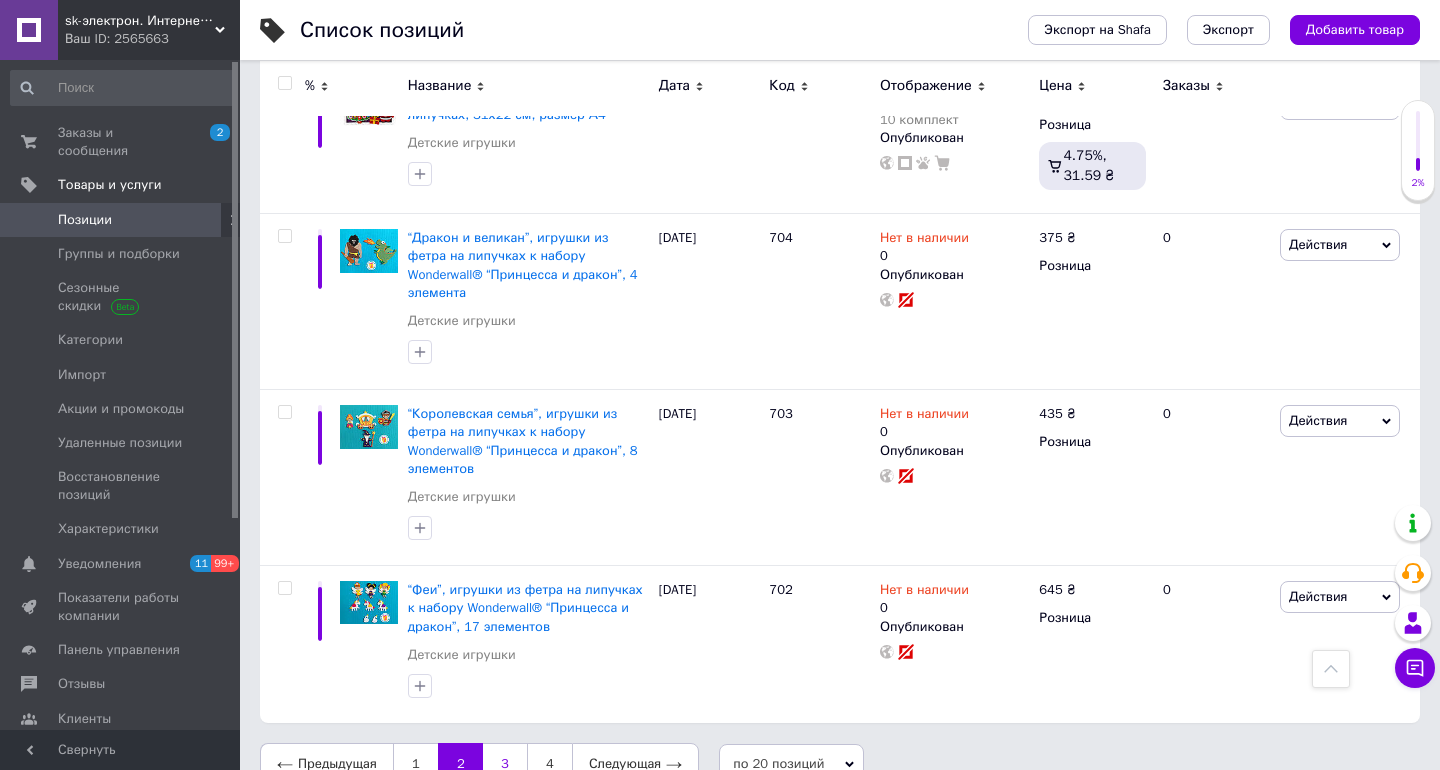 click on "3" at bounding box center [505, 764] 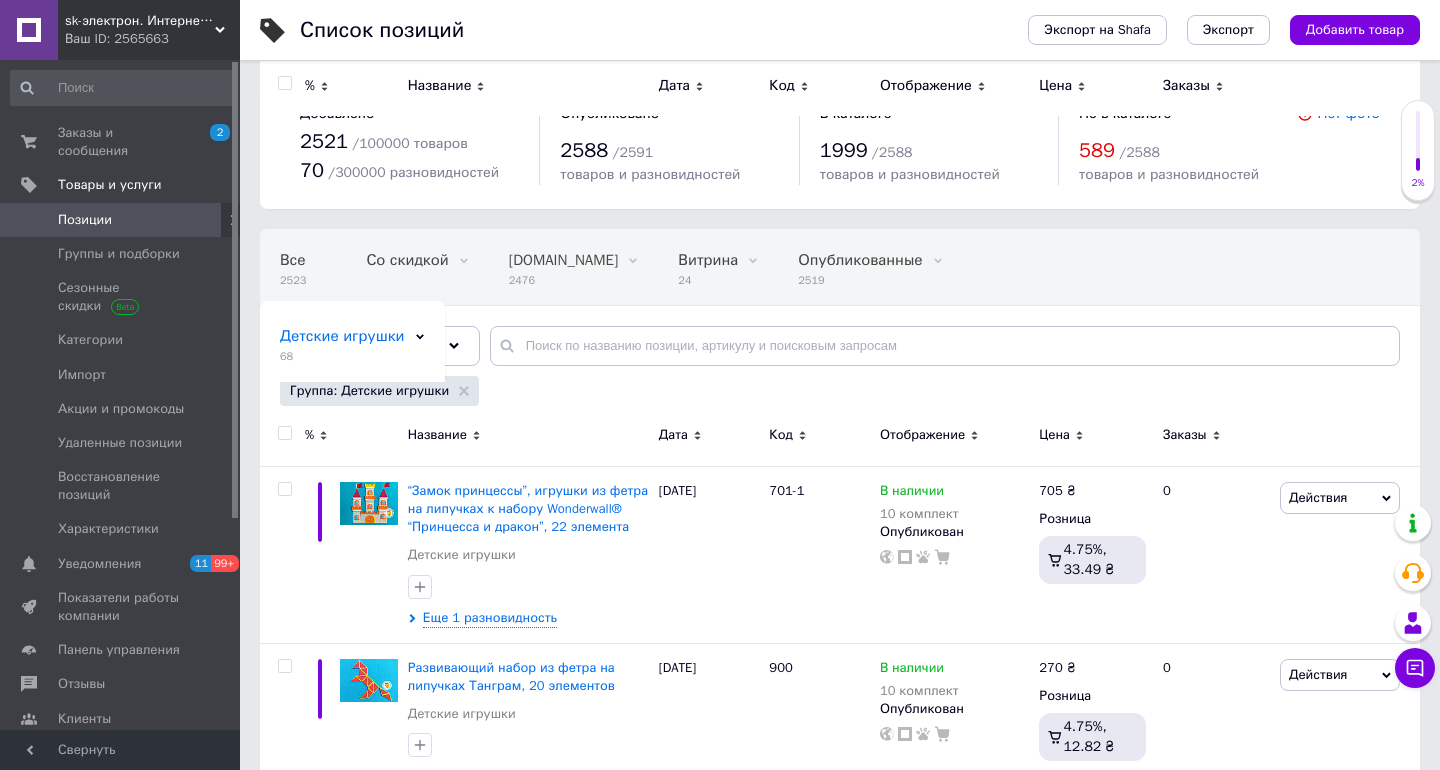scroll, scrollTop: 0, scrollLeft: 0, axis: both 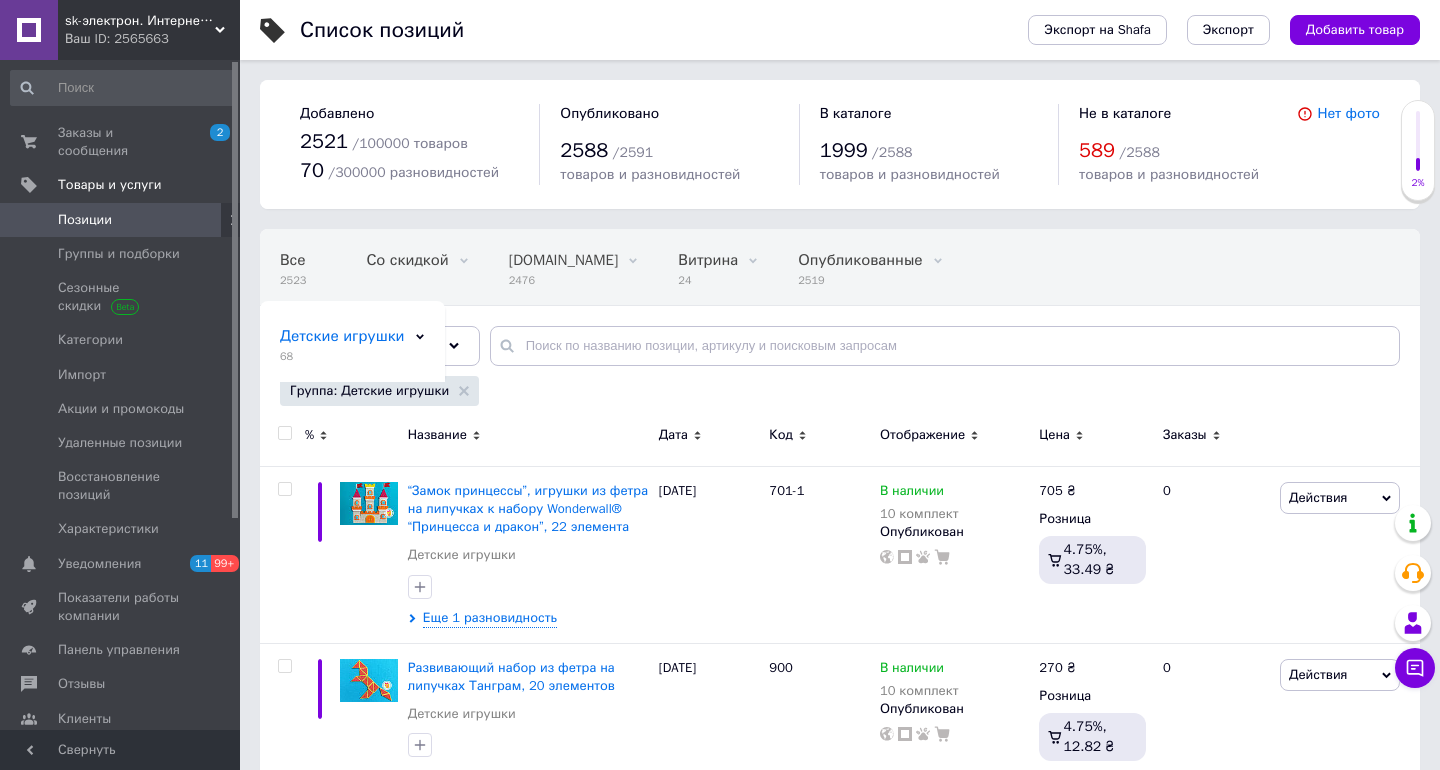 click at bounding box center [284, 433] 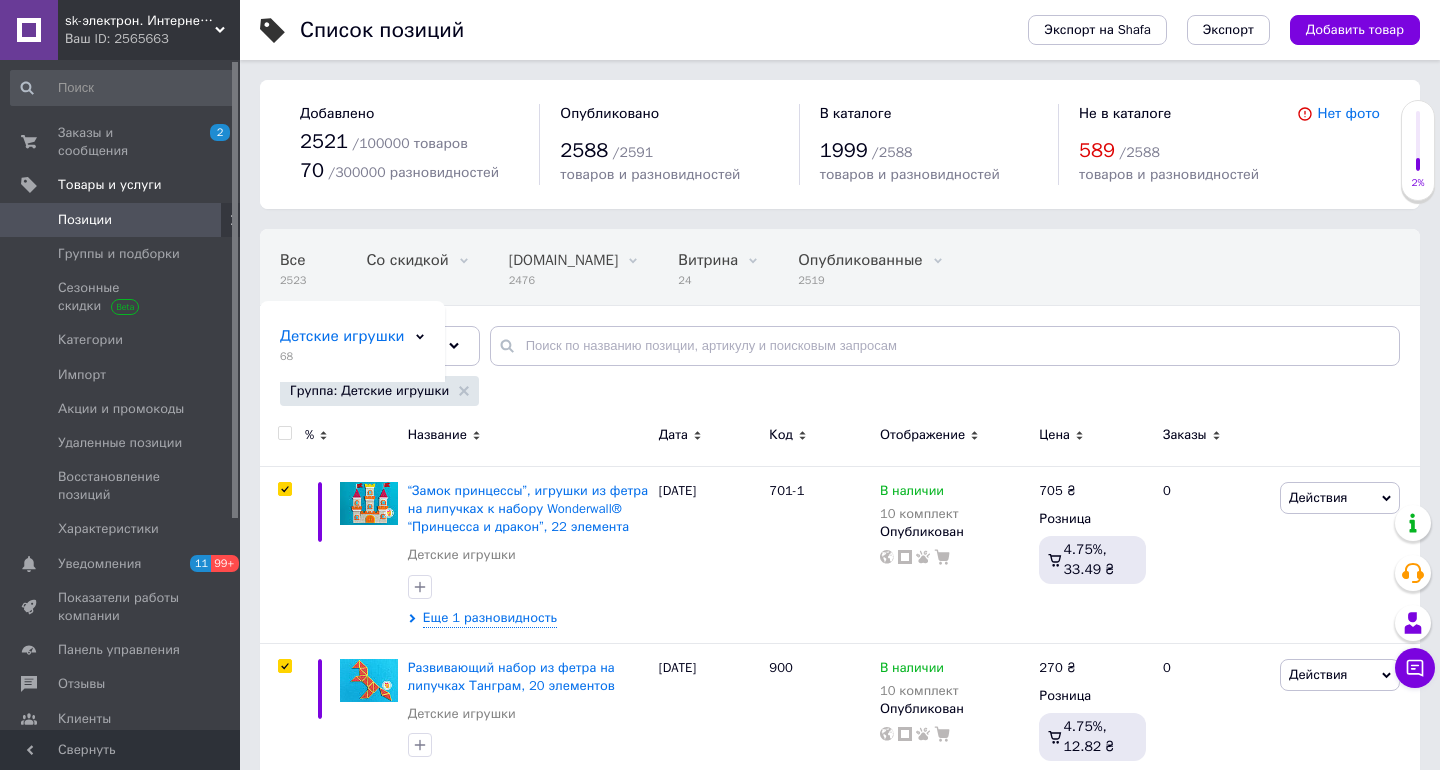 checkbox on "true" 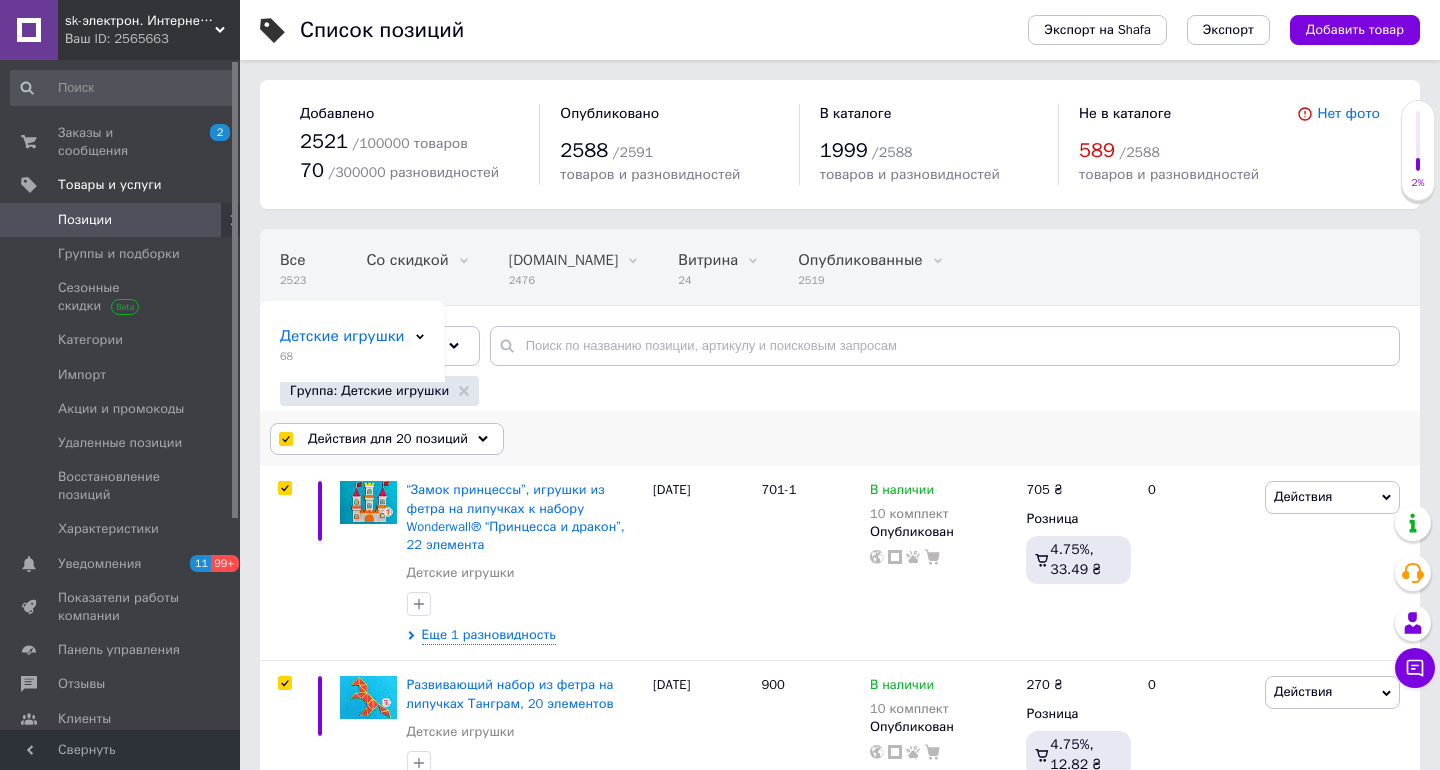 click 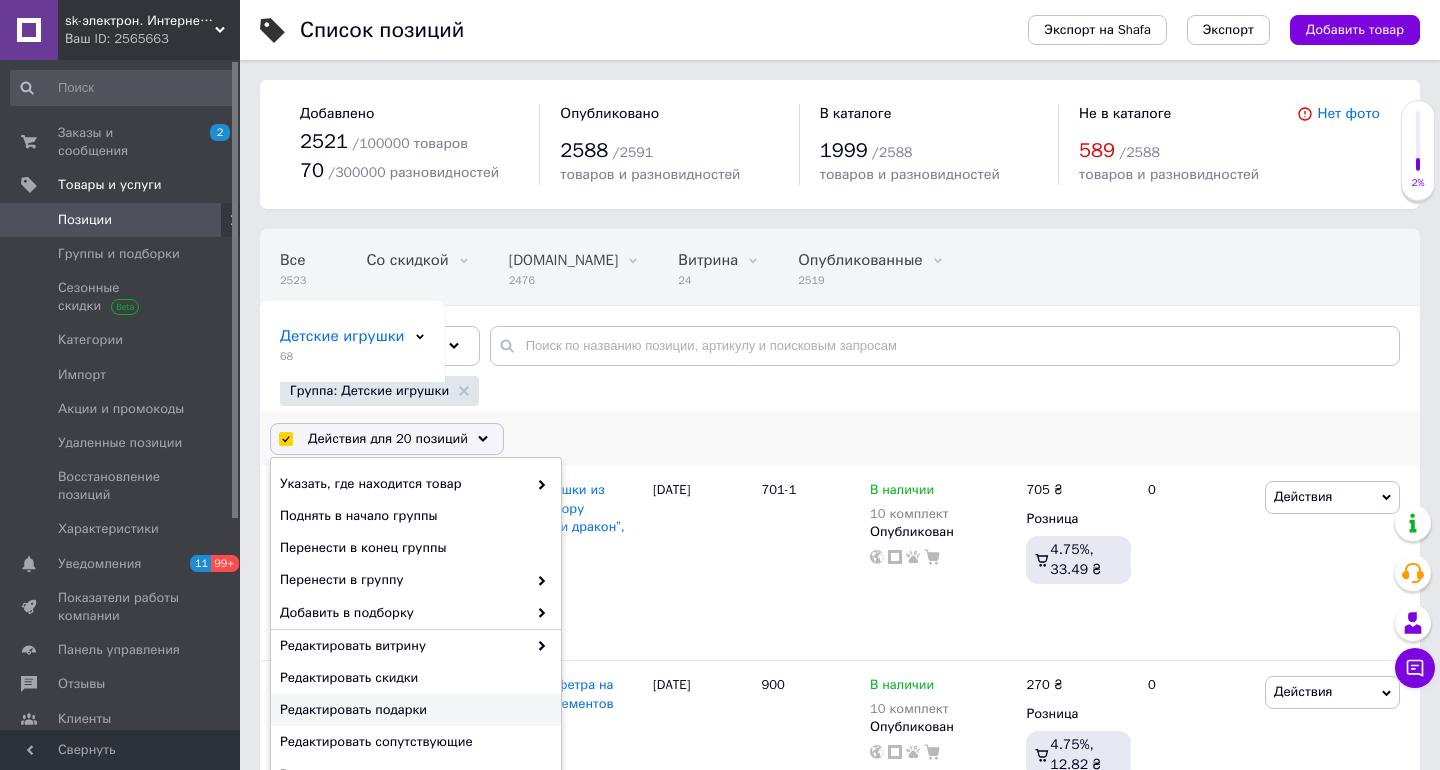 scroll, scrollTop: 0, scrollLeft: 0, axis: both 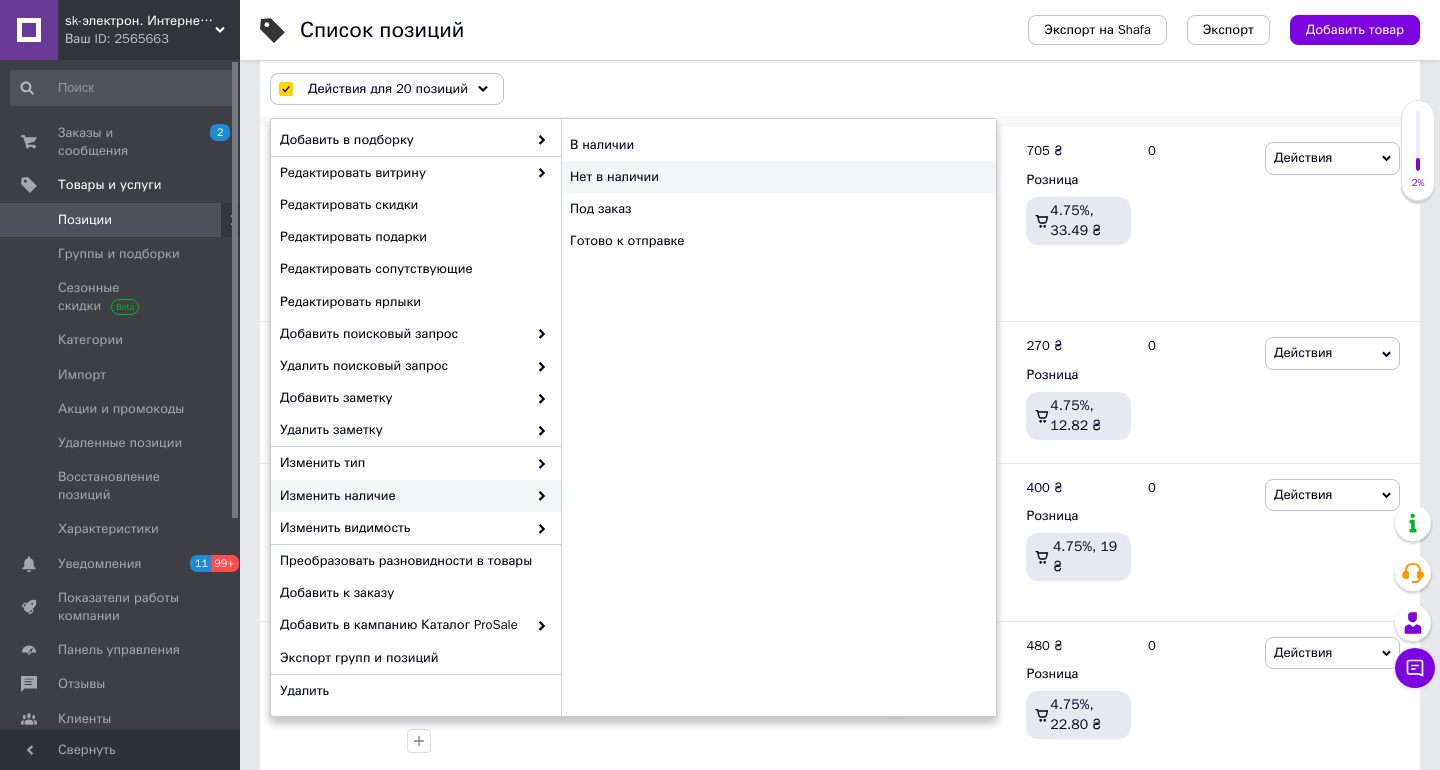 click on "Нет в наличии" at bounding box center (778, 177) 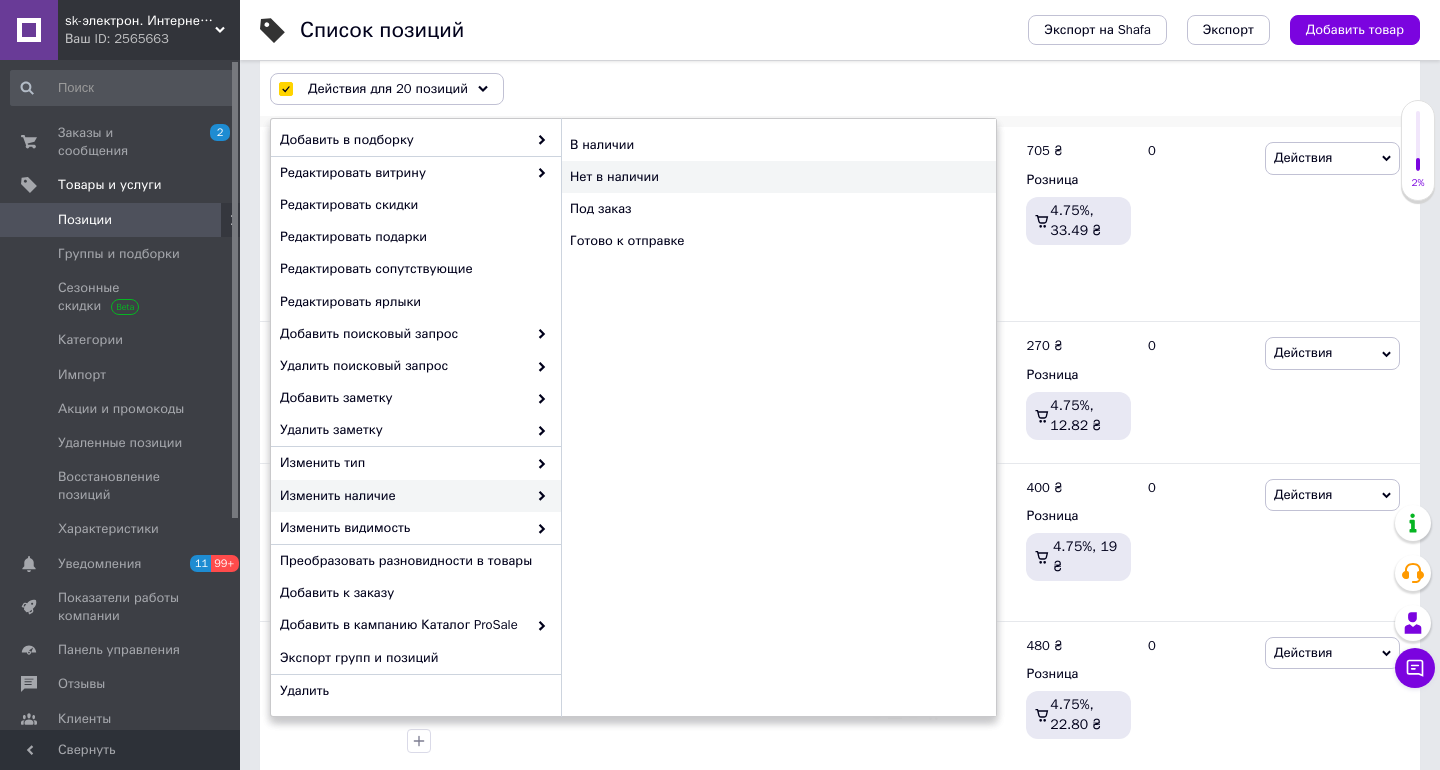 checkbox on "false" 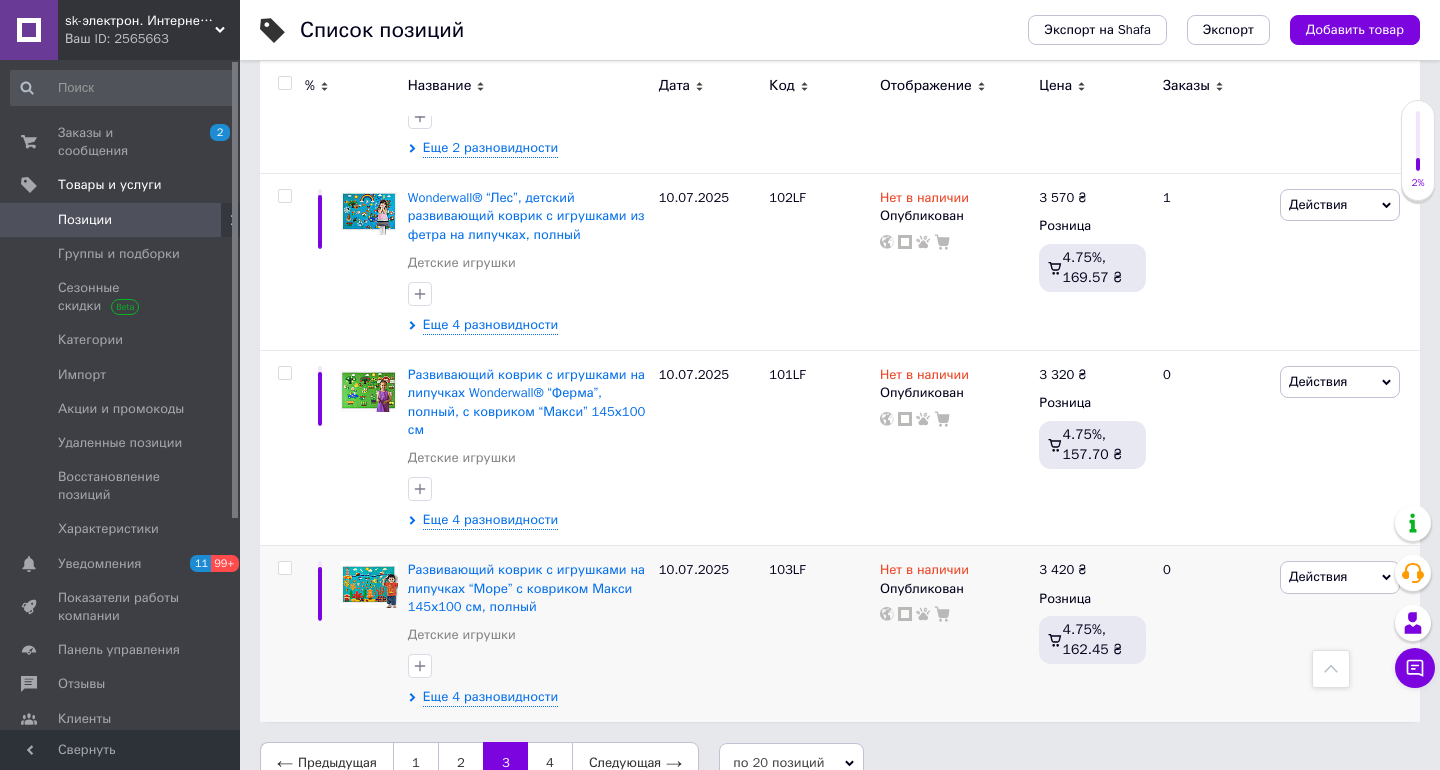 scroll, scrollTop: 3162, scrollLeft: 0, axis: vertical 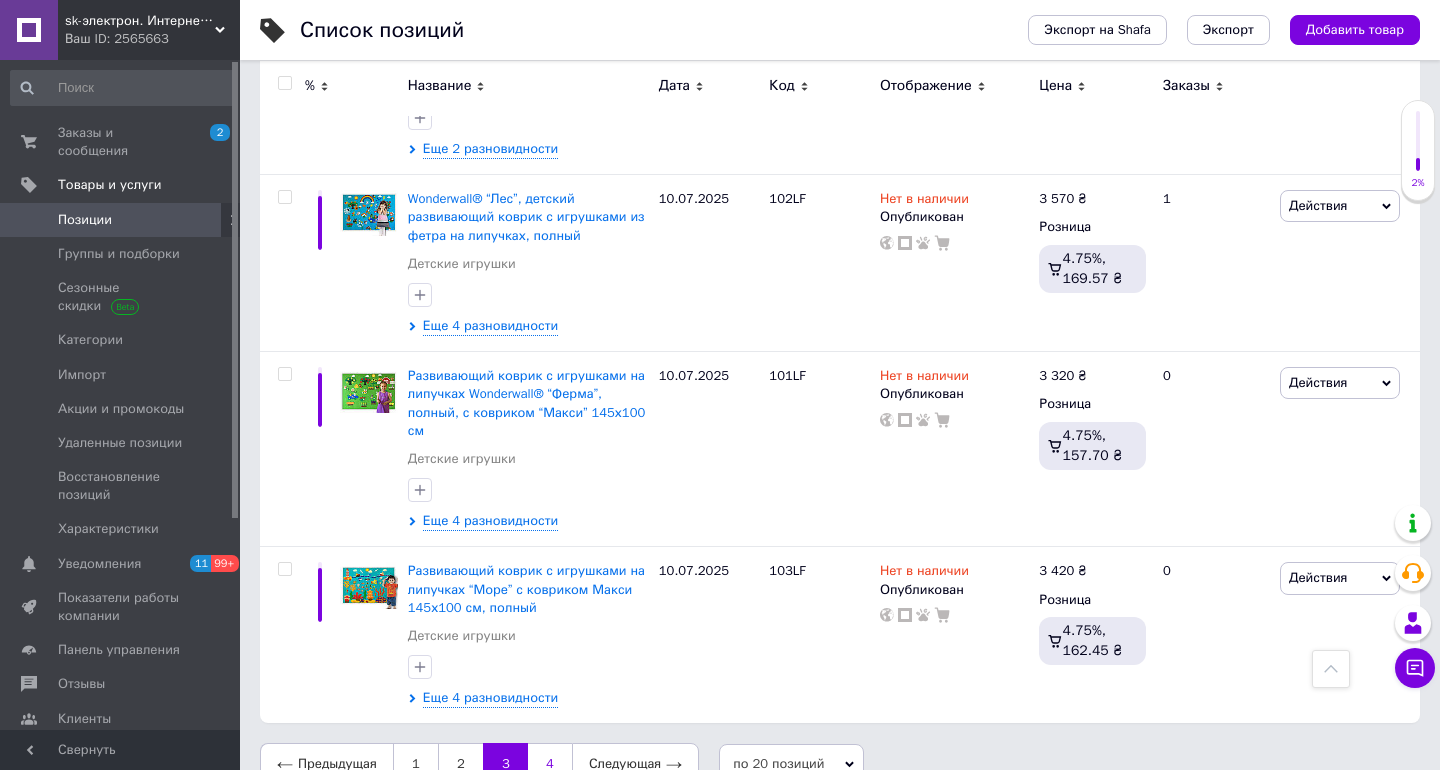 click on "4" at bounding box center [550, 764] 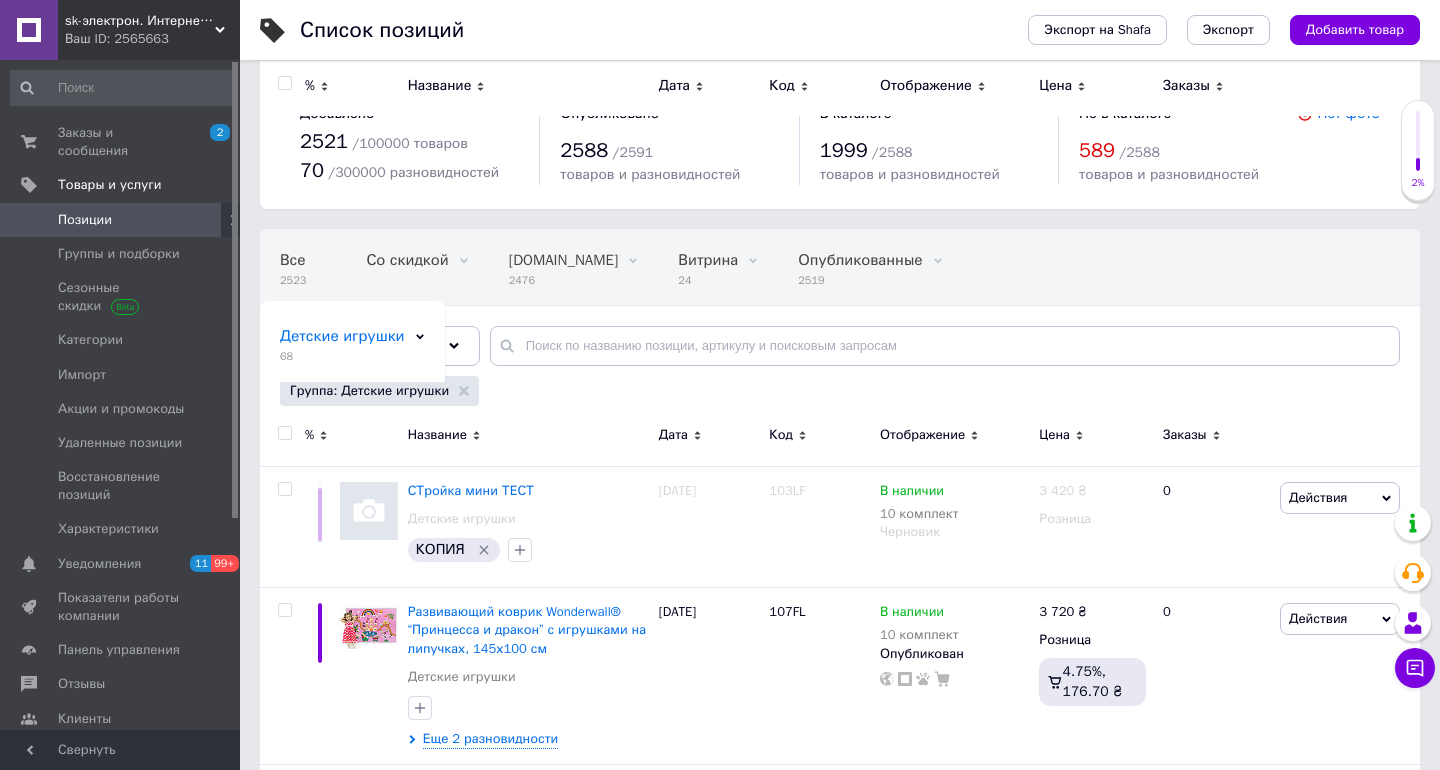 scroll, scrollTop: 0, scrollLeft: 0, axis: both 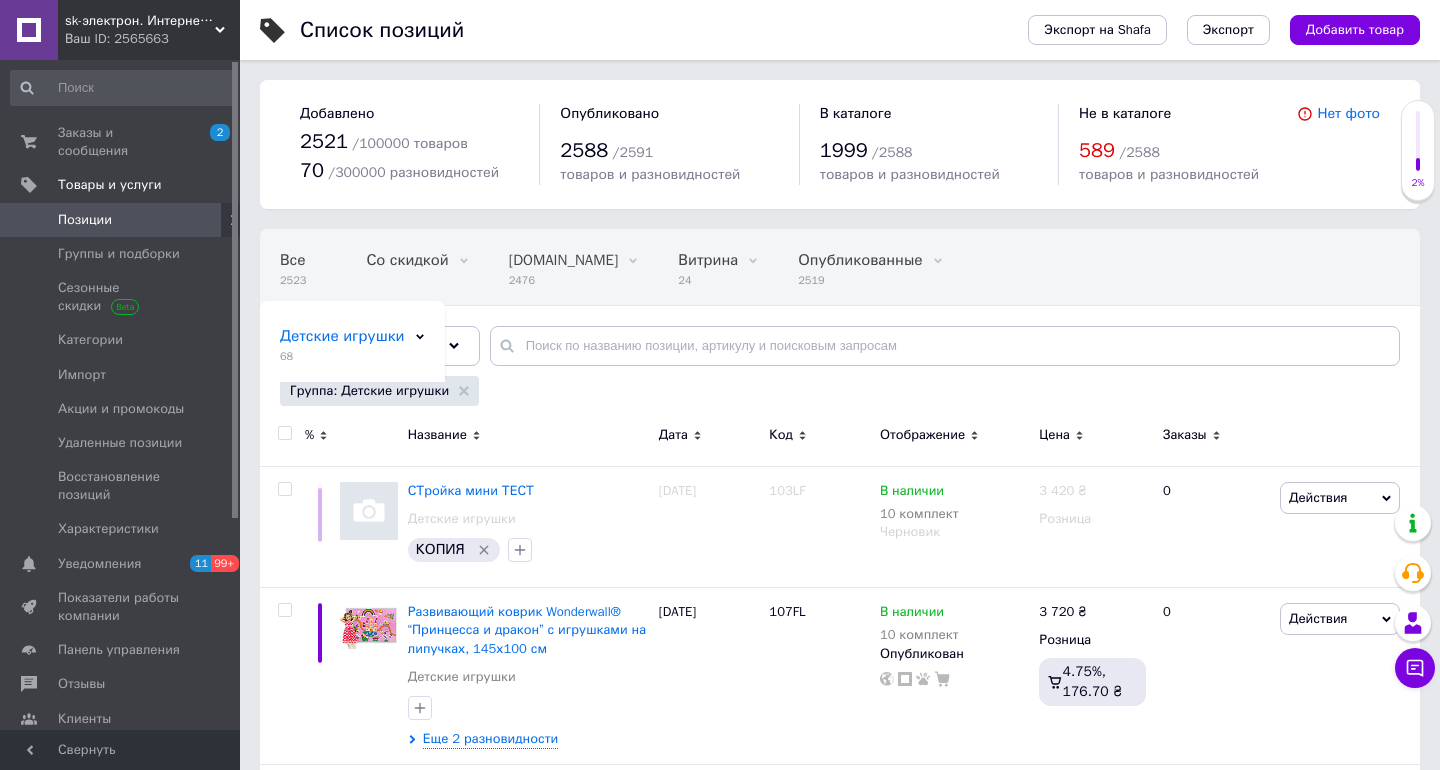 click at bounding box center [284, 433] 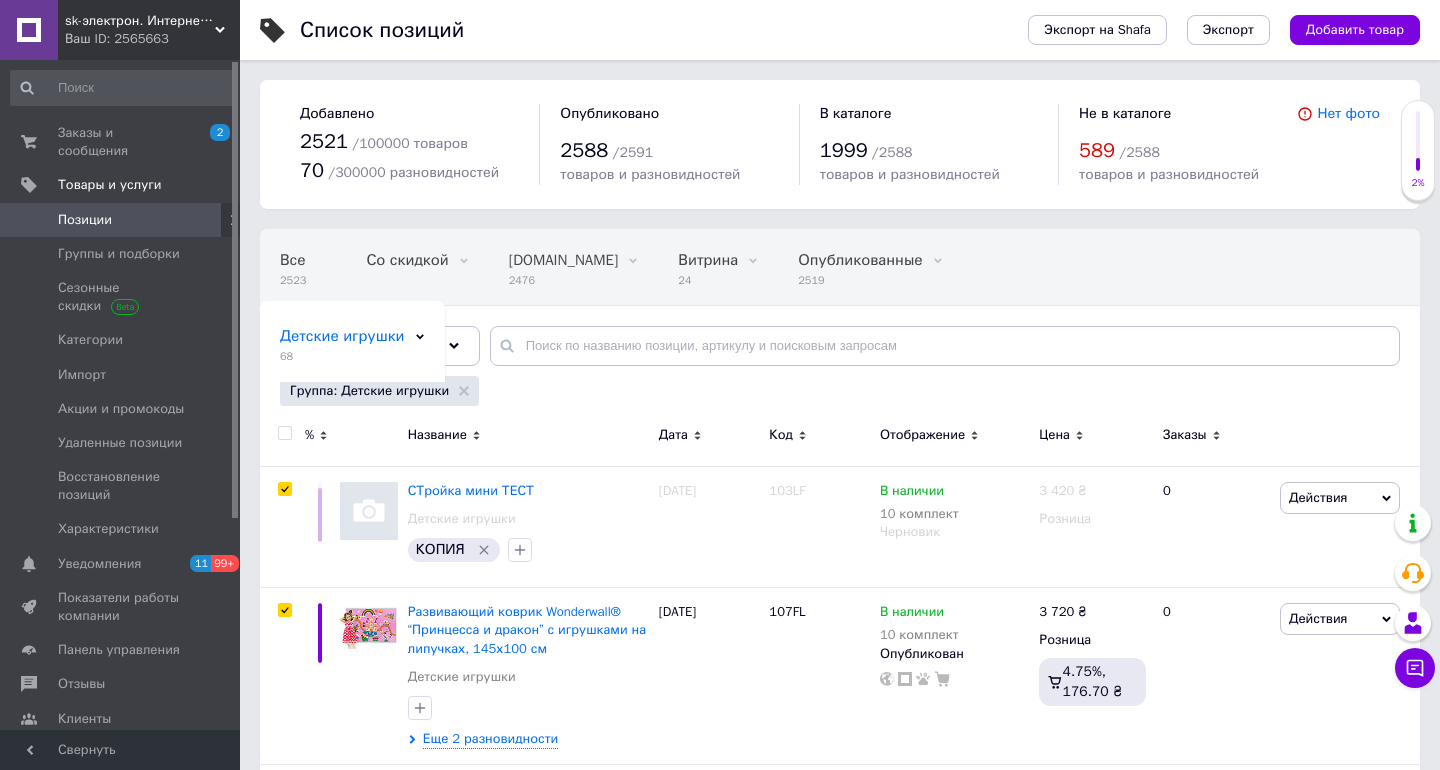 checkbox on "true" 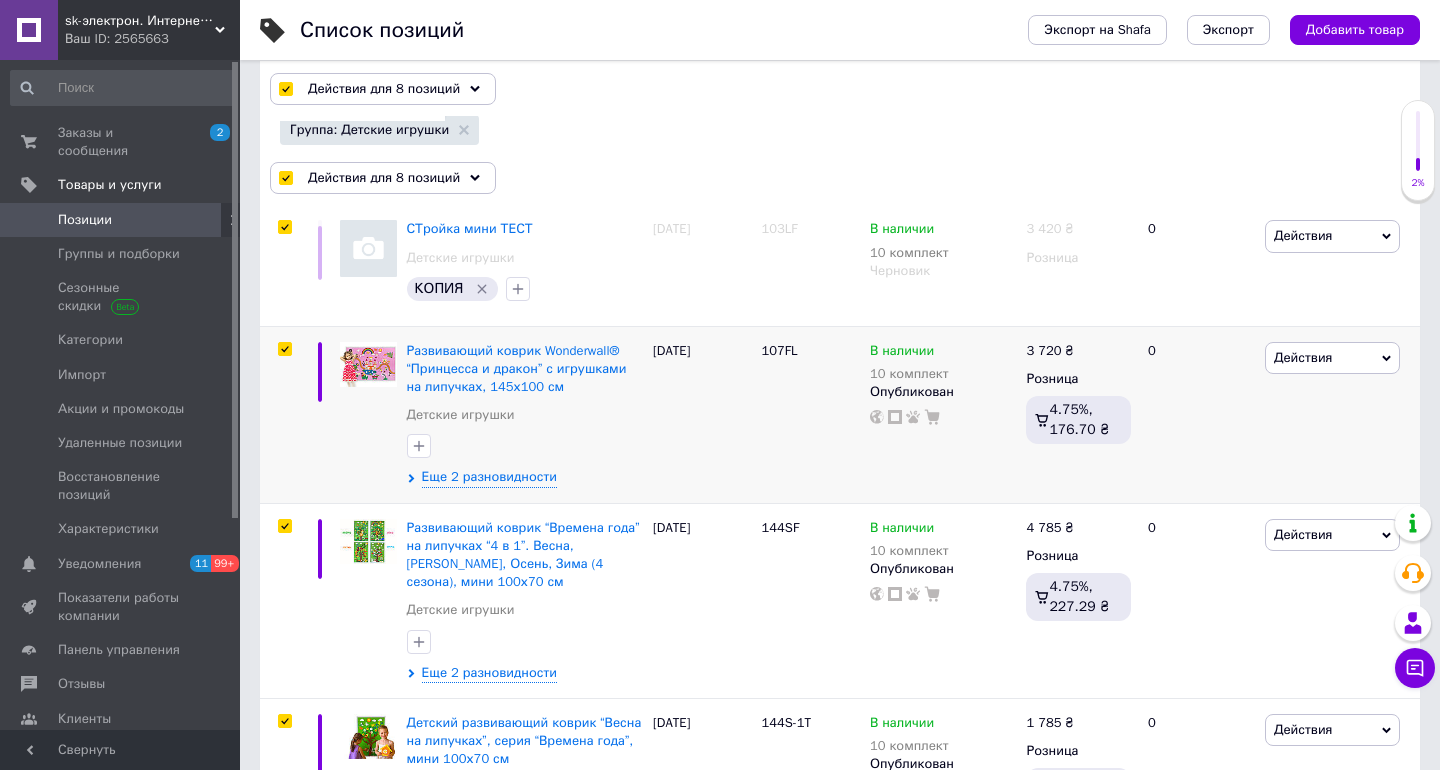 scroll, scrollTop: 256, scrollLeft: 0, axis: vertical 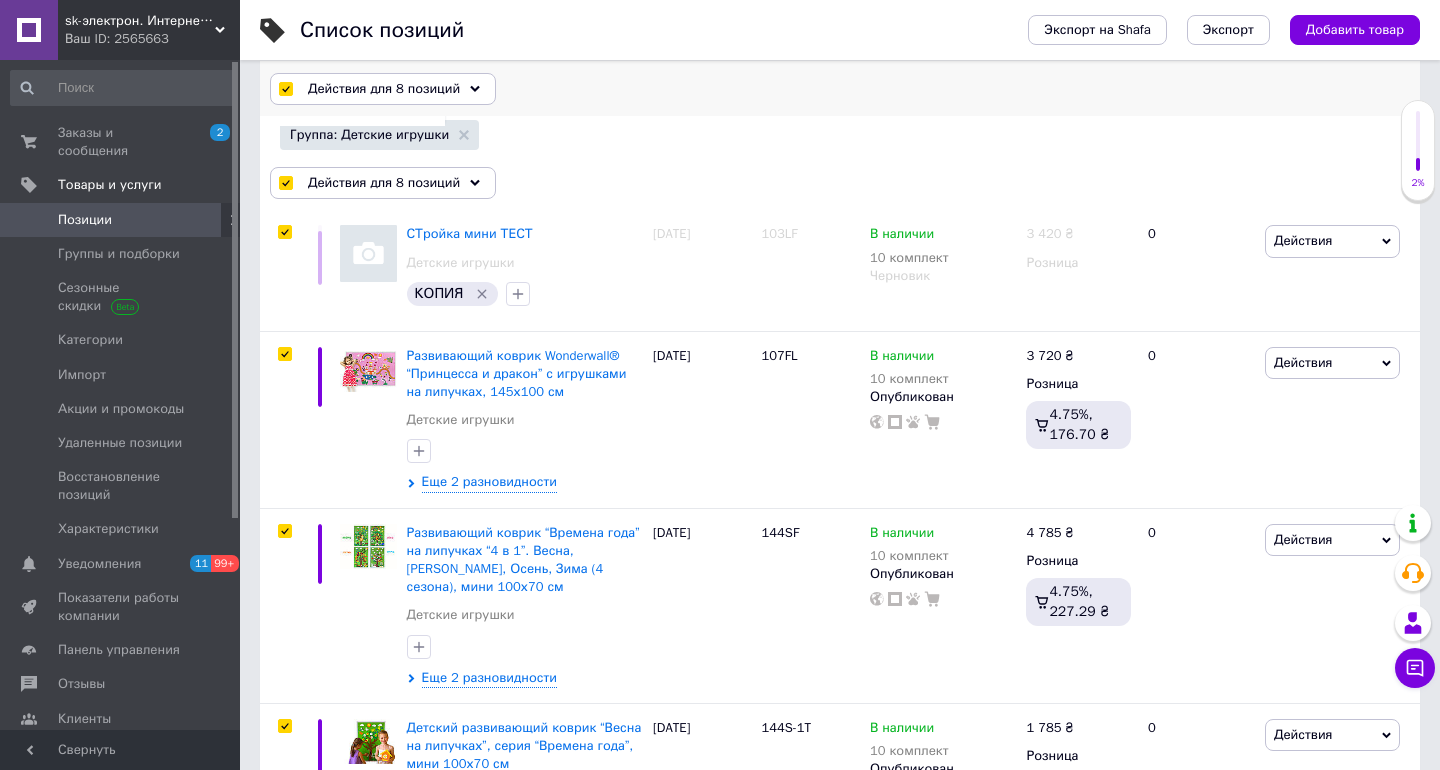 click 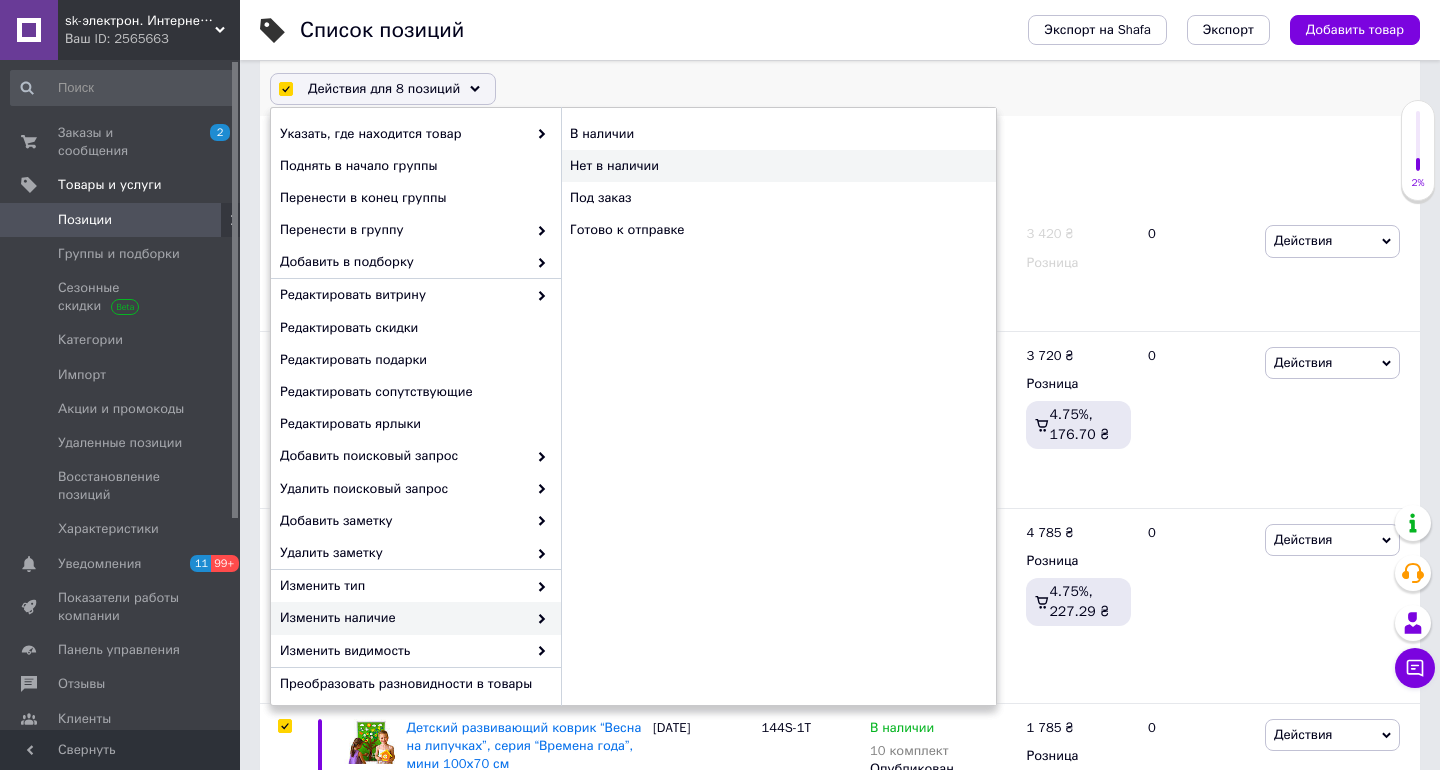 click on "Нет в наличии" at bounding box center (778, 166) 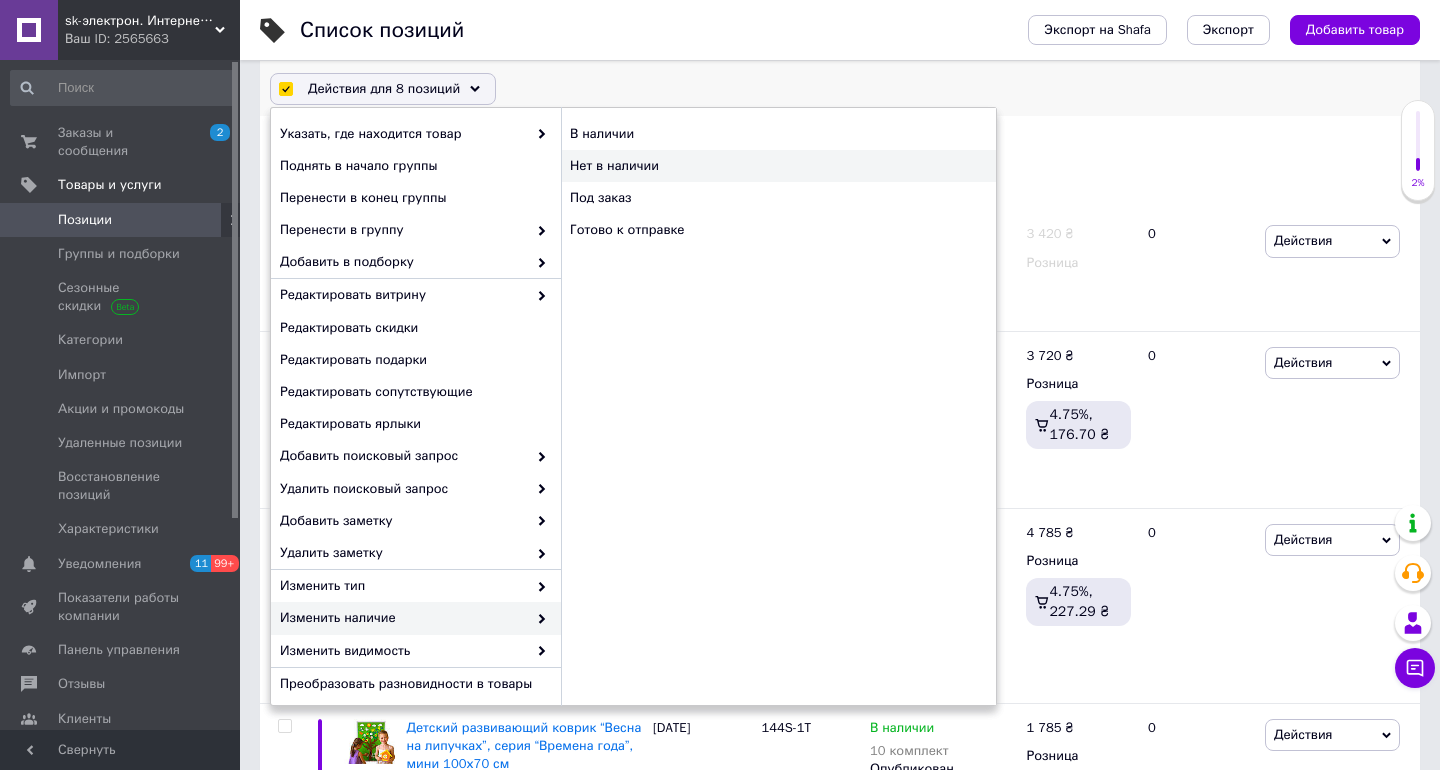 checkbox on "false" 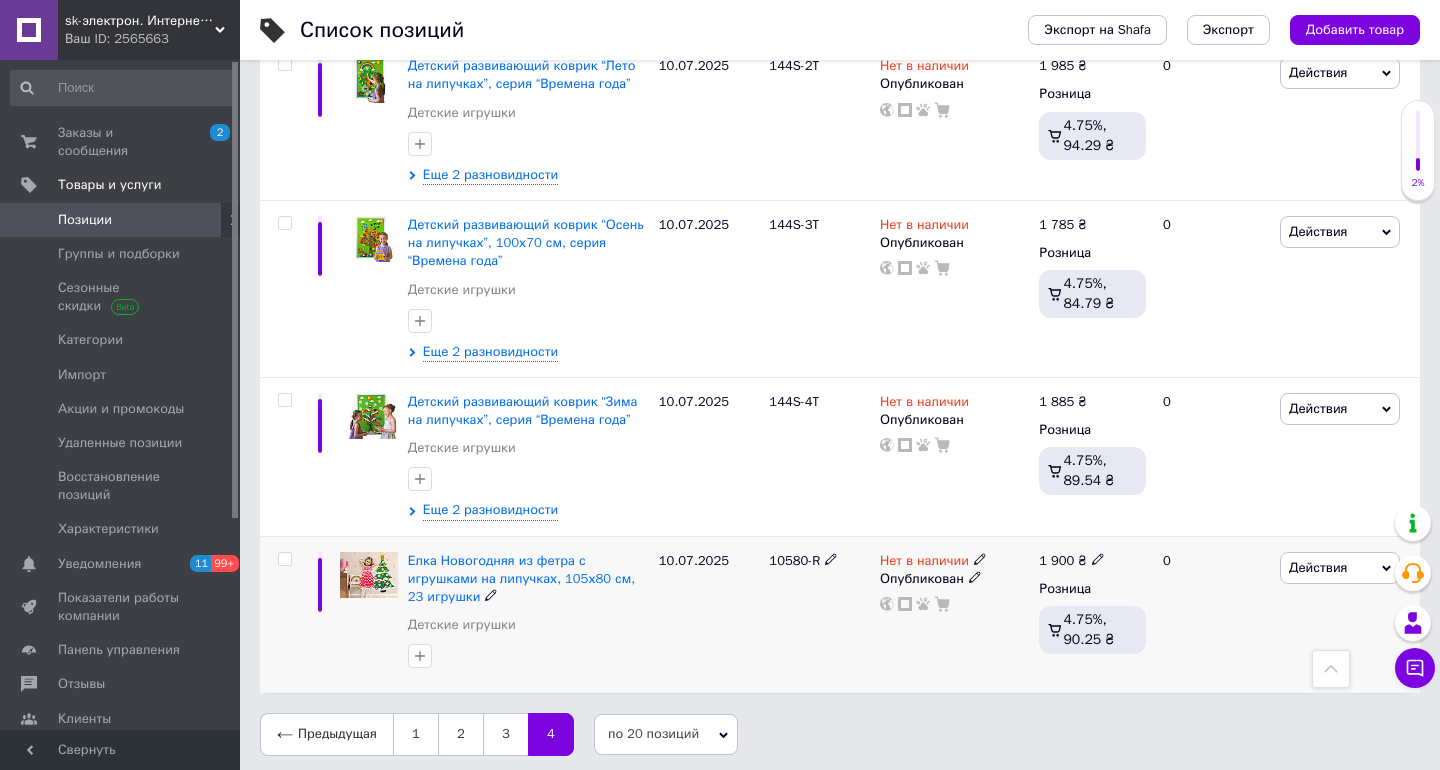 scroll, scrollTop: 1094, scrollLeft: 0, axis: vertical 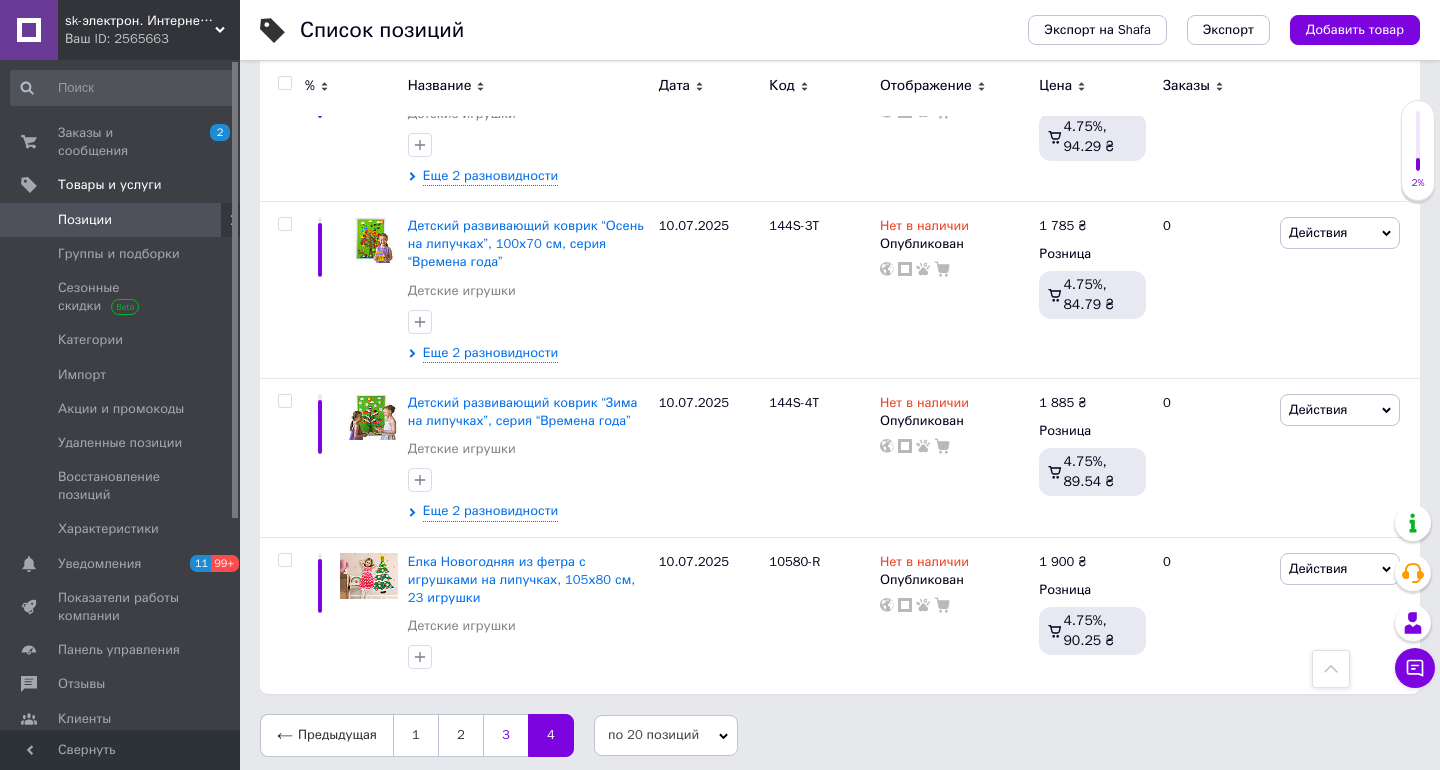 click on "3" at bounding box center (505, 735) 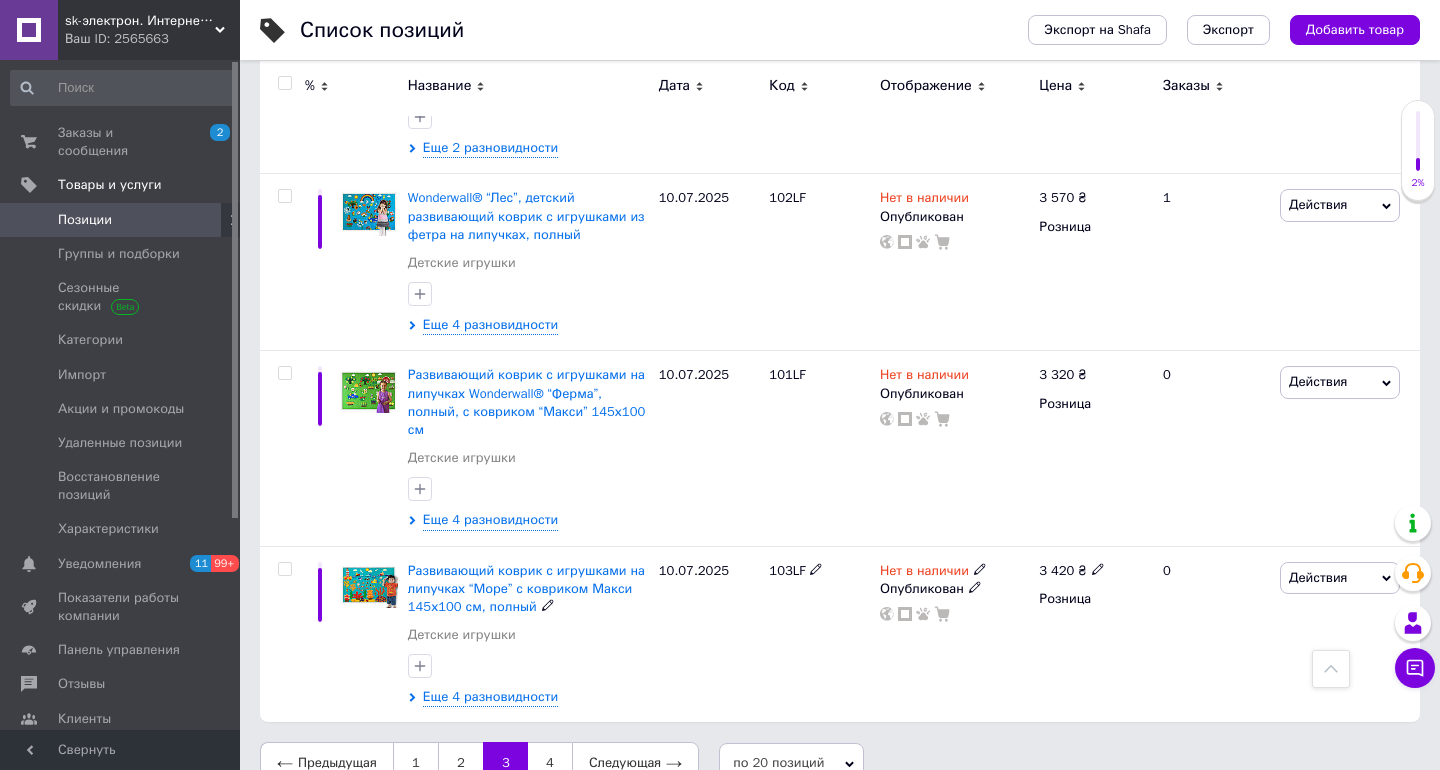 scroll, scrollTop: 3159, scrollLeft: 0, axis: vertical 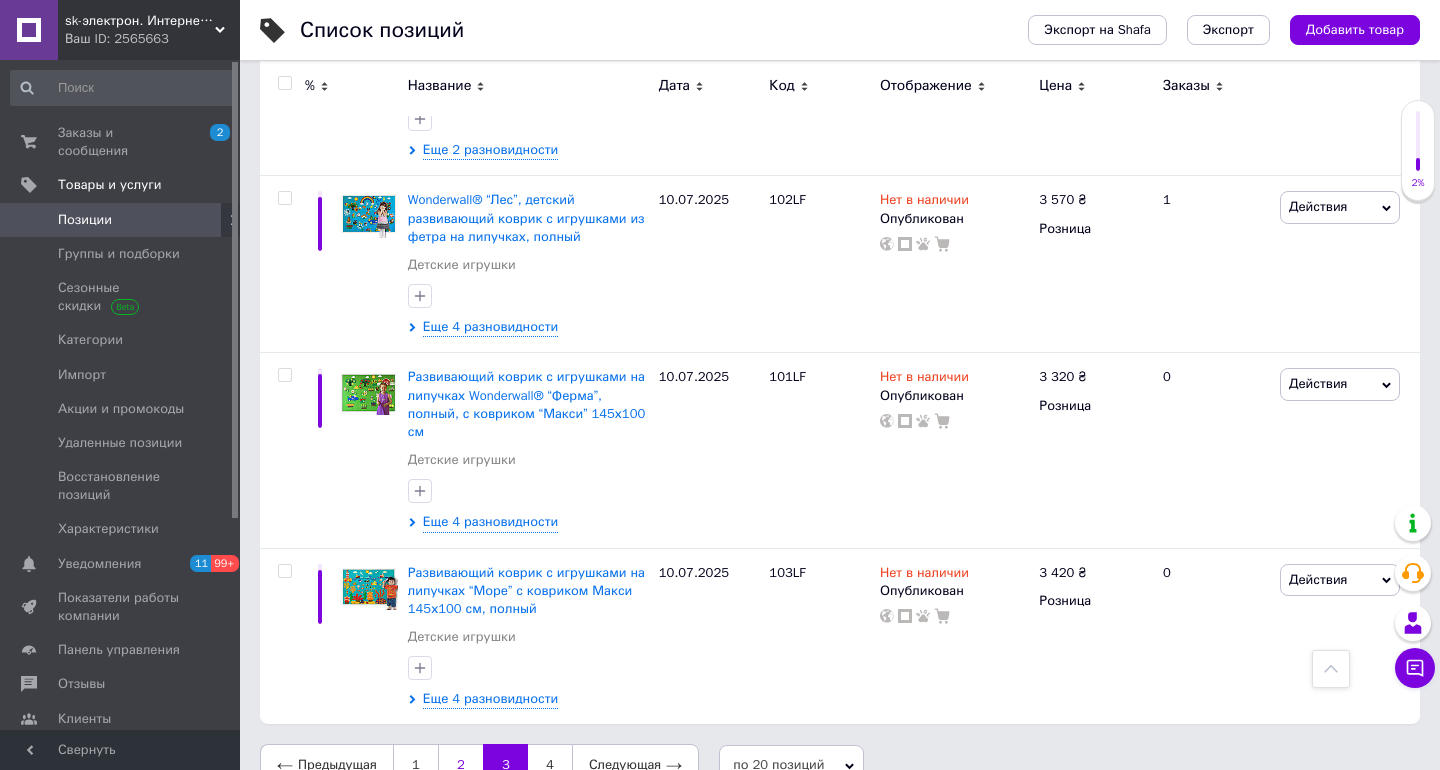 click on "2" at bounding box center (460, 765) 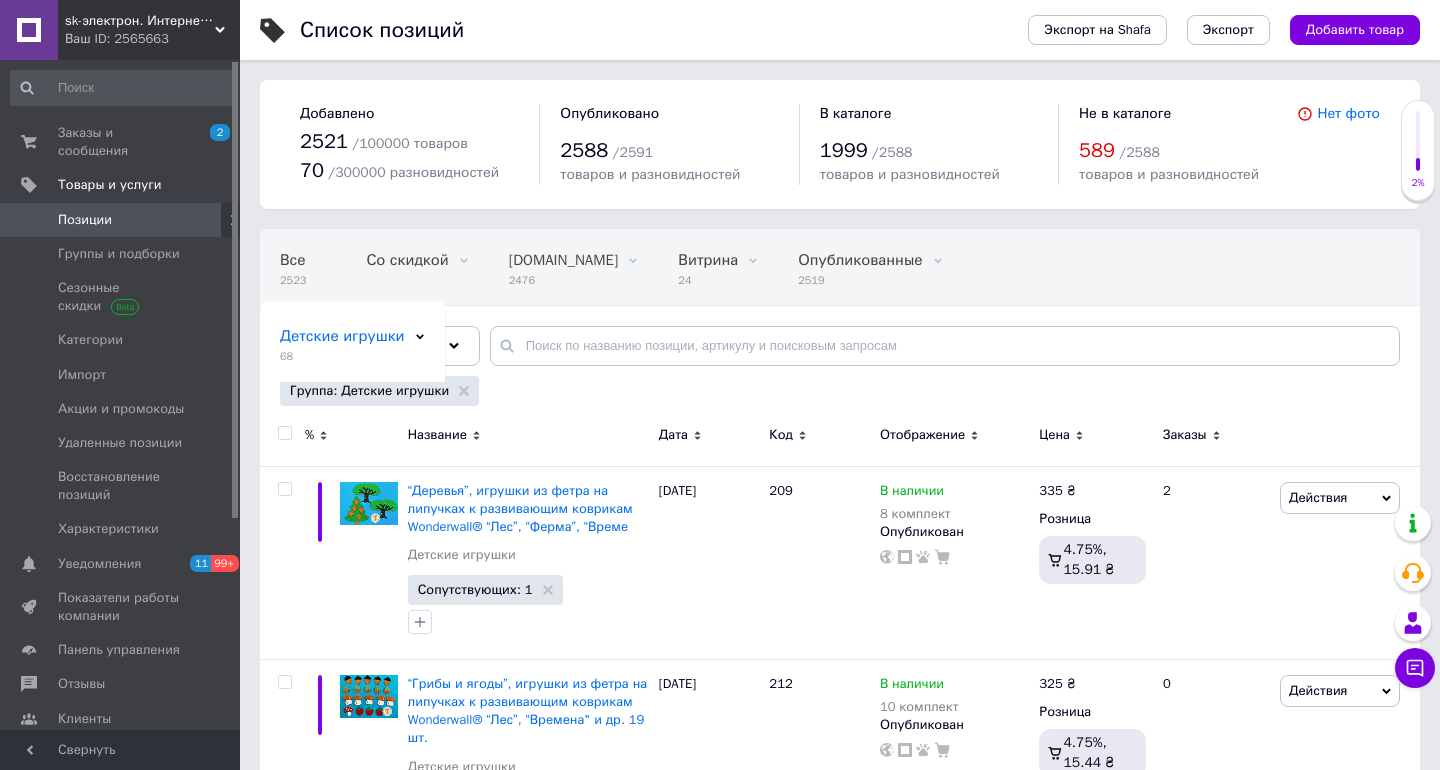 scroll, scrollTop: 0, scrollLeft: 0, axis: both 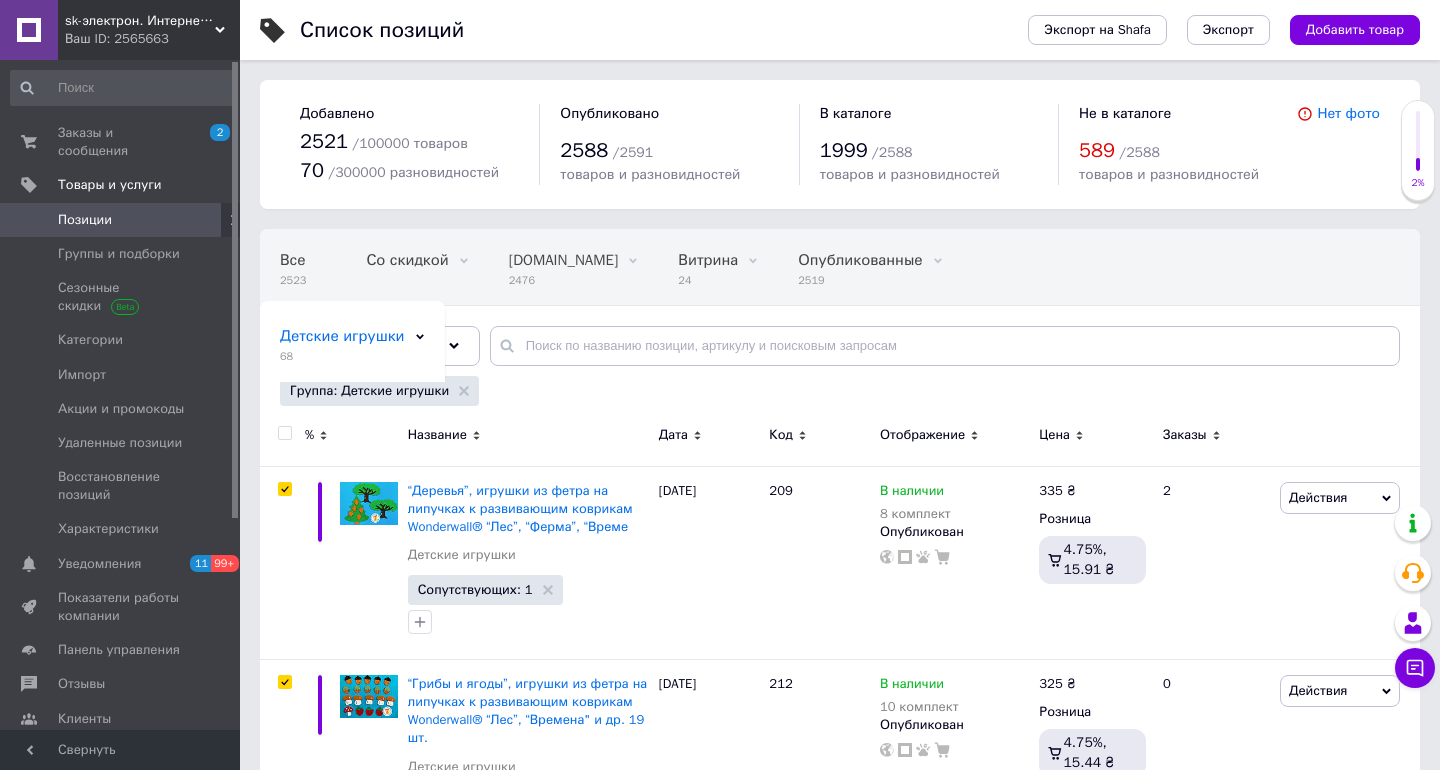 checkbox on "true" 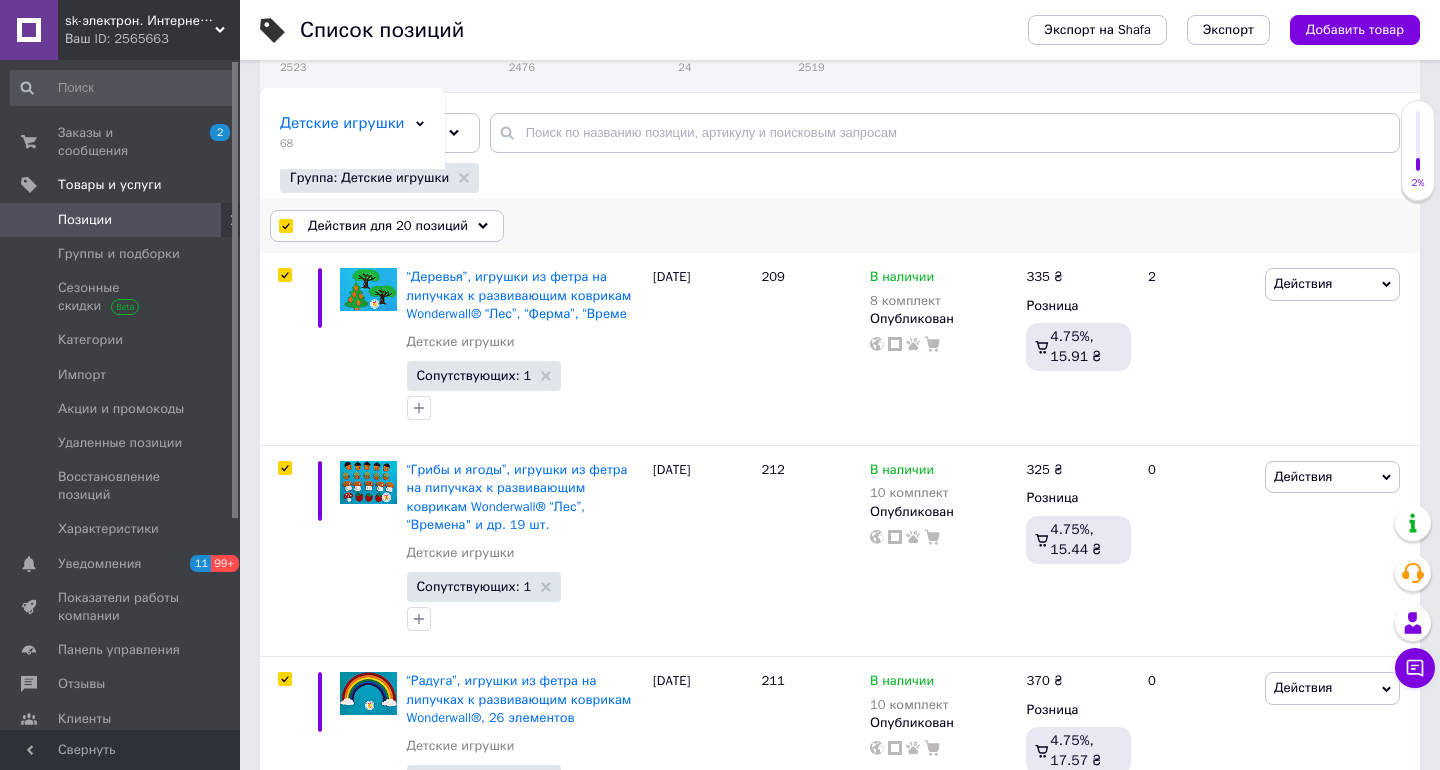 scroll, scrollTop: 223, scrollLeft: 0, axis: vertical 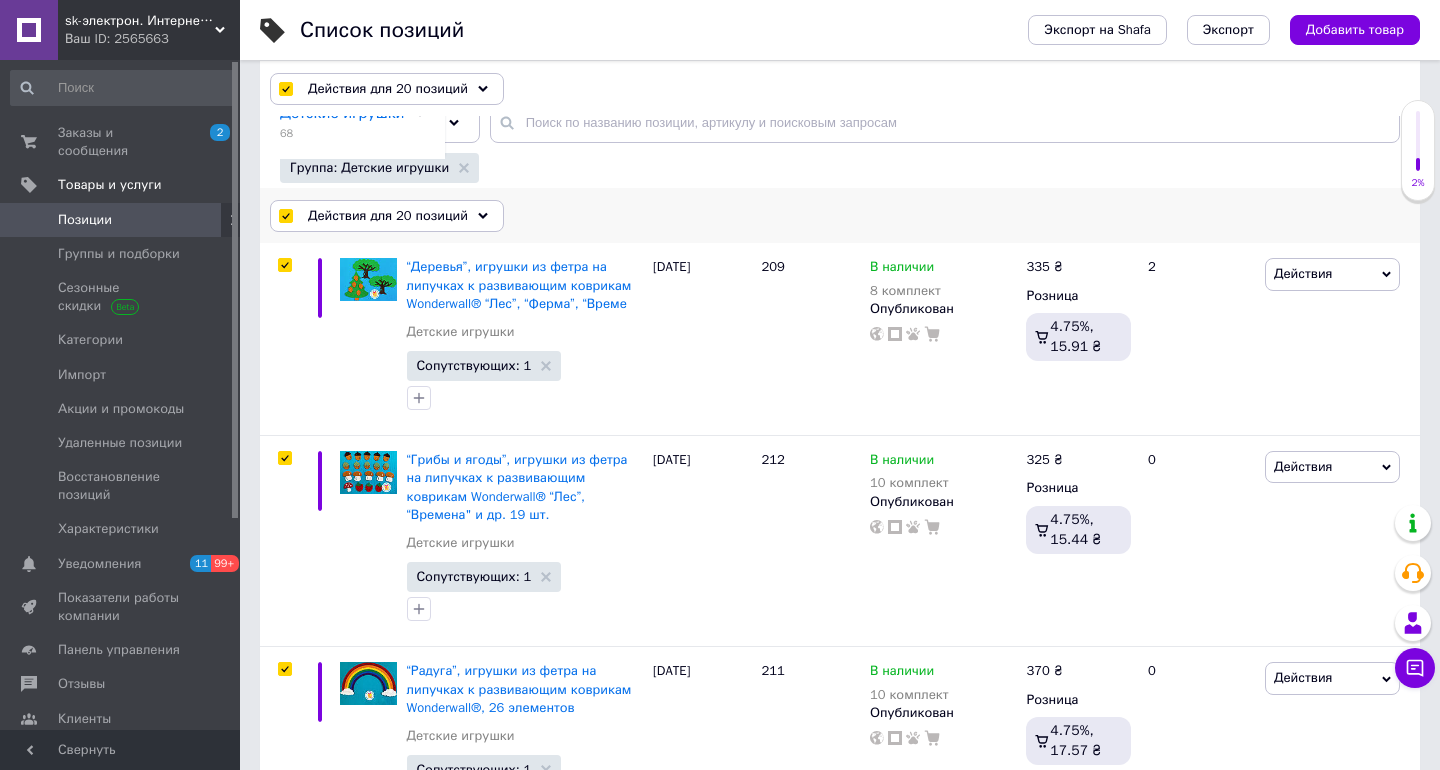 click on "Действия для 20 позиций" at bounding box center [387, 216] 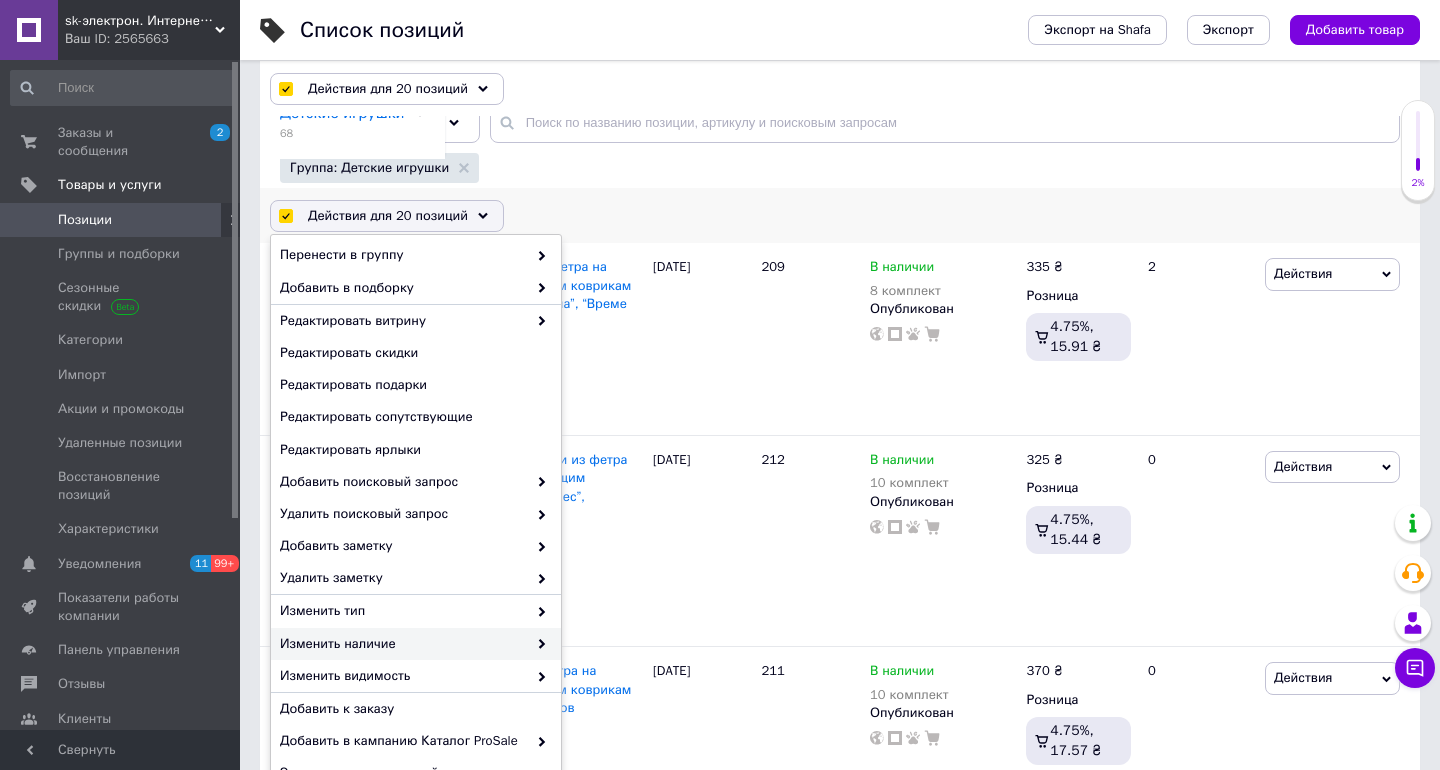 scroll, scrollTop: 116, scrollLeft: 0, axis: vertical 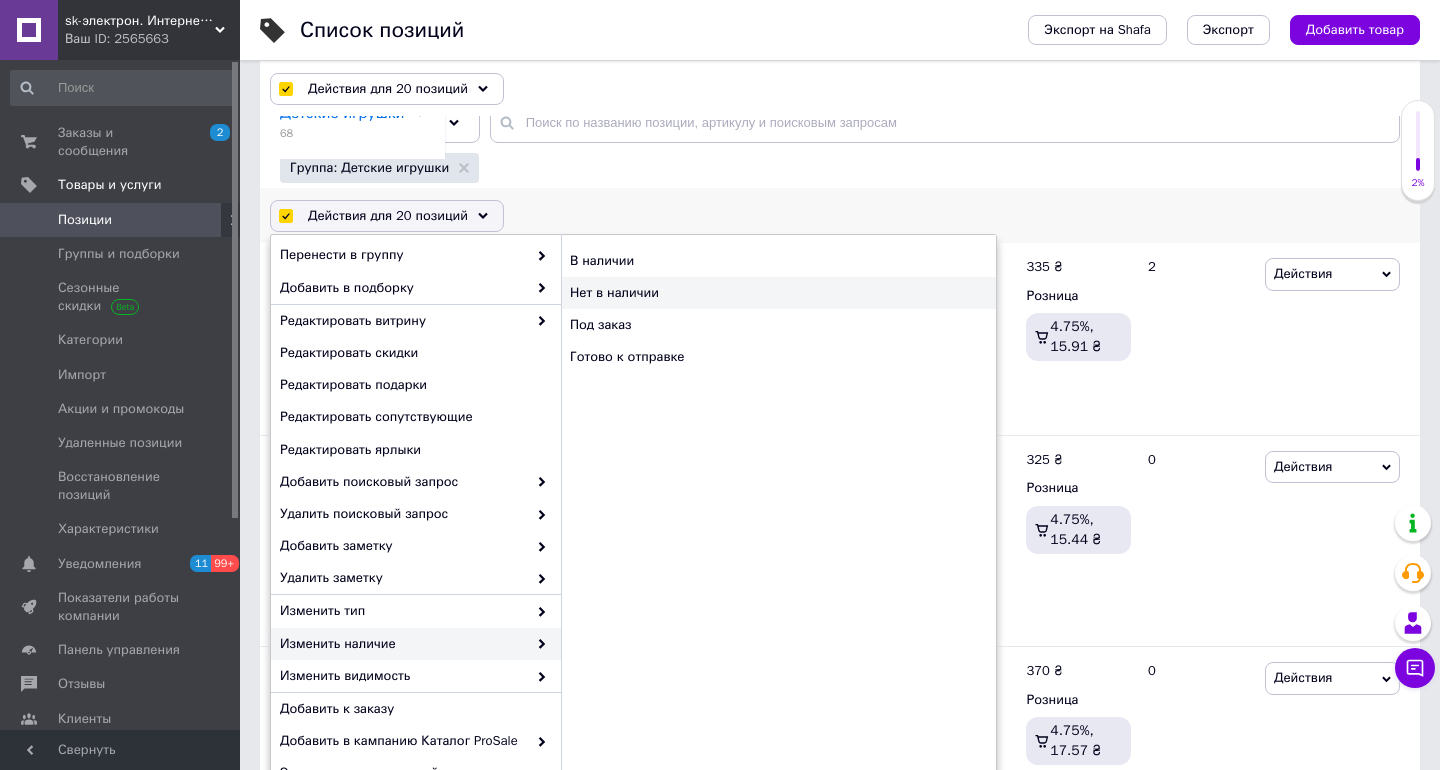 click on "Нет в наличии" at bounding box center (778, 293) 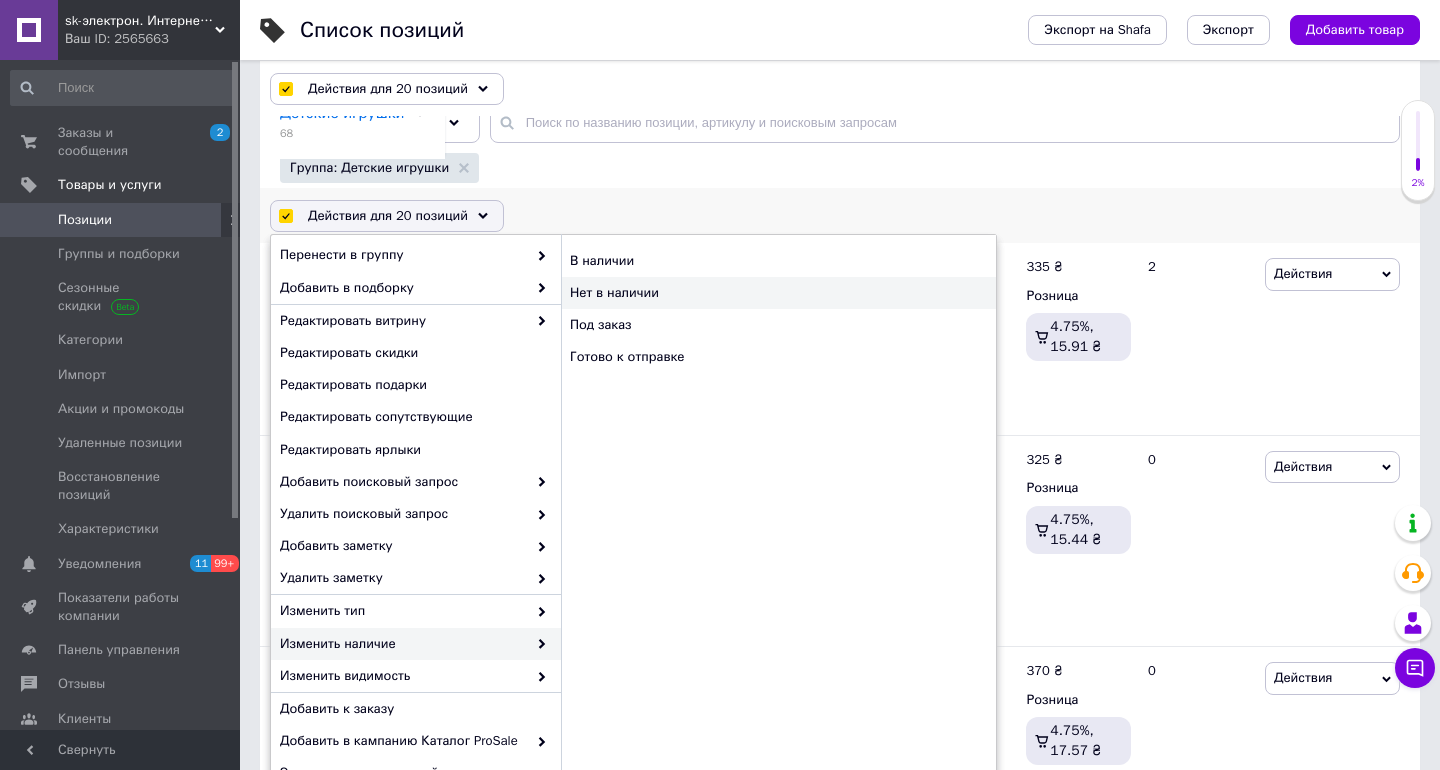 checkbox on "false" 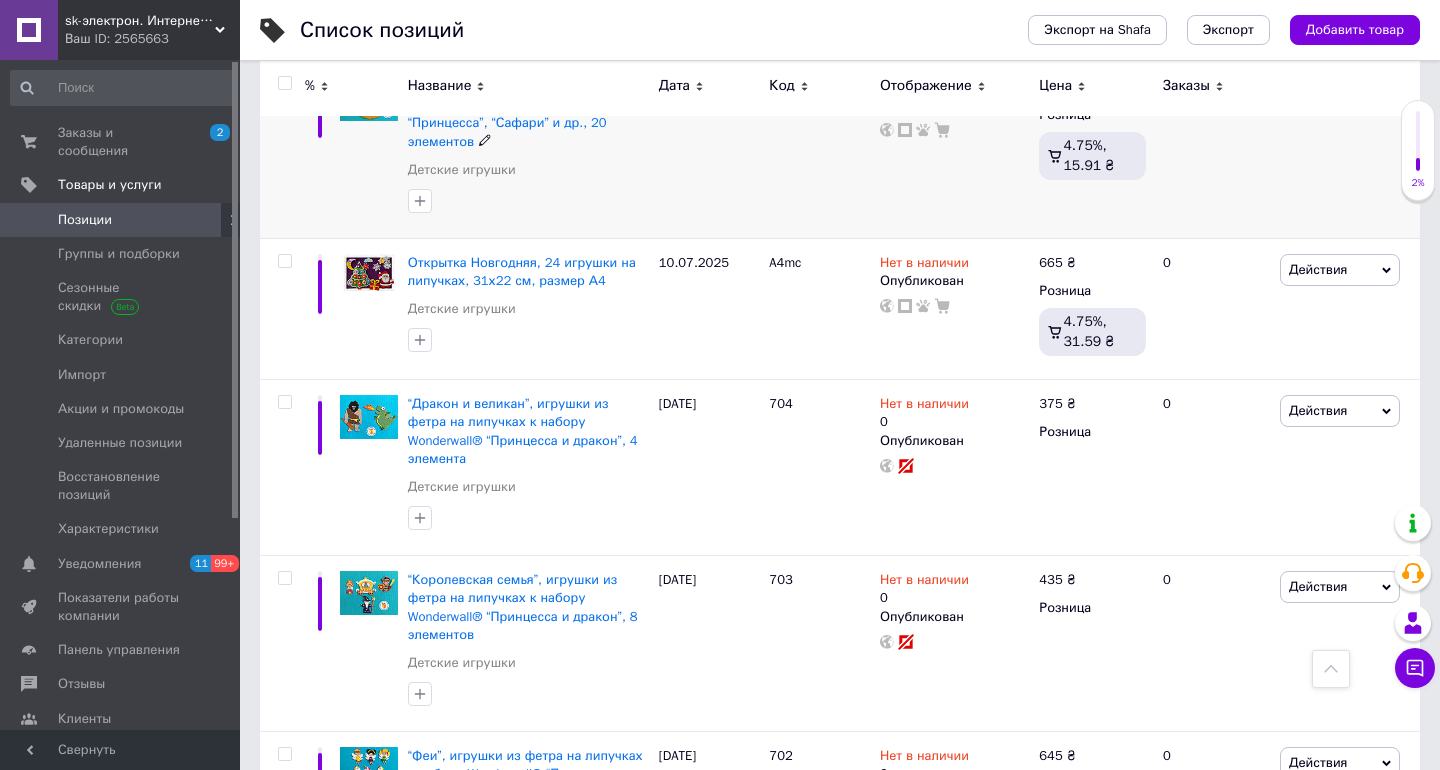 scroll, scrollTop: 3055, scrollLeft: 0, axis: vertical 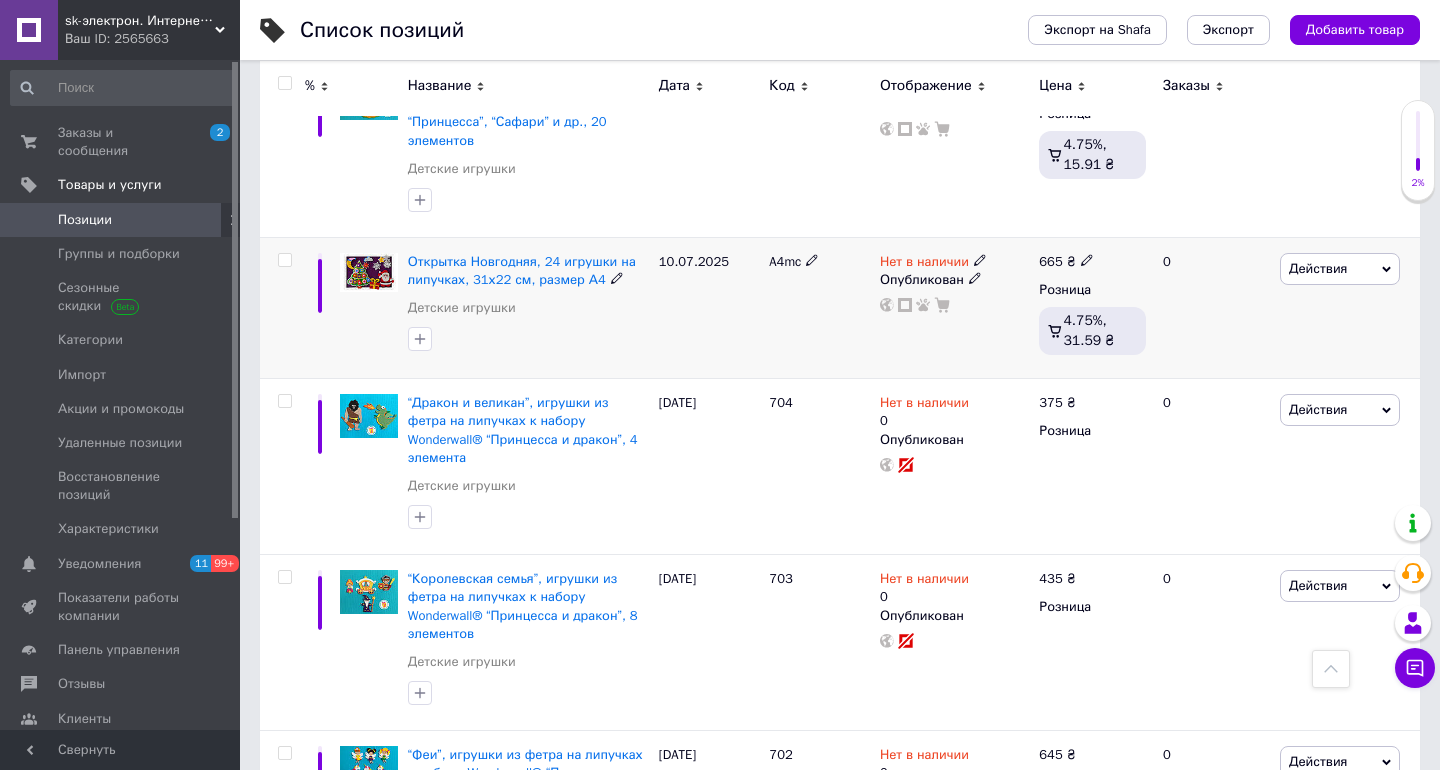 click 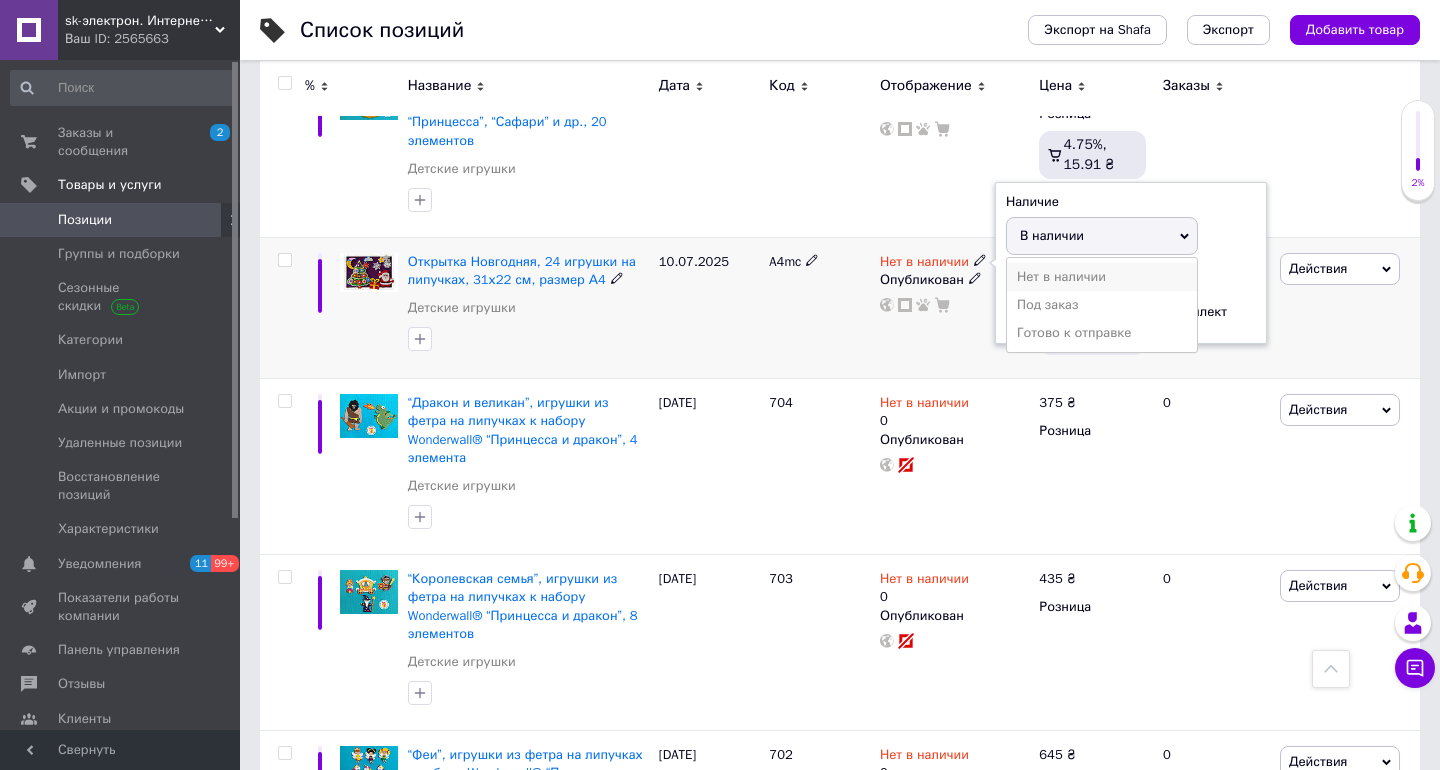 click on "Нет в наличии" at bounding box center [1102, 277] 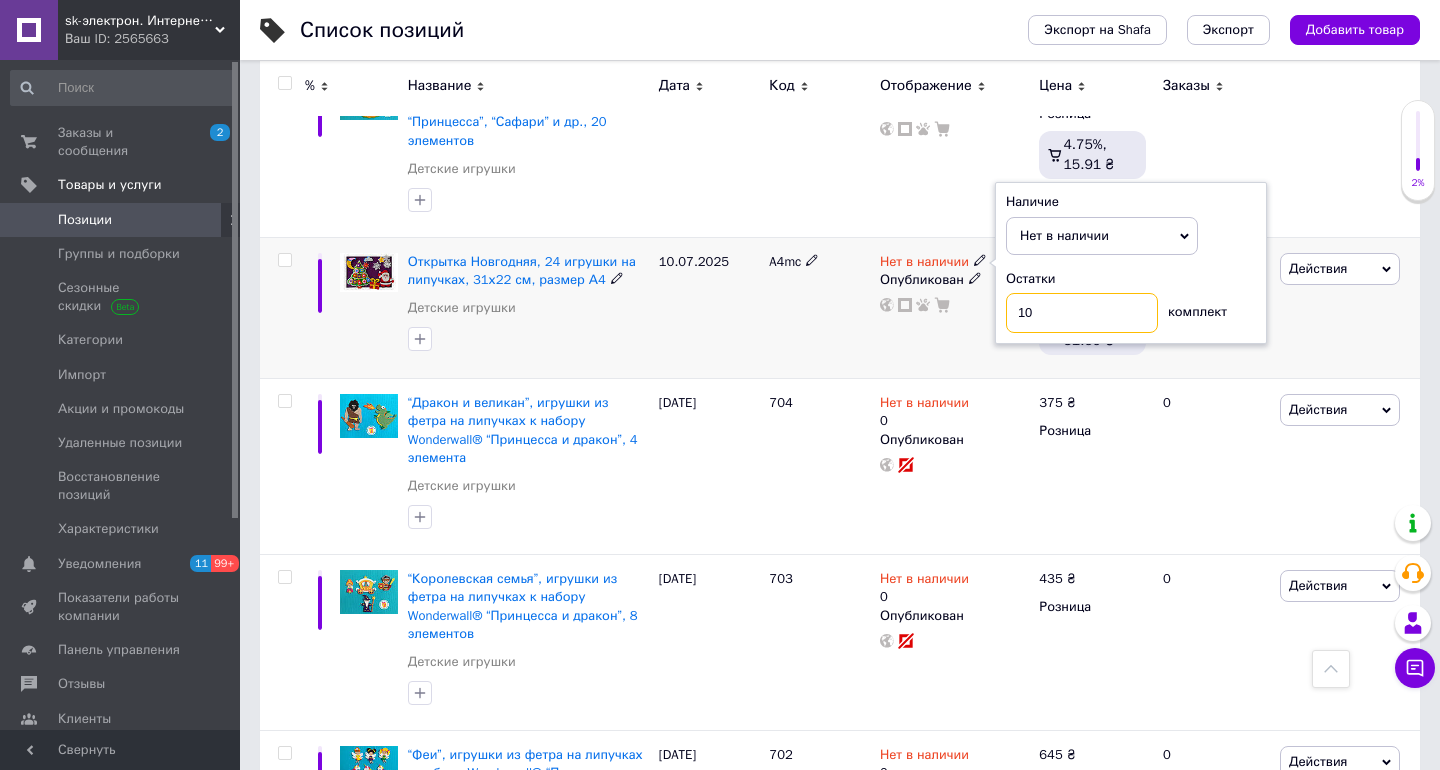click on "10" at bounding box center [1082, 313] 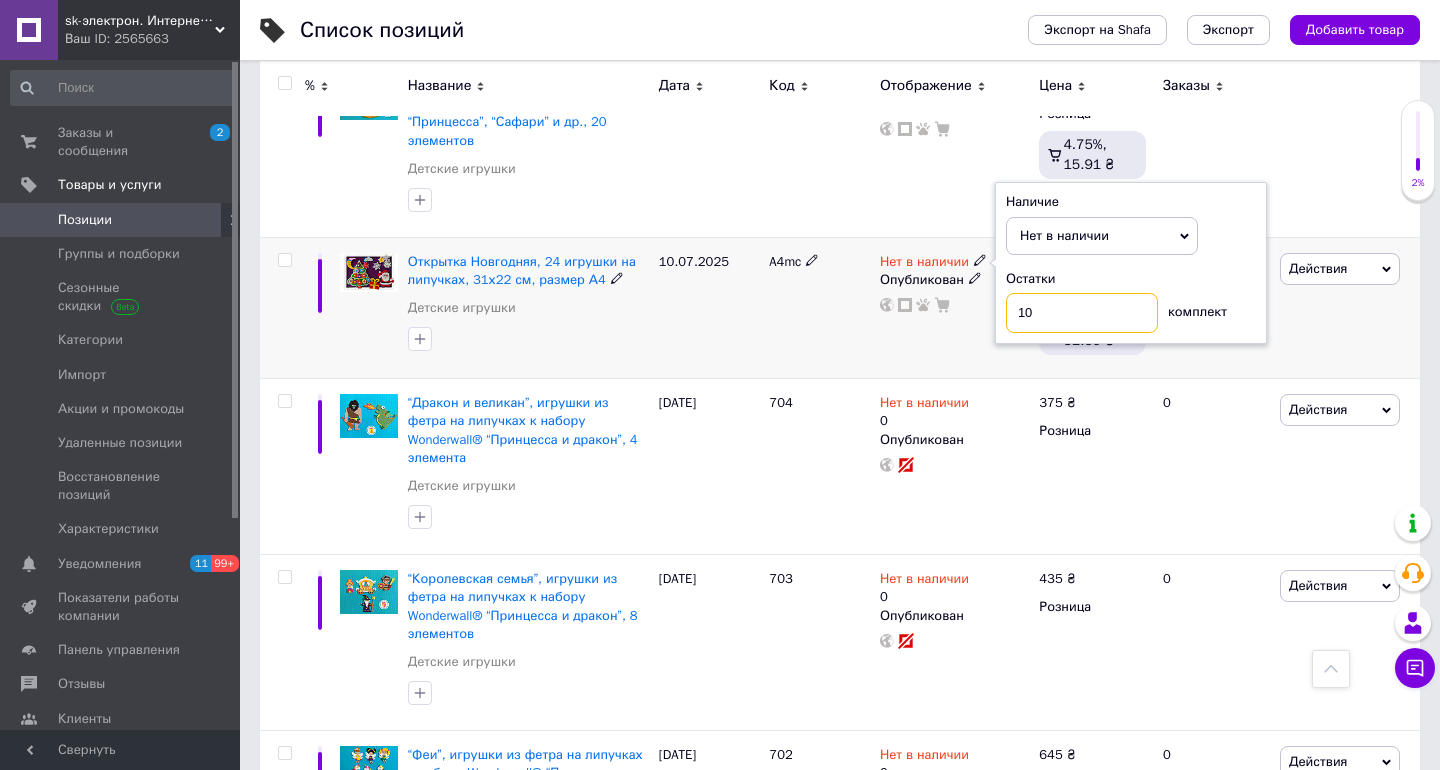 type on "1" 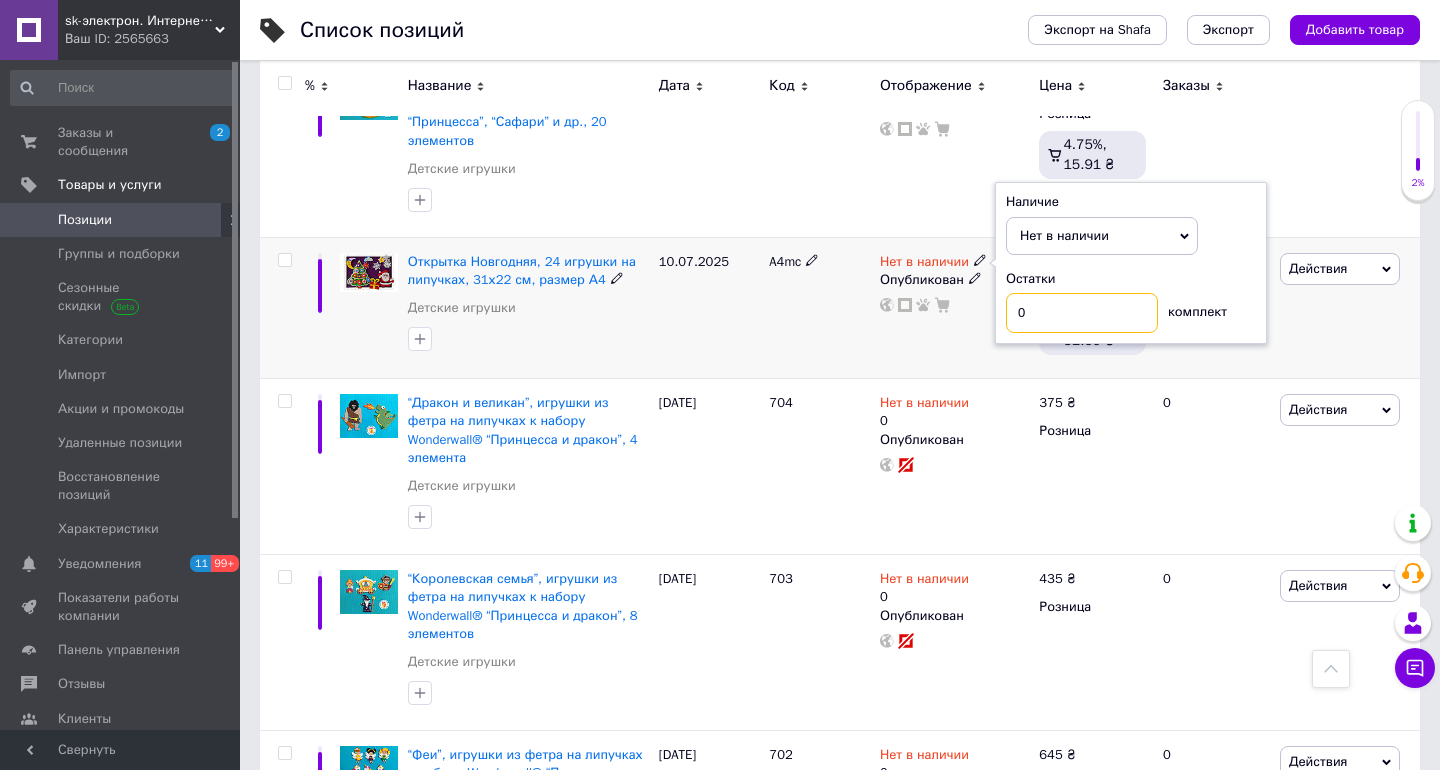 type on "0" 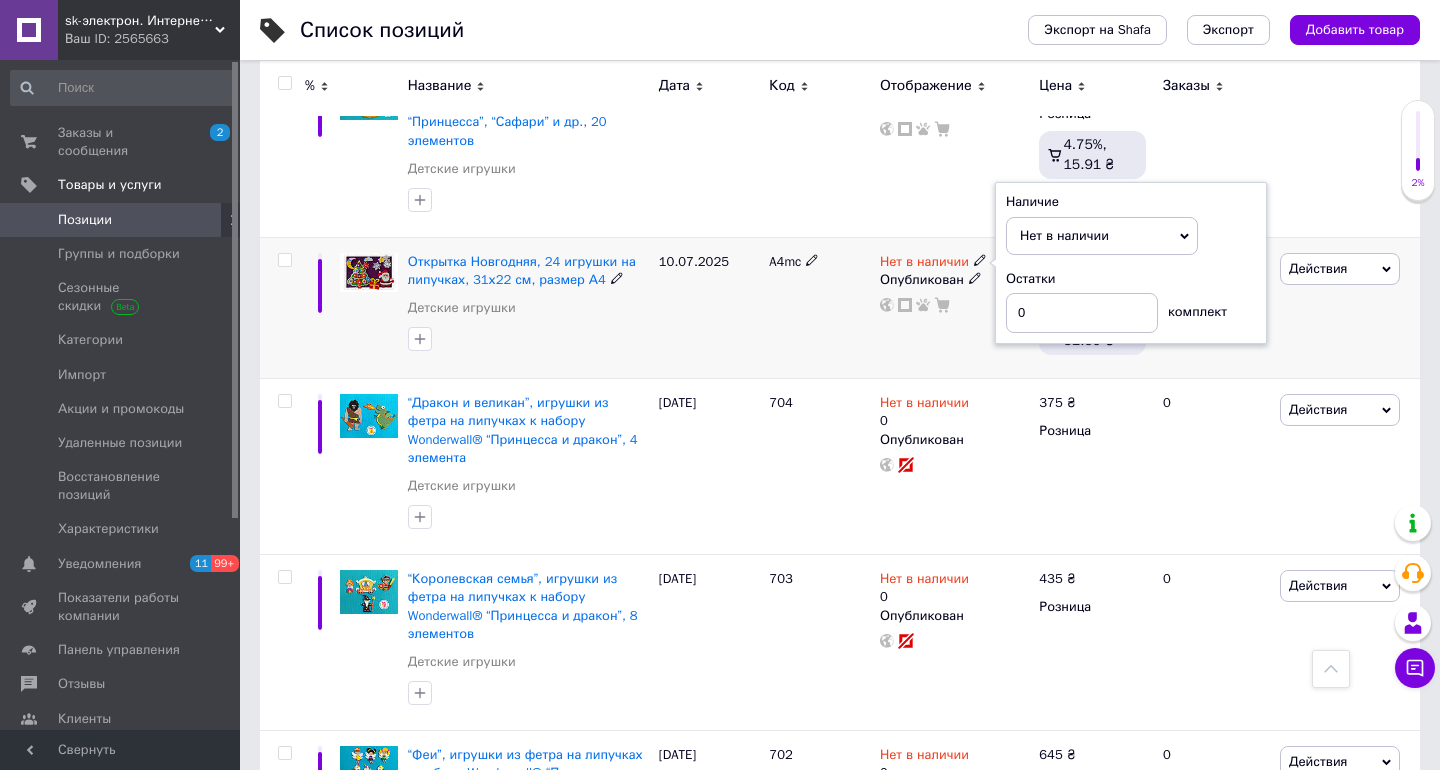click on "Нет в наличии Наличие Нет в наличии В наличии Под заказ Готово к отправке Остатки 0 комплект Опубликован" at bounding box center [954, 307] 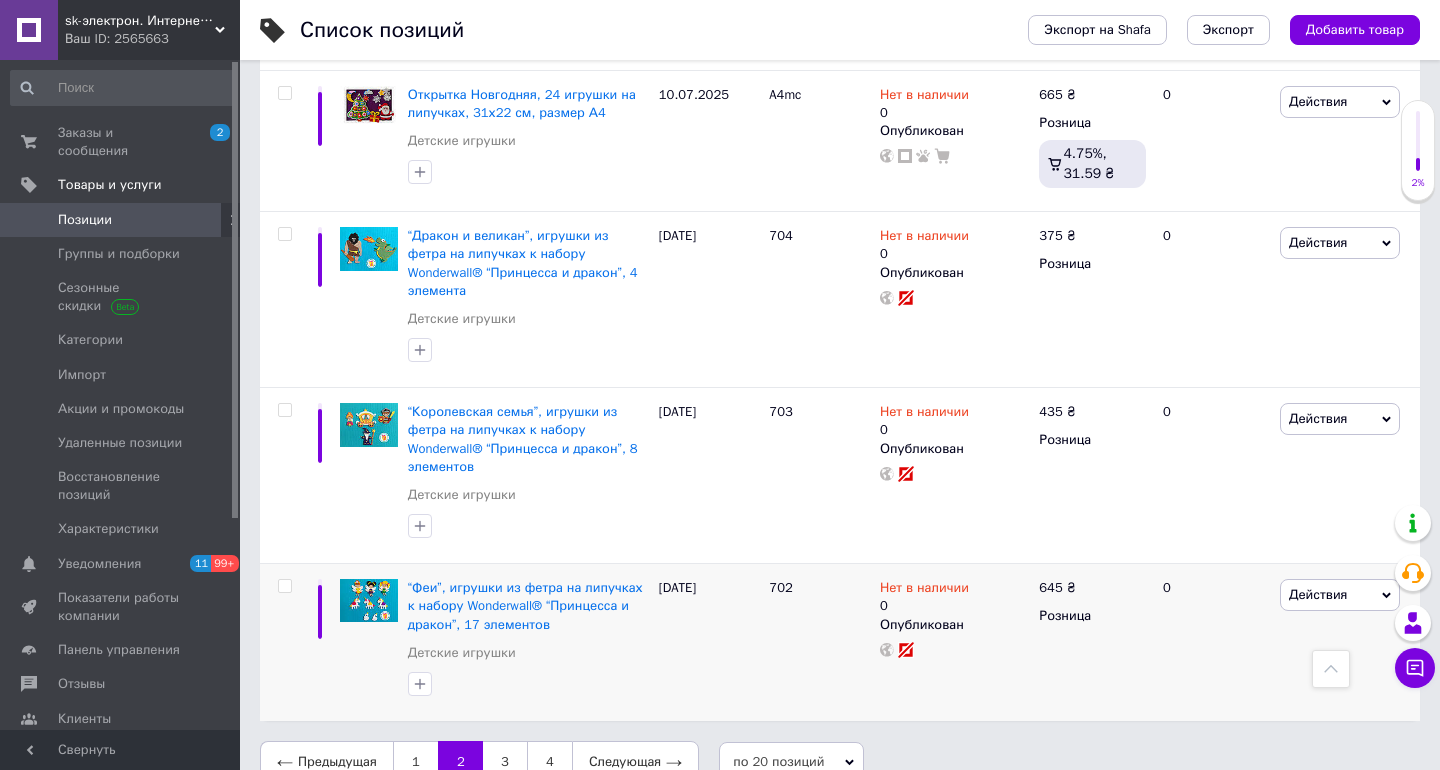 scroll, scrollTop: 3220, scrollLeft: 0, axis: vertical 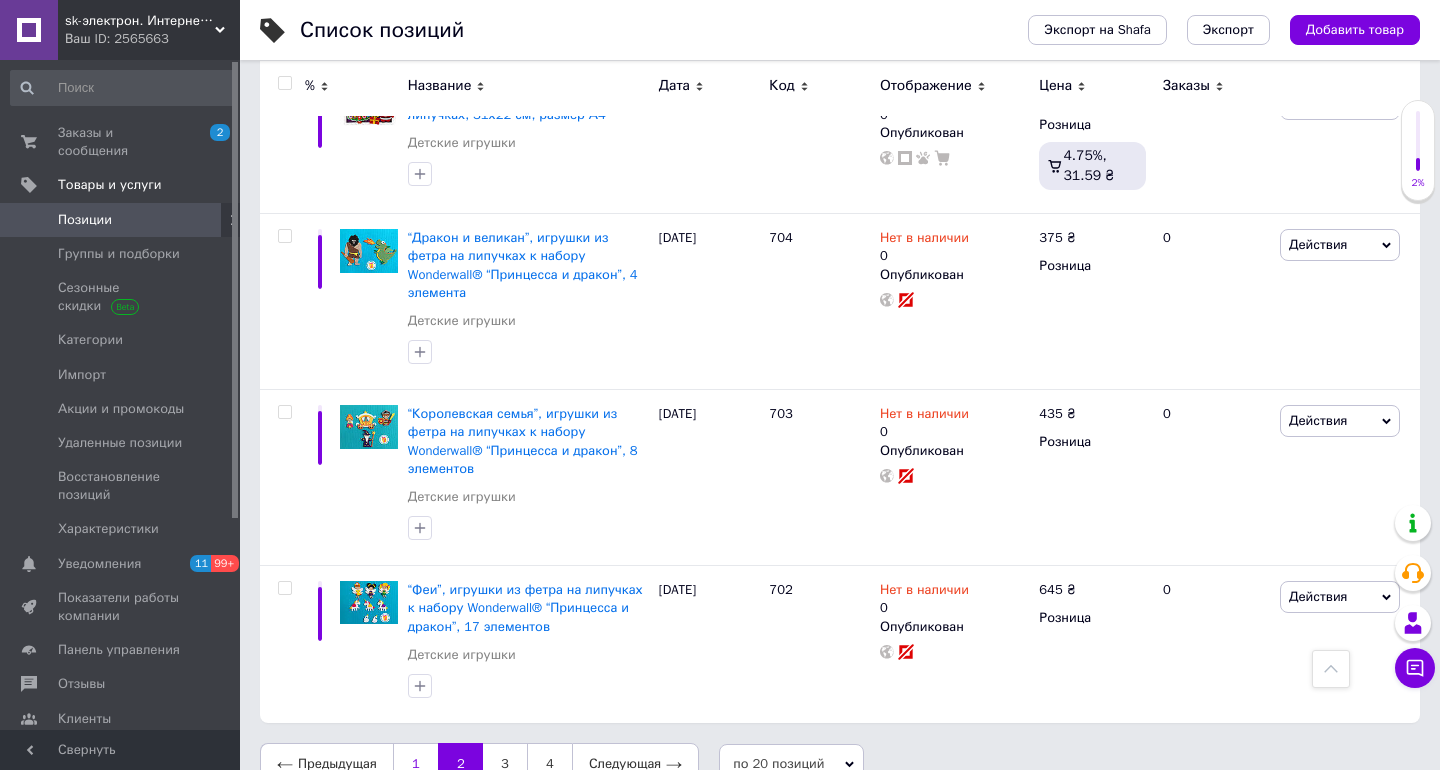 click on "1" at bounding box center [415, 764] 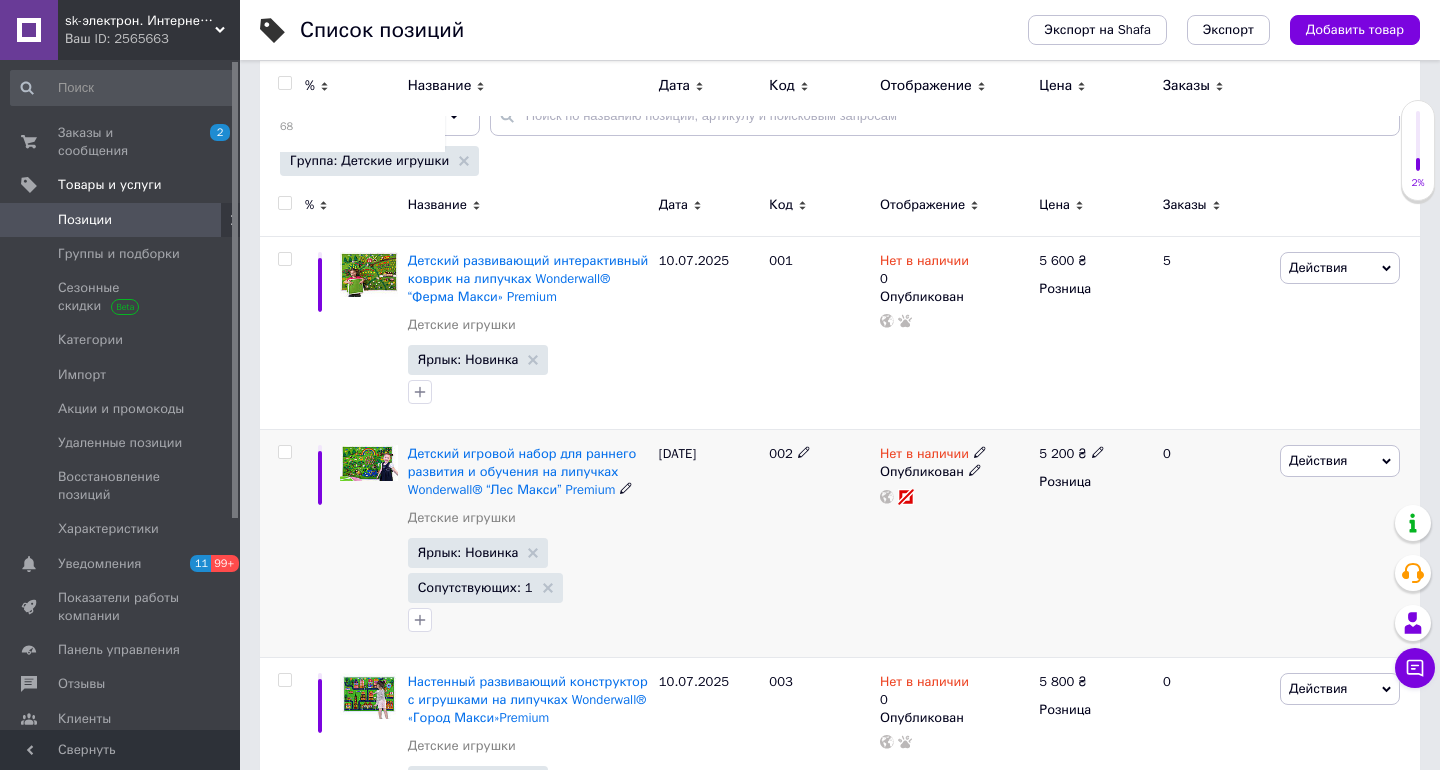 scroll, scrollTop: 229, scrollLeft: 0, axis: vertical 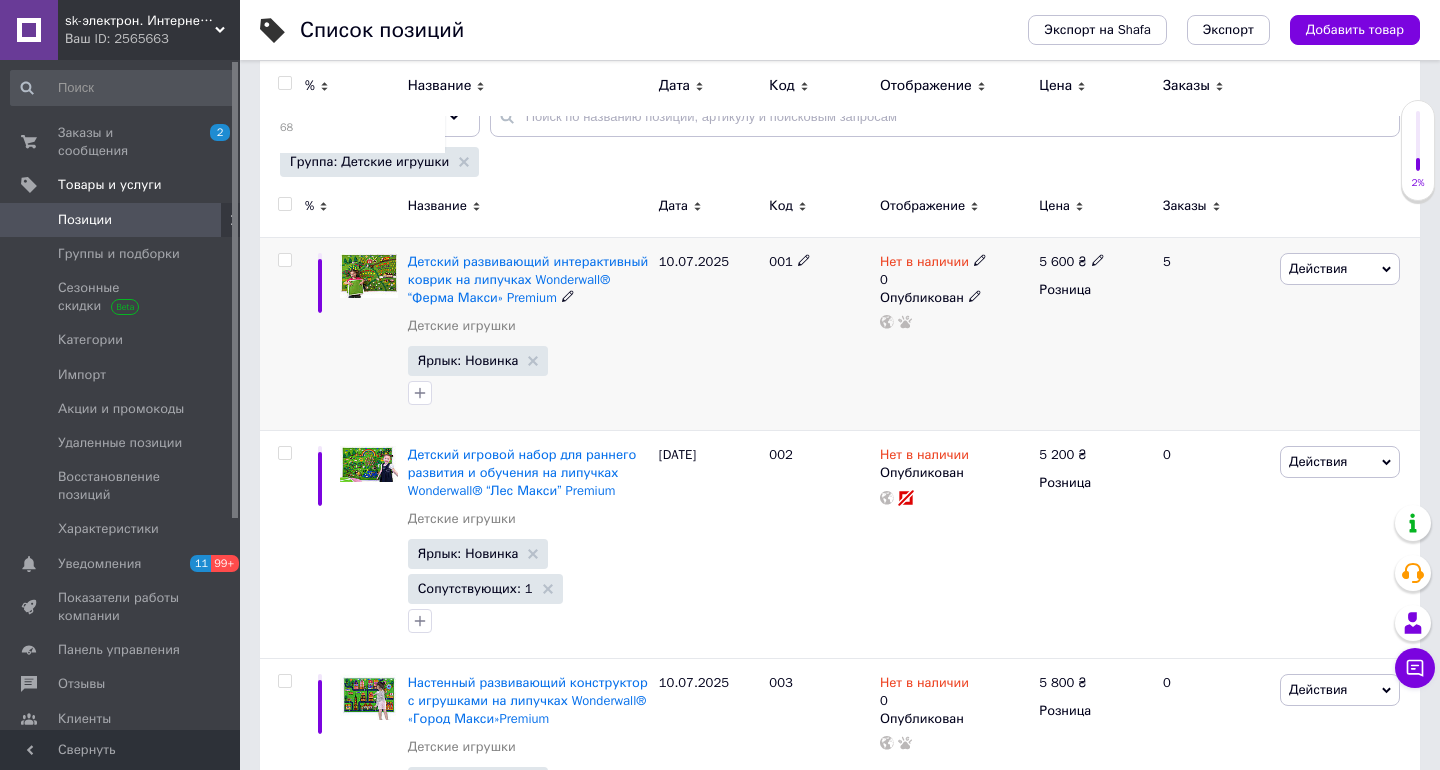 click on "Нет в наличии 0 Опубликован" at bounding box center (954, 333) 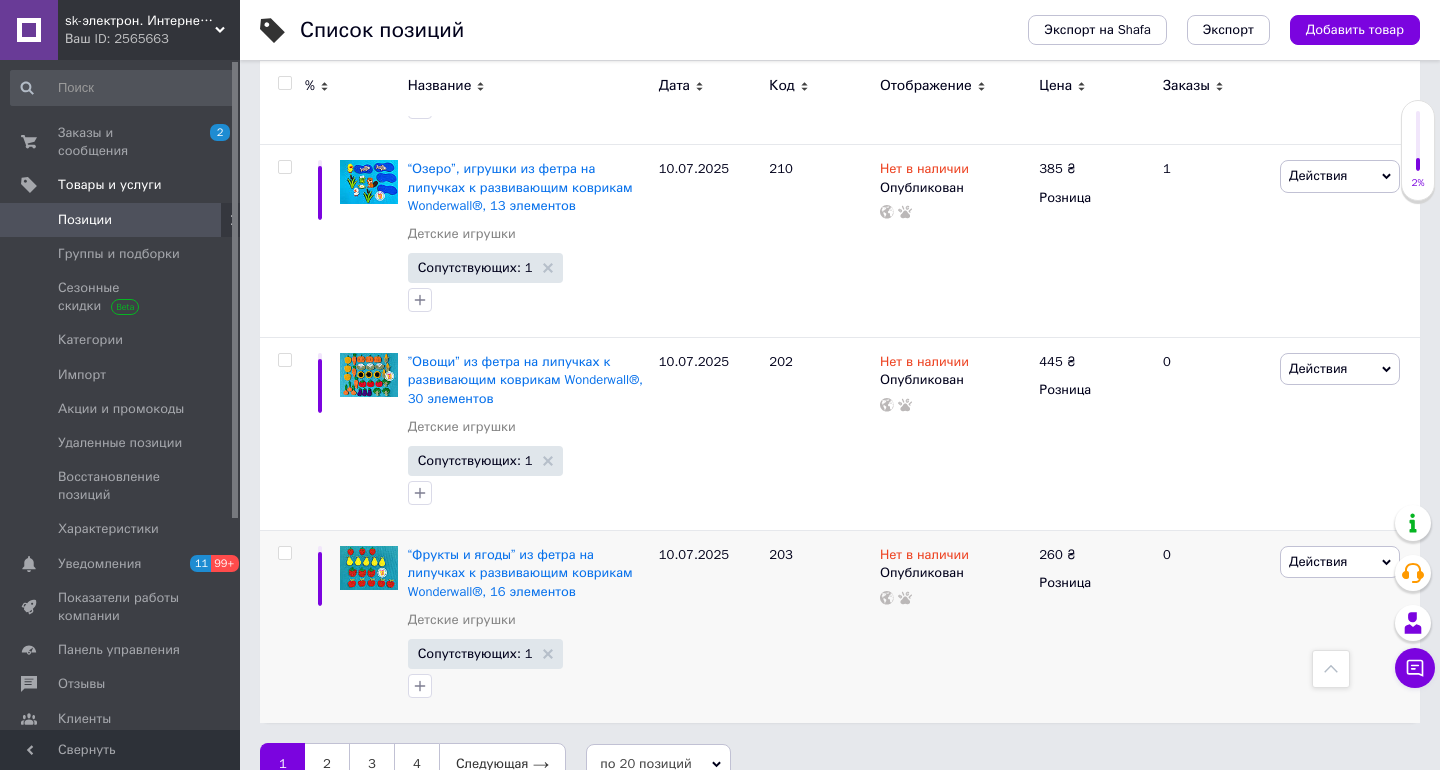 scroll, scrollTop: 3690, scrollLeft: 0, axis: vertical 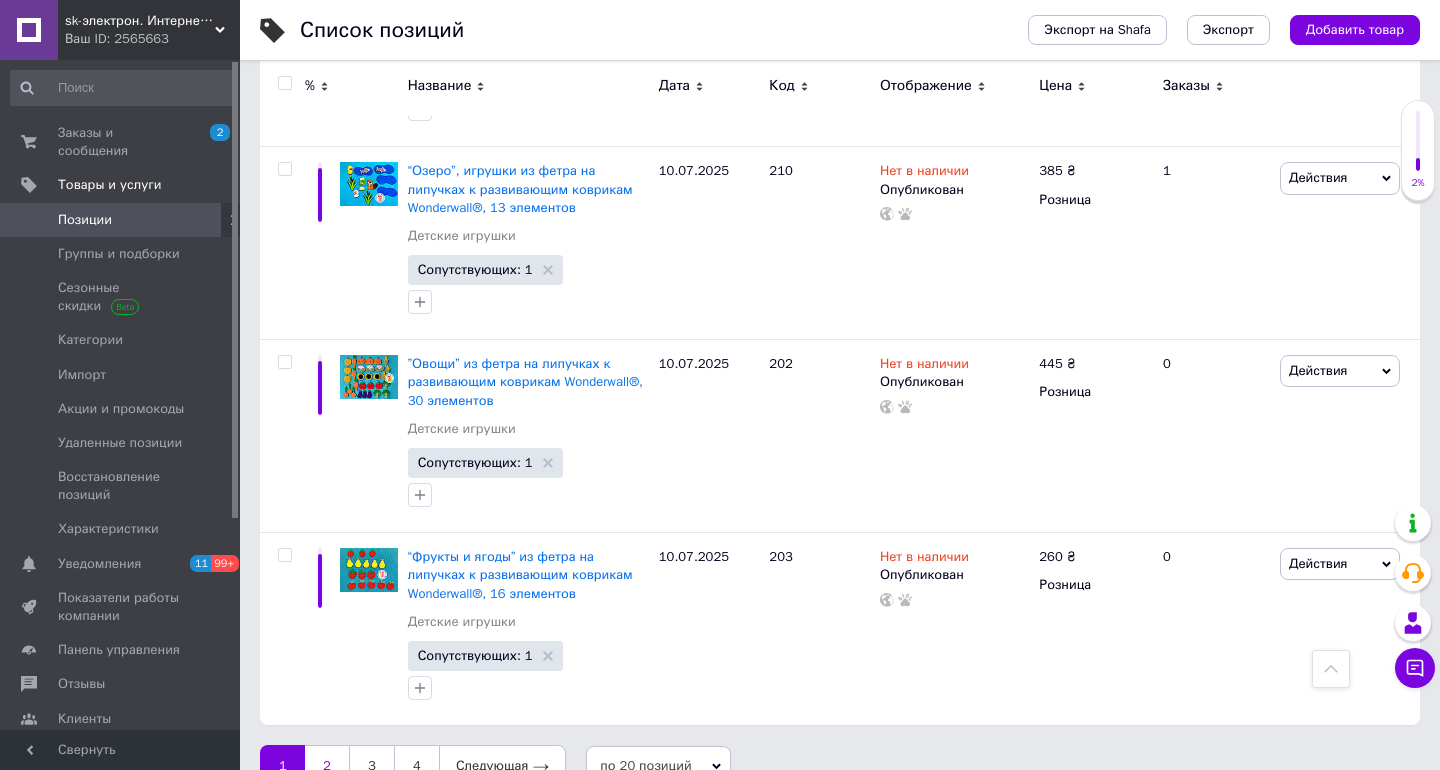 click on "2" at bounding box center (327, 766) 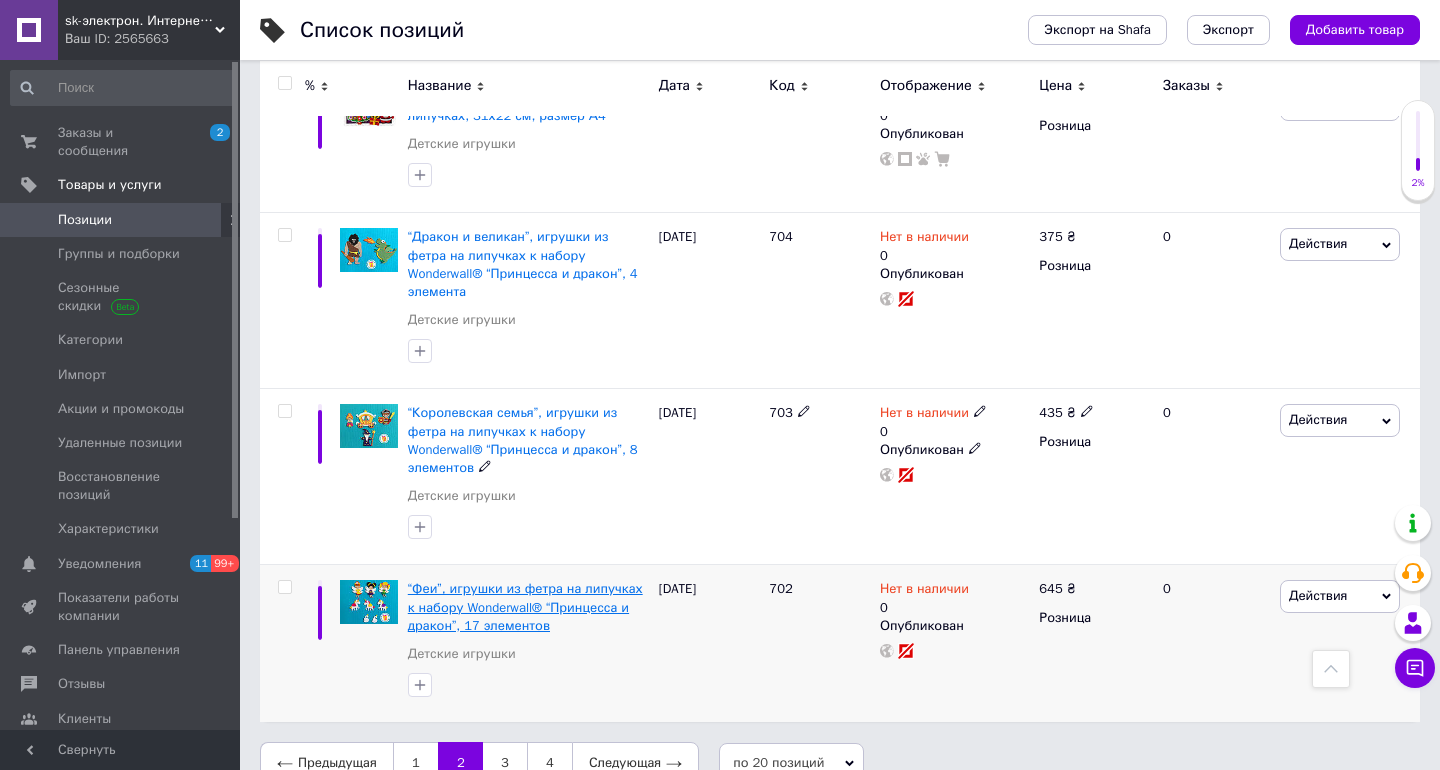 scroll, scrollTop: 3218, scrollLeft: 0, axis: vertical 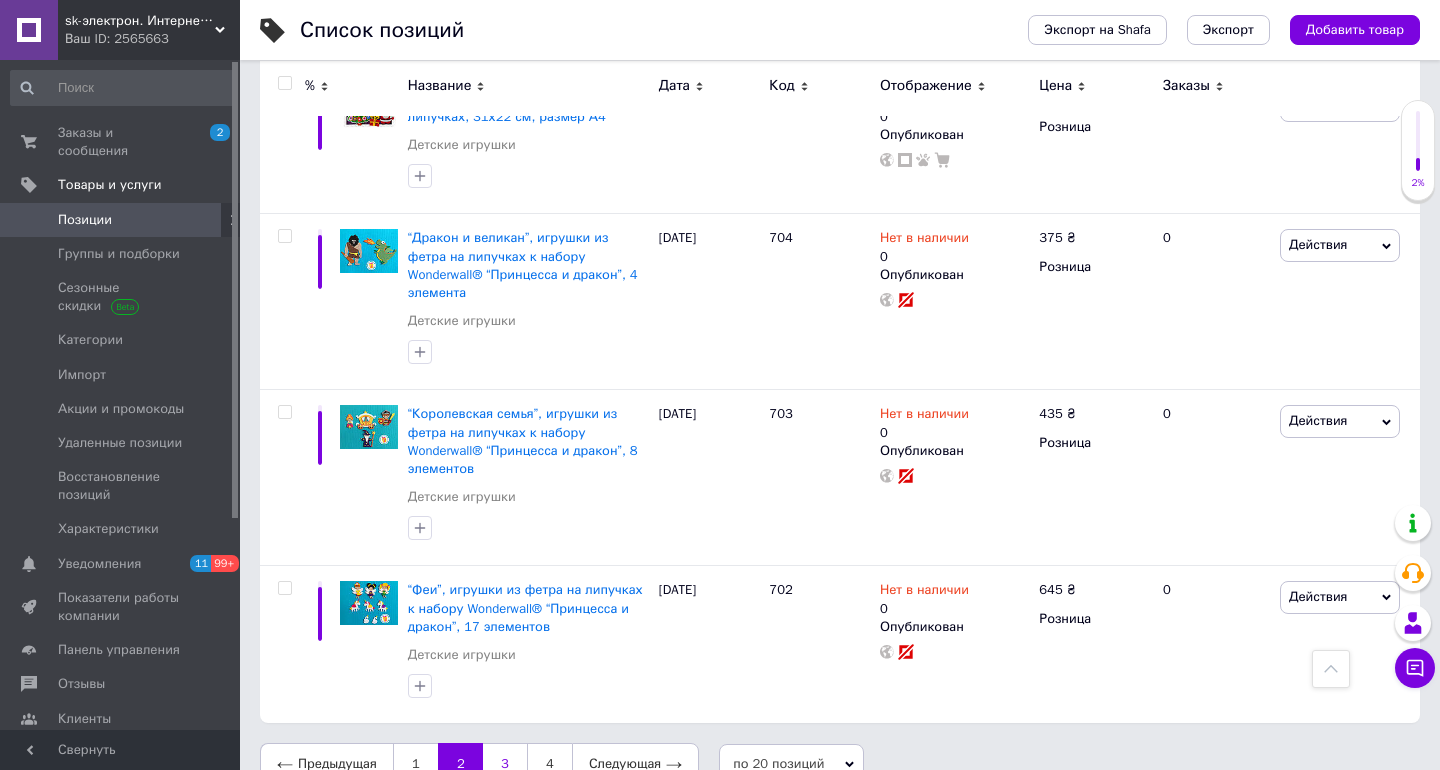 click on "3" at bounding box center (505, 764) 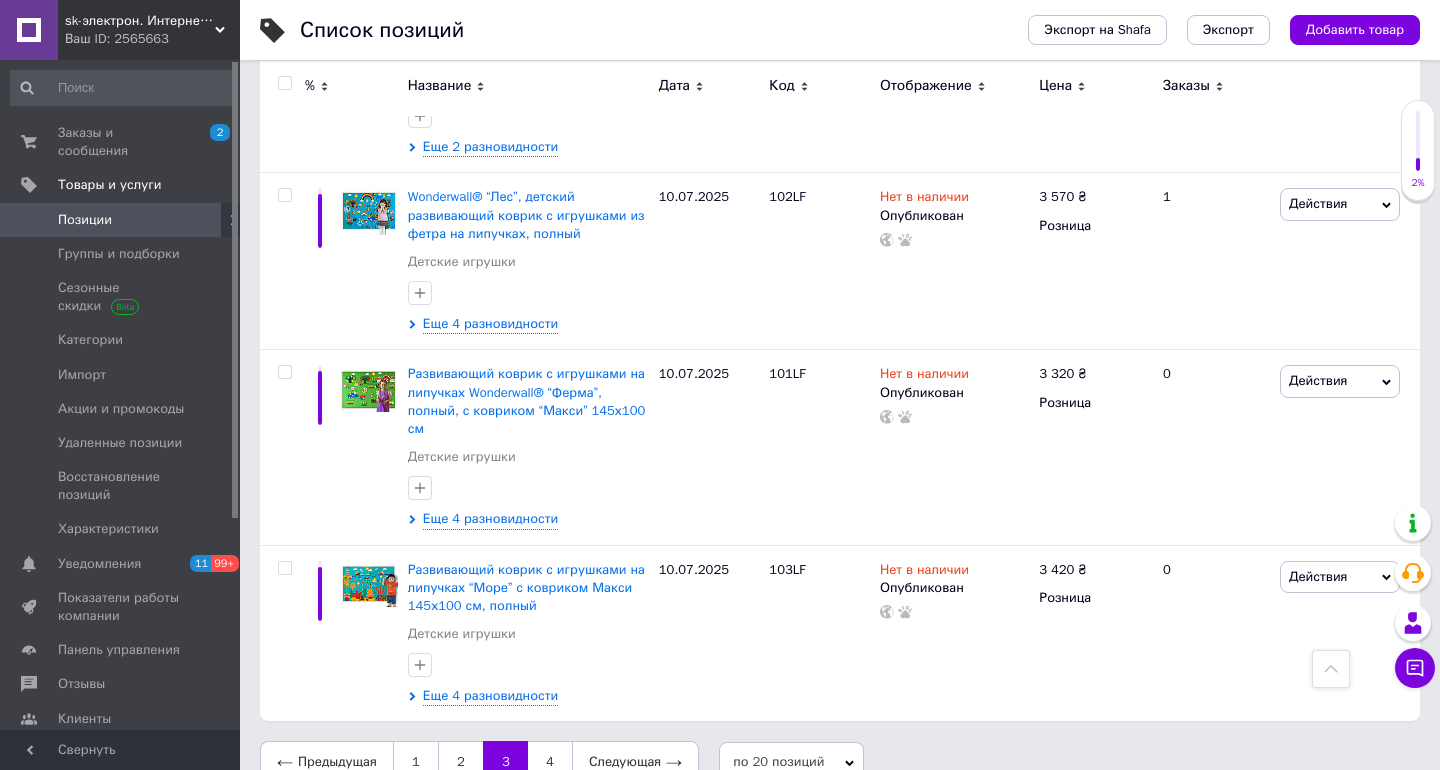 scroll, scrollTop: 3160, scrollLeft: 0, axis: vertical 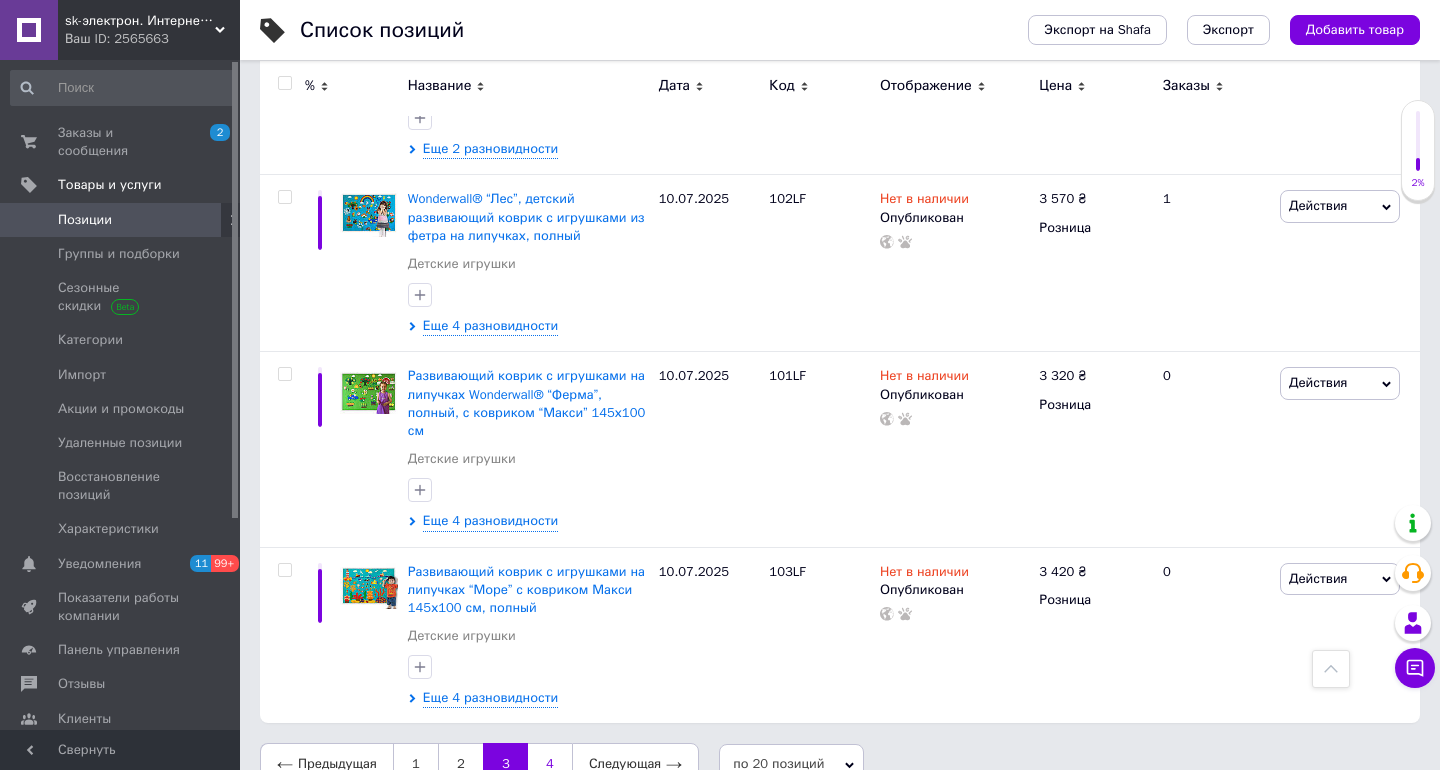 click on "4" at bounding box center [550, 764] 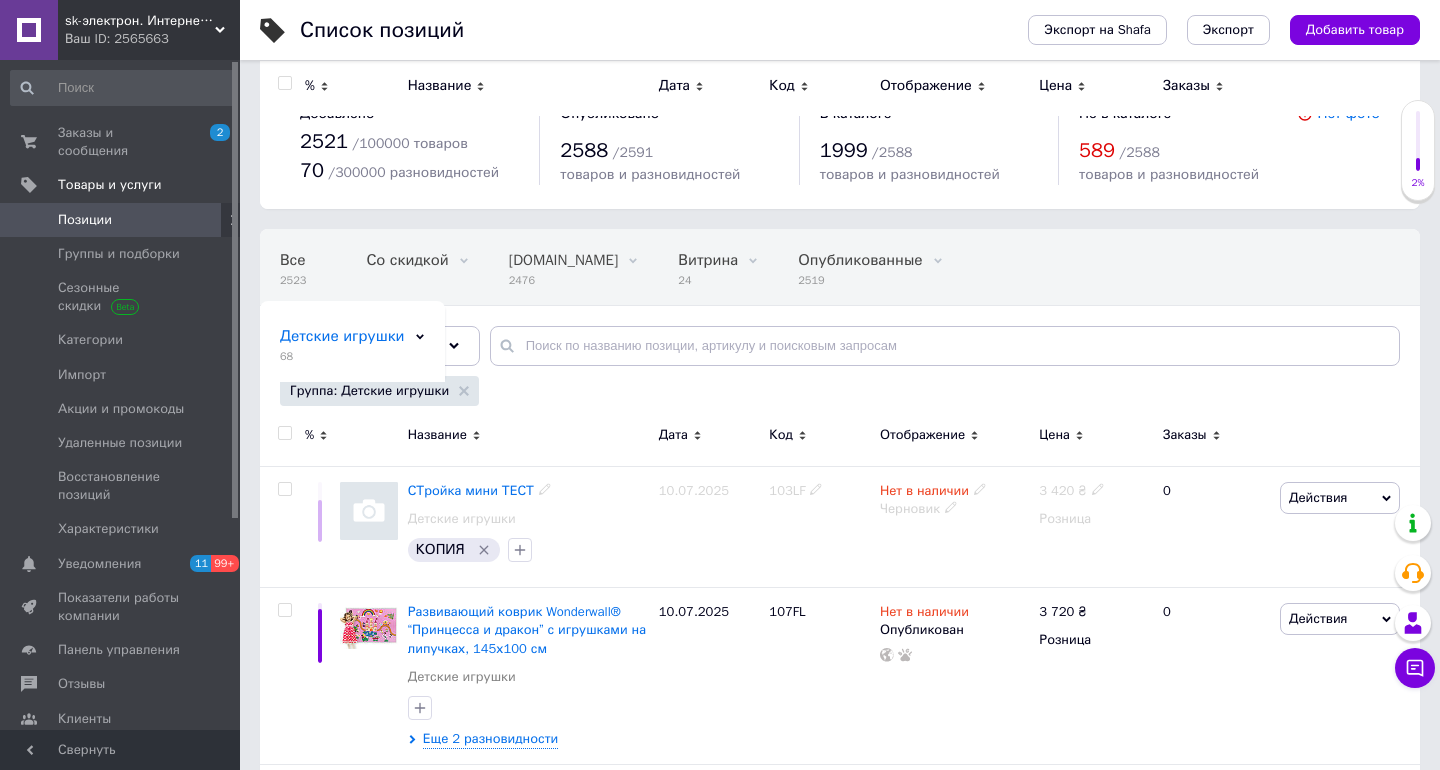 scroll, scrollTop: 0, scrollLeft: 0, axis: both 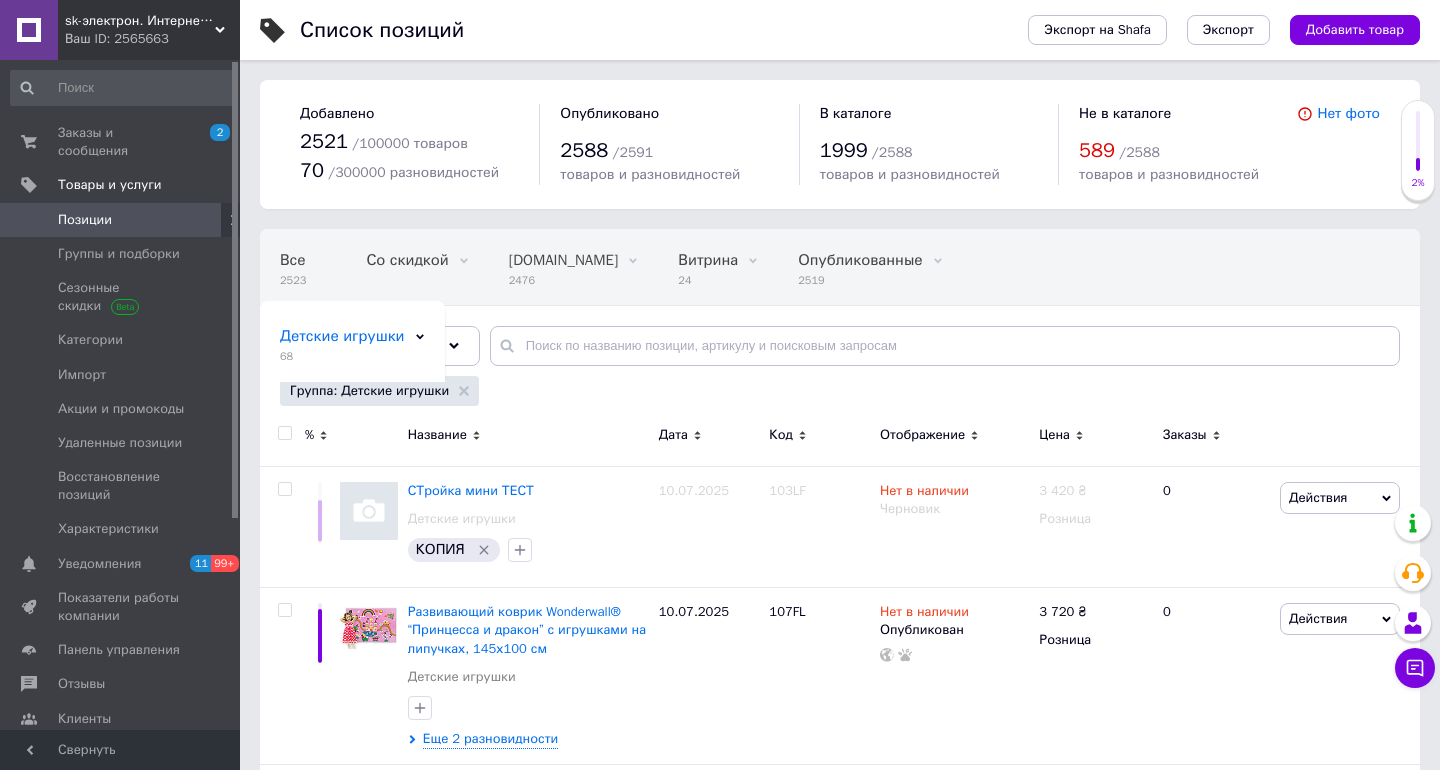 click at bounding box center [29, 30] 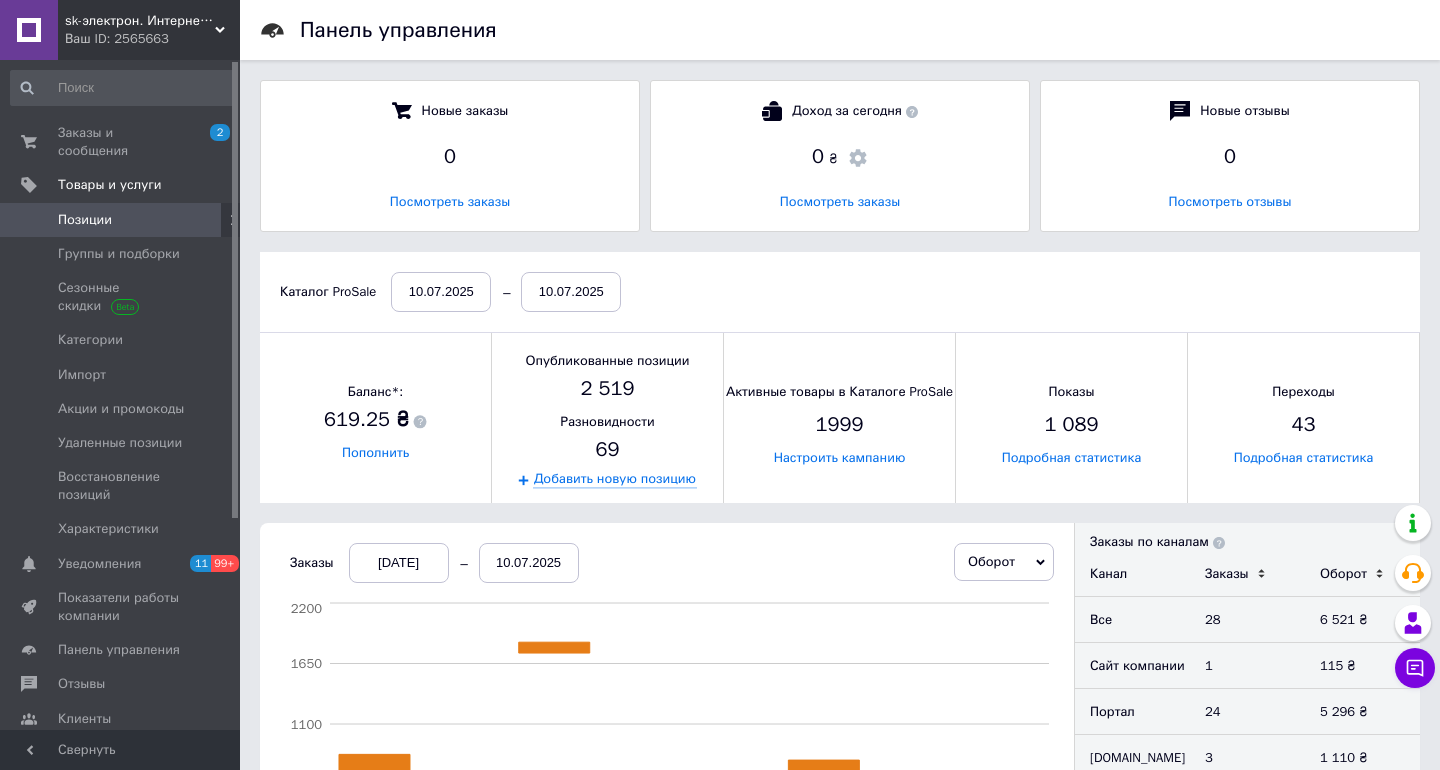 scroll, scrollTop: 10, scrollLeft: 10, axis: both 